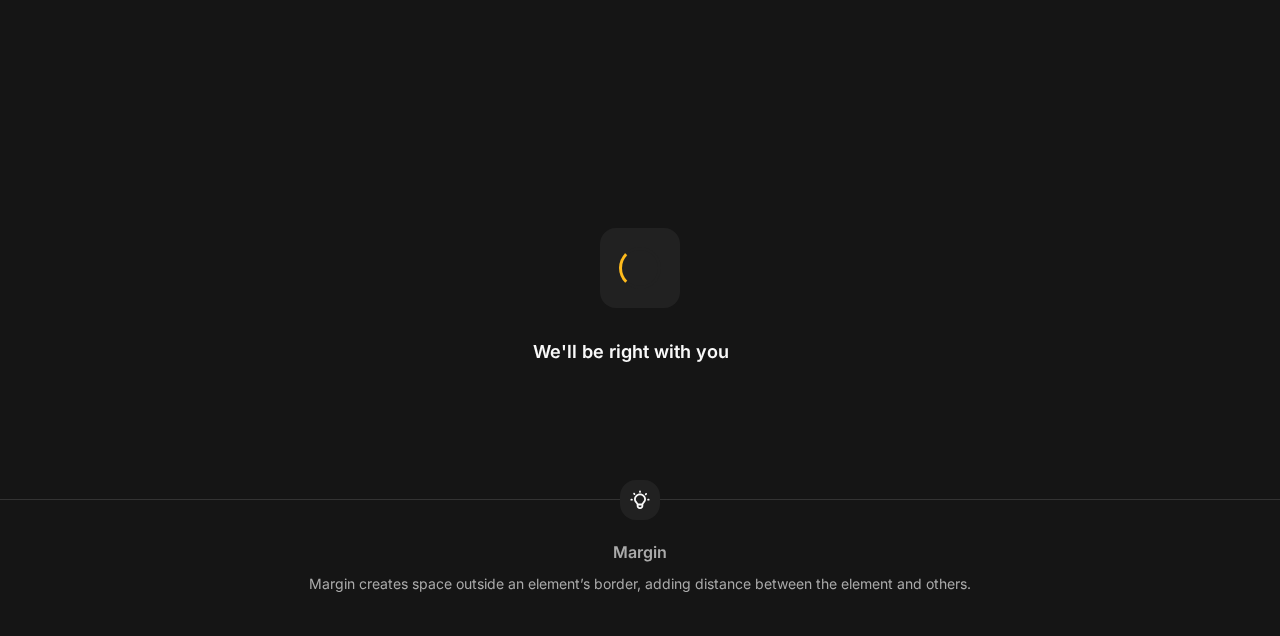 scroll, scrollTop: 0, scrollLeft: 0, axis: both 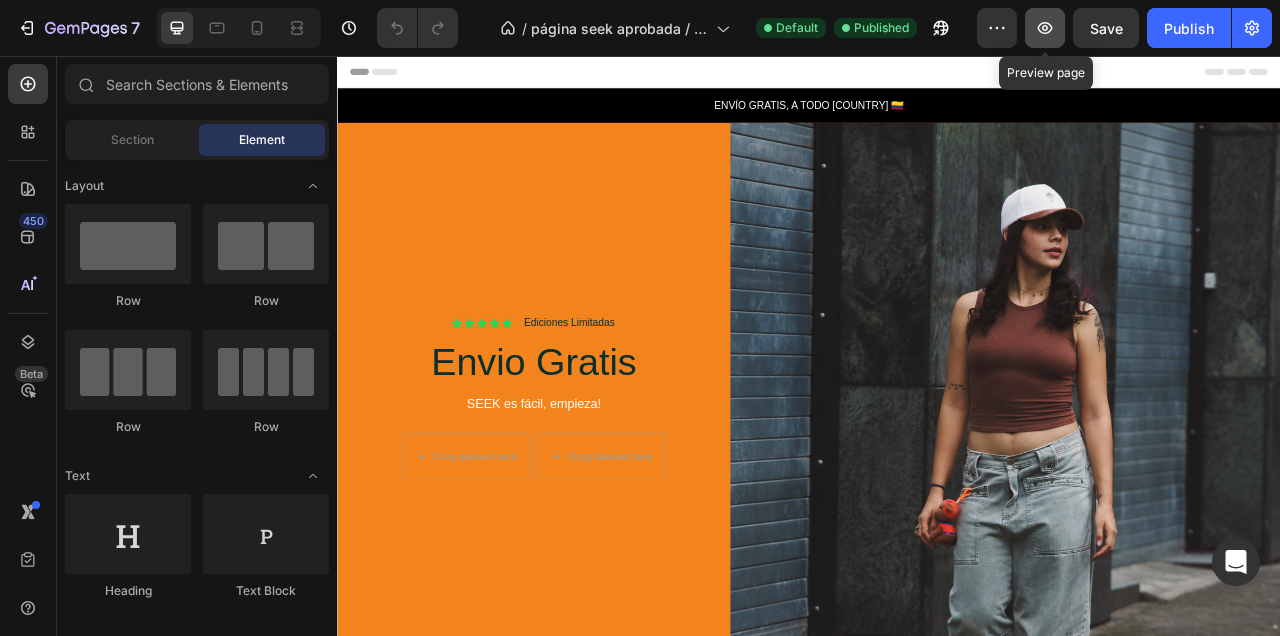 click 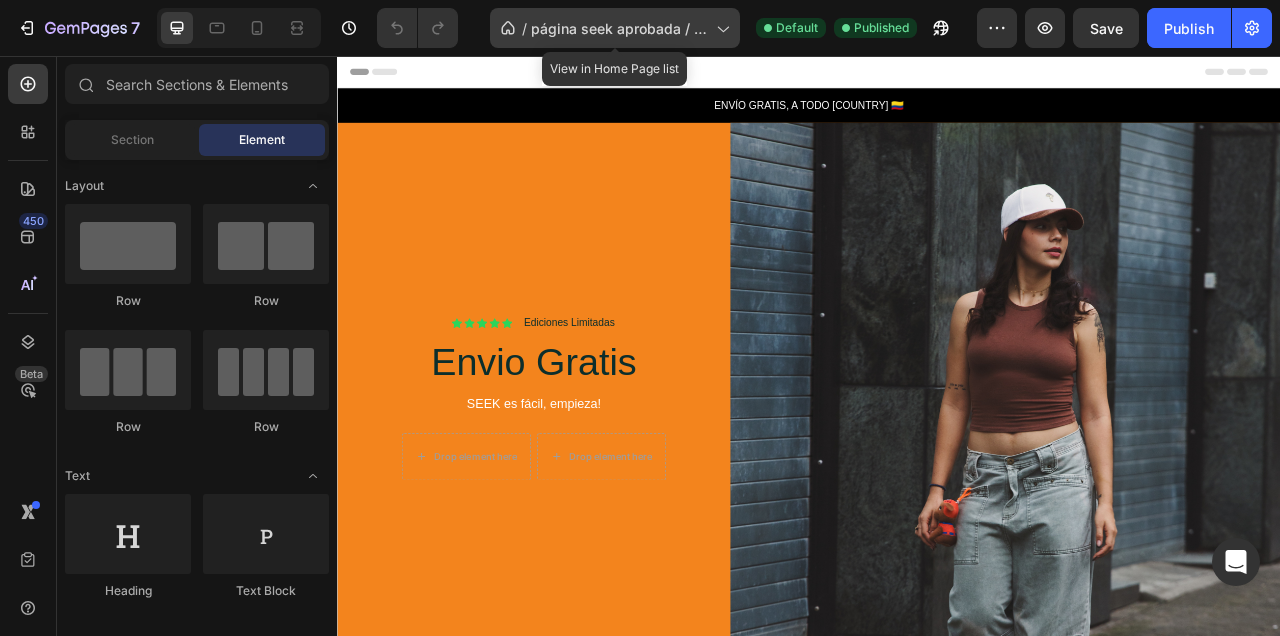 click on "/  página seek aprobada / 11 junio" 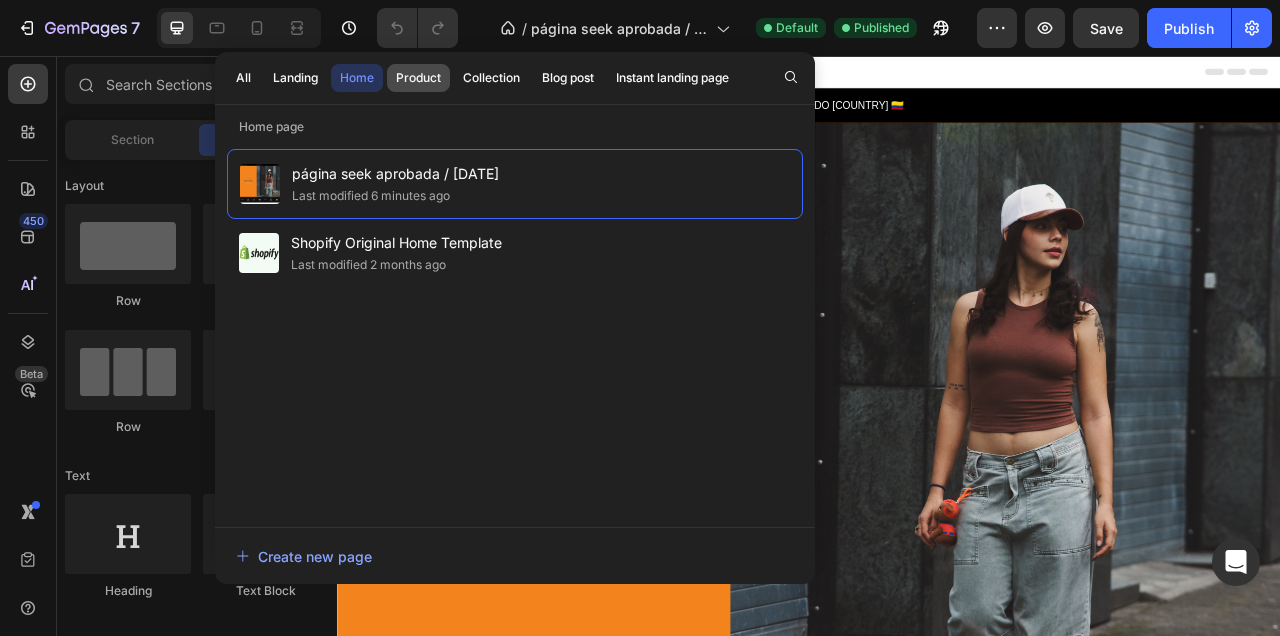 click on "Product" at bounding box center [418, 78] 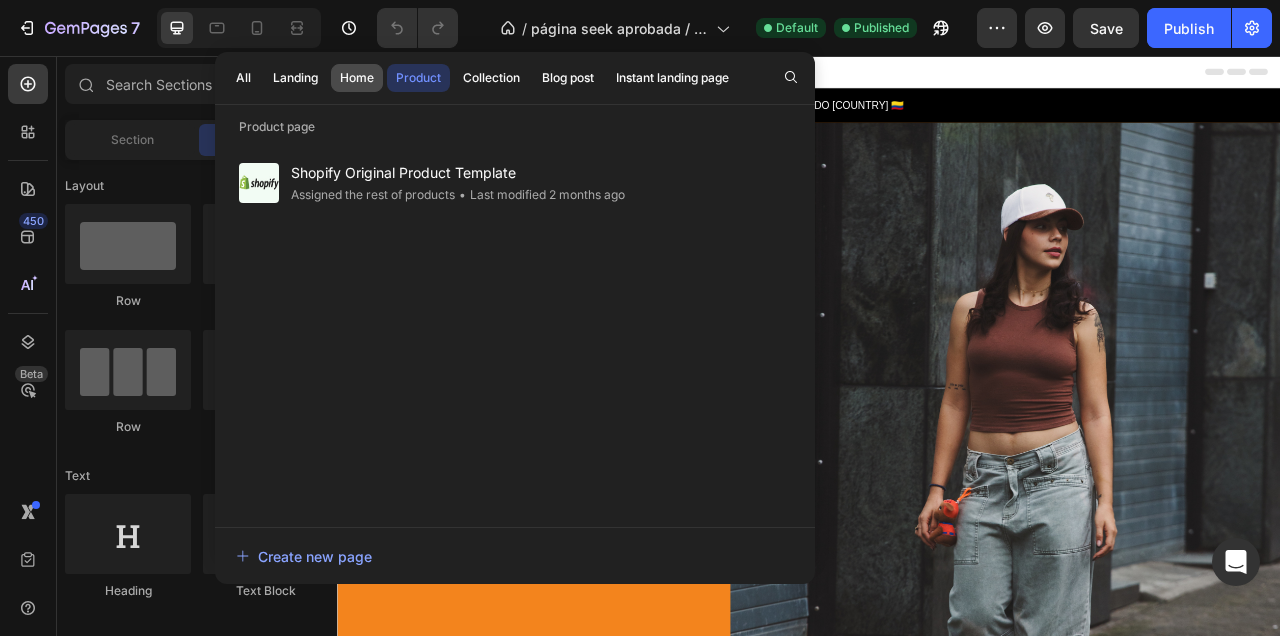 click on "Home" at bounding box center (357, 78) 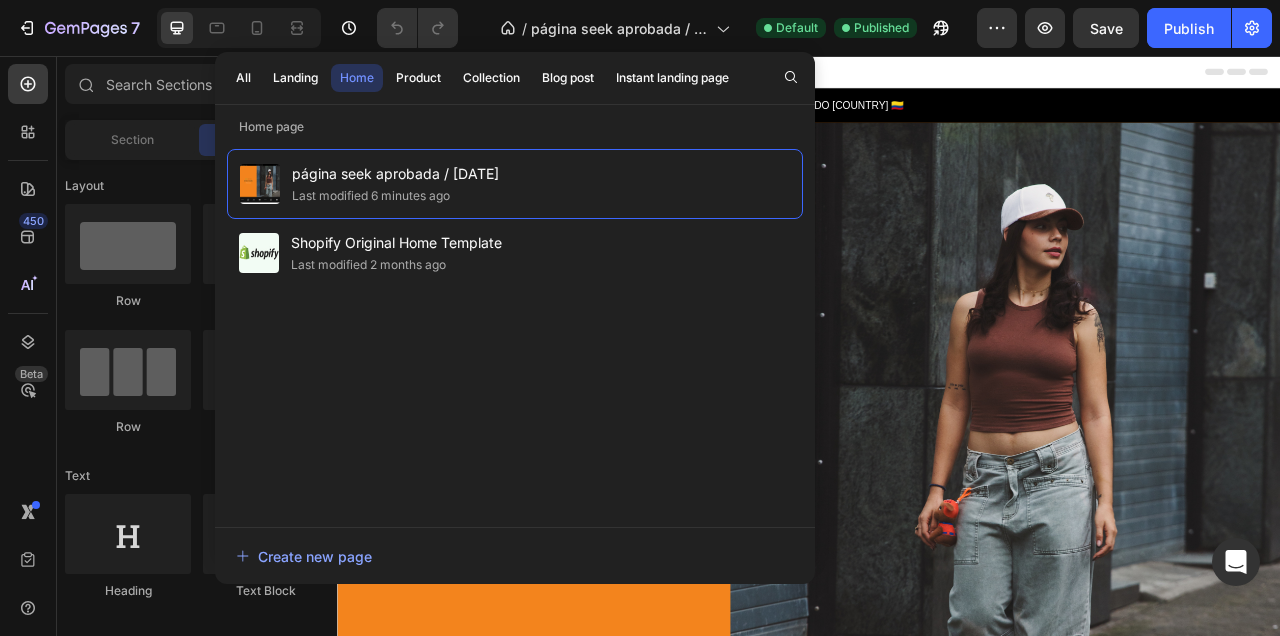 click on "Header" at bounding box center [937, 76] 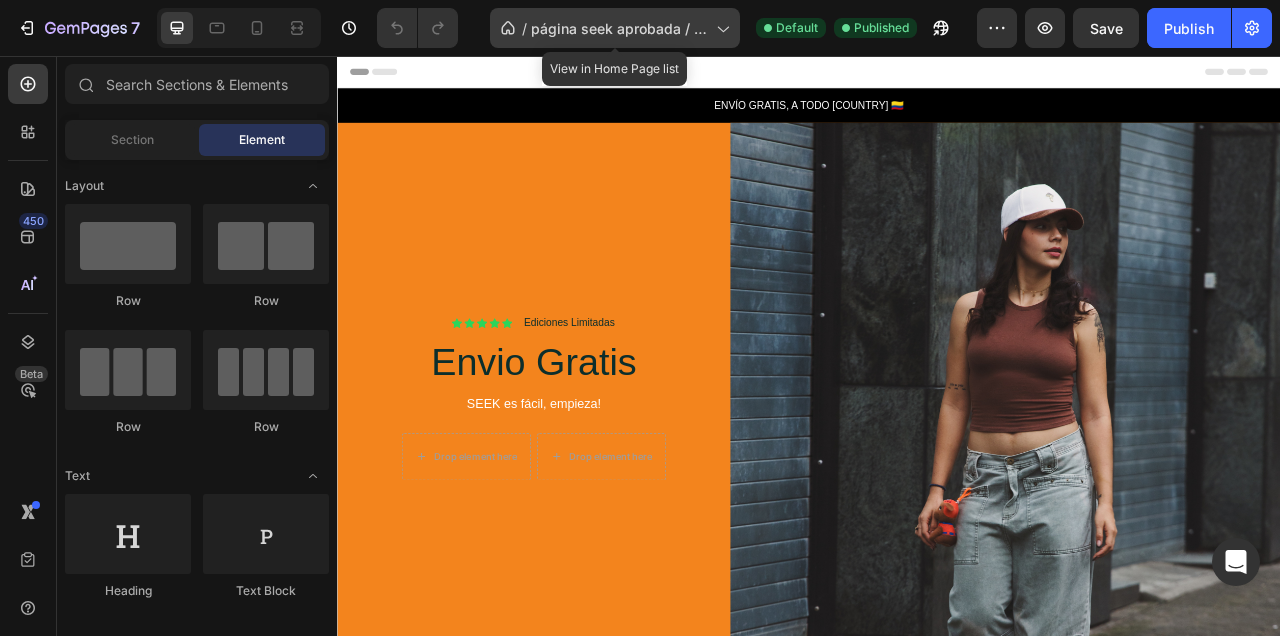 click on "página seek aprobada / 11 junio" at bounding box center (619, 28) 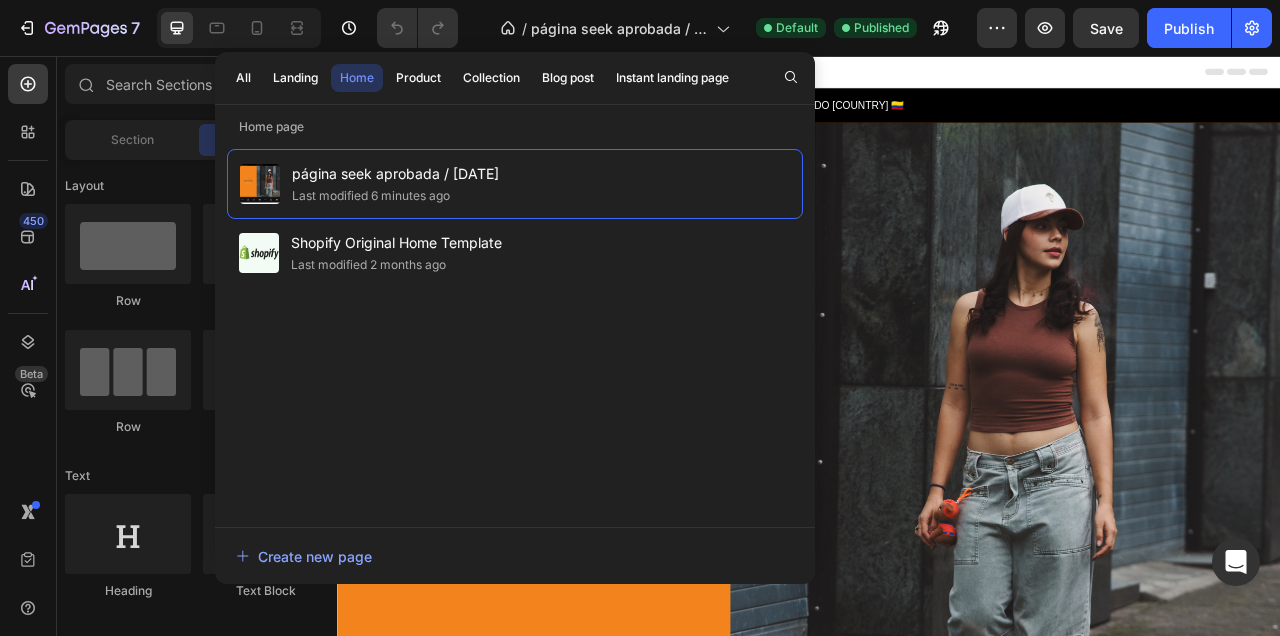 click on "Header" at bounding box center [937, 76] 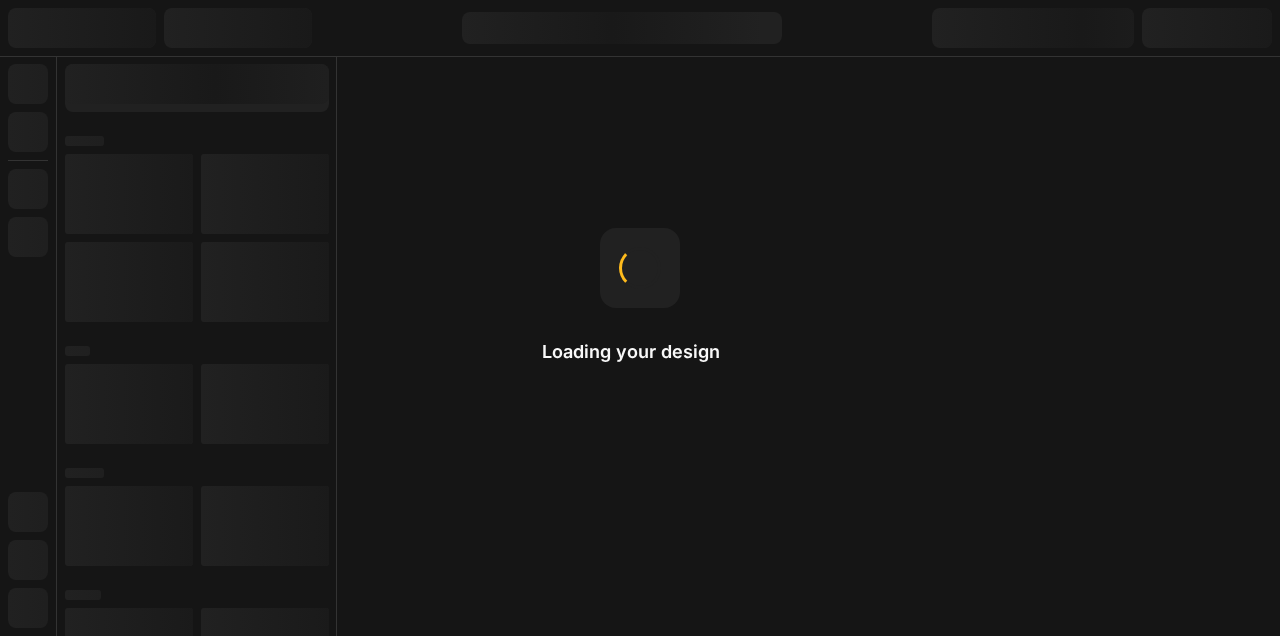 scroll, scrollTop: 0, scrollLeft: 0, axis: both 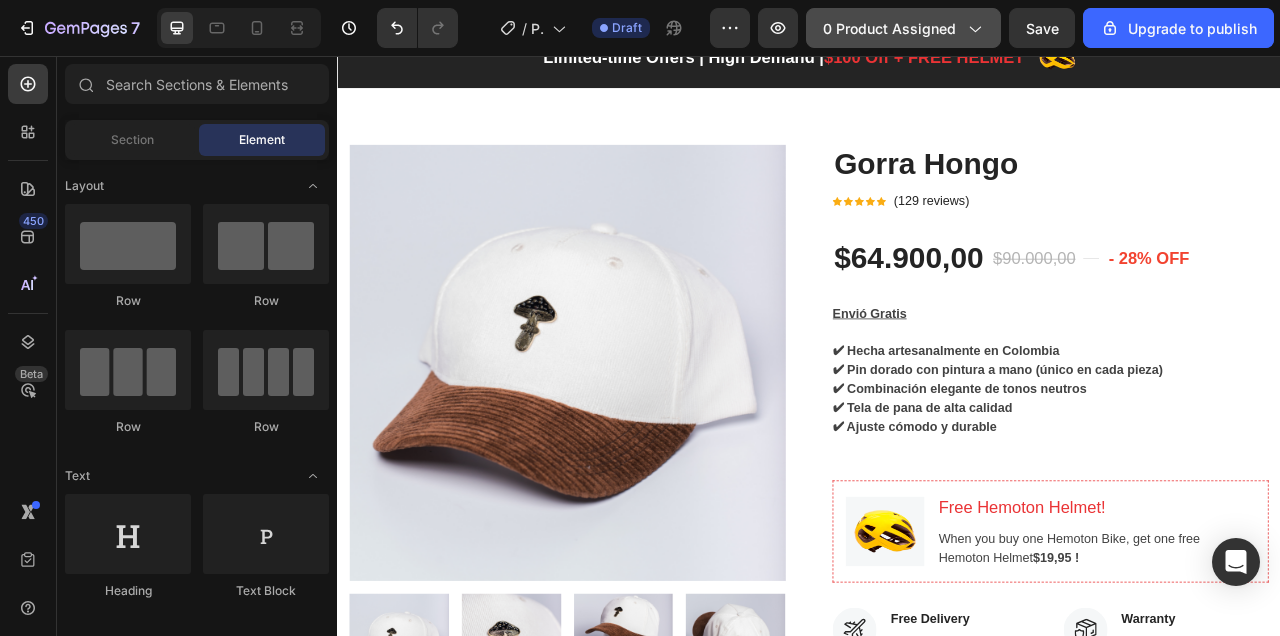 click on "0 product assigned" at bounding box center [903, 28] 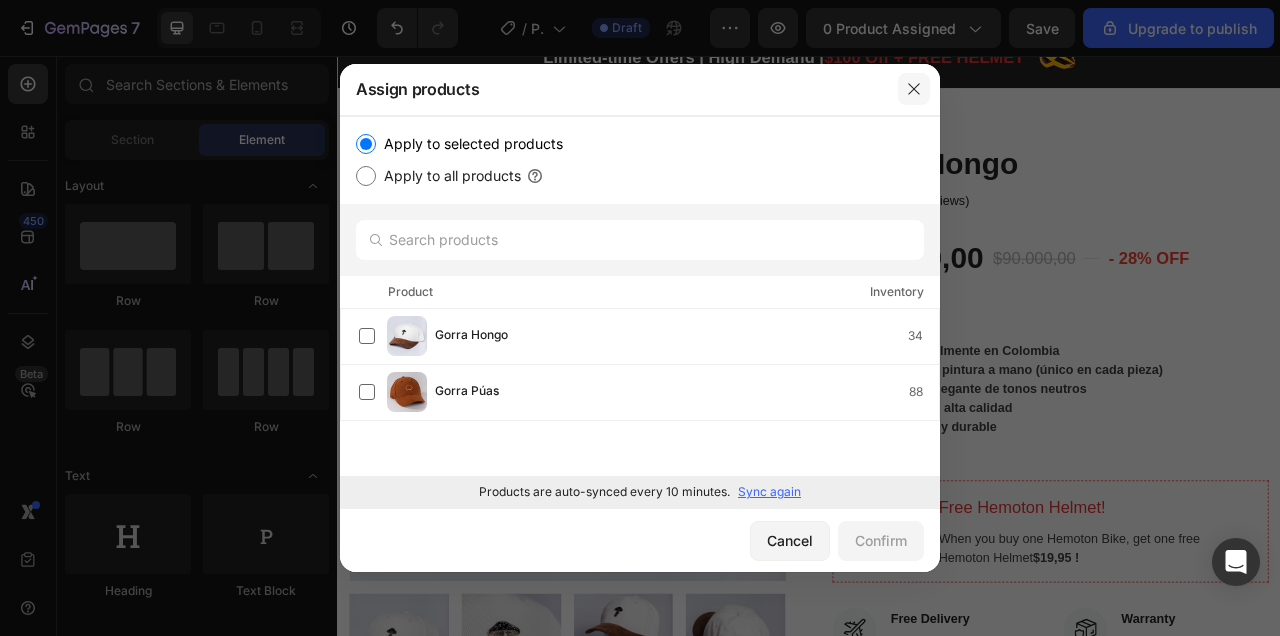 click 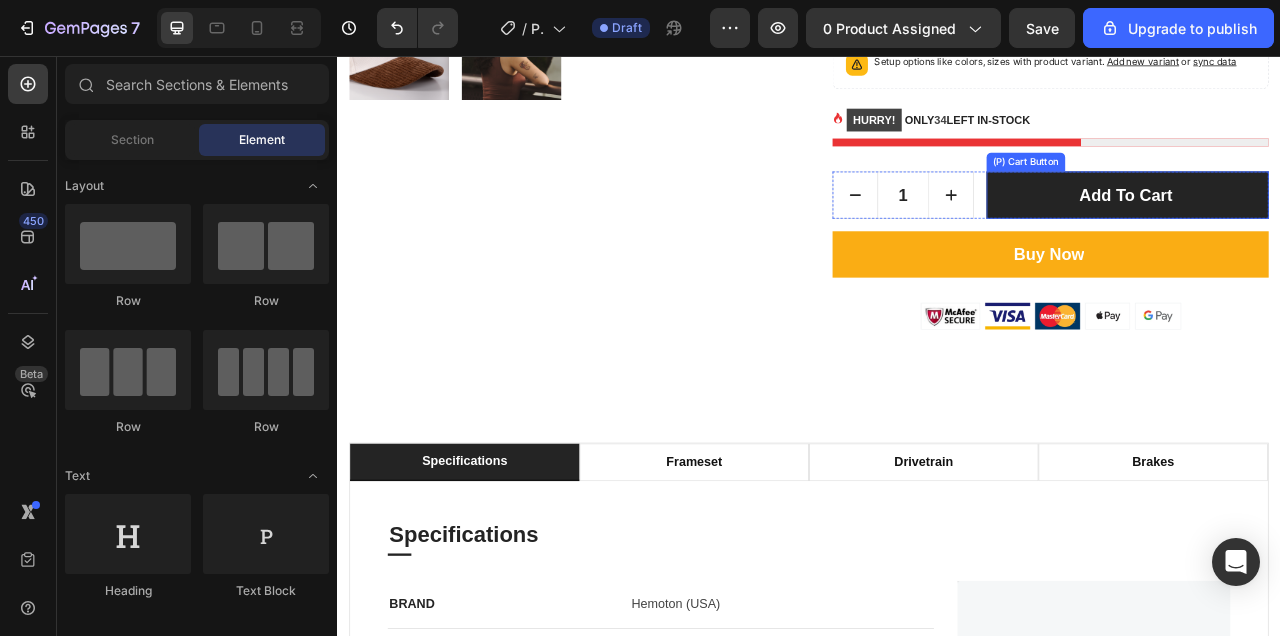scroll, scrollTop: 974, scrollLeft: 0, axis: vertical 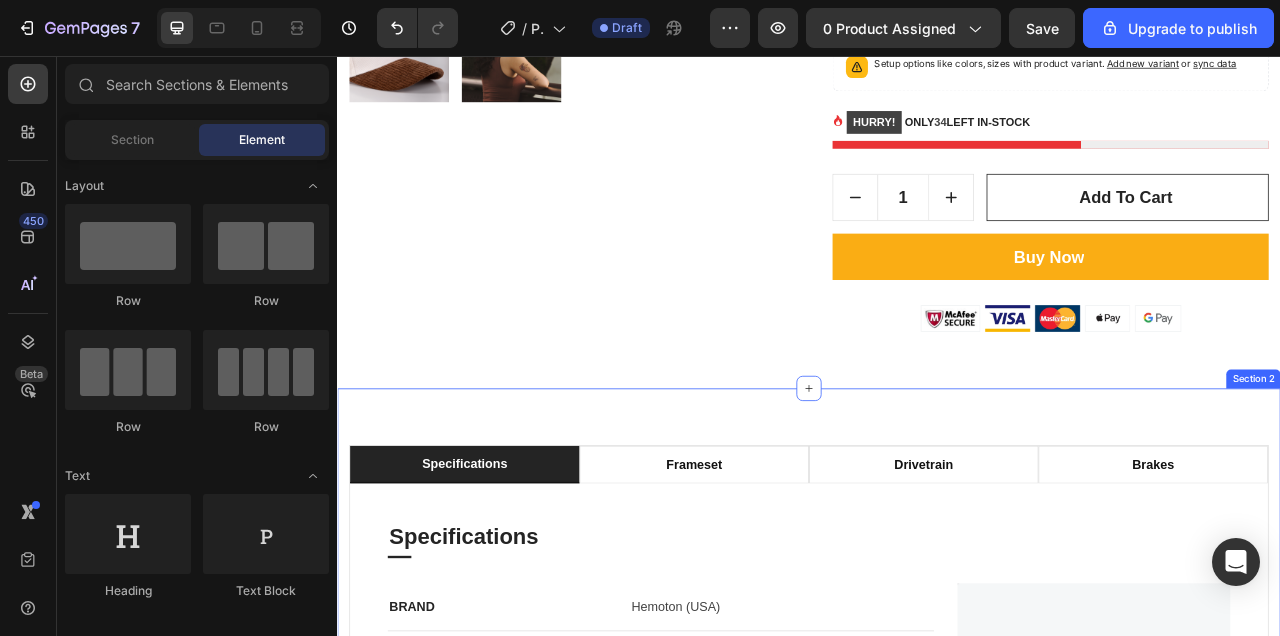 click on "specifications frameset drivetrain brakes Specifications Heading                Title Line BRAND Text block Hemoton (USA) Text block Row COLOR Text block Black / Green / Yellow / Blue Text block Row GENDER Text block Unisex Text block Row MANUFACTURER PART NUMBER Text block 8560423 Text block Row MANUFACTURER Text block HEMOTON Text block Row MANUFACTURER Text block (L x W x H) 55.12 x 7.09 x 29.53 Inches Text block Row Image Row Row Frameset Heading                Title Line FRAME Text block Full Carbon, 170mm Travel, Ride Aligned™ Text block Row REAR DERAILLEUR Text block RockShox ZEB, Charger R, 170mm Travel, 44mm offset Text block Row EAR SHOCK Text block FOX DHX2 Factory Coil, HSC/LSC, HSR/LSR, Custom Tune, 205x62.5mm Trunnion, 400lb/in (S), 450lb/in (M), 500lb/in (L), 550lb/in (XL) Text block Row Image Row Row Drivetrain Heading                Title Line REAR SHIFTER Text block Shimano SLX SL-M7100-R Text block Row REAR DERAILLEUR Text block Shimano SLX RD-M7100 Text block Row CRANKSET Text block Row" at bounding box center (937, 846) 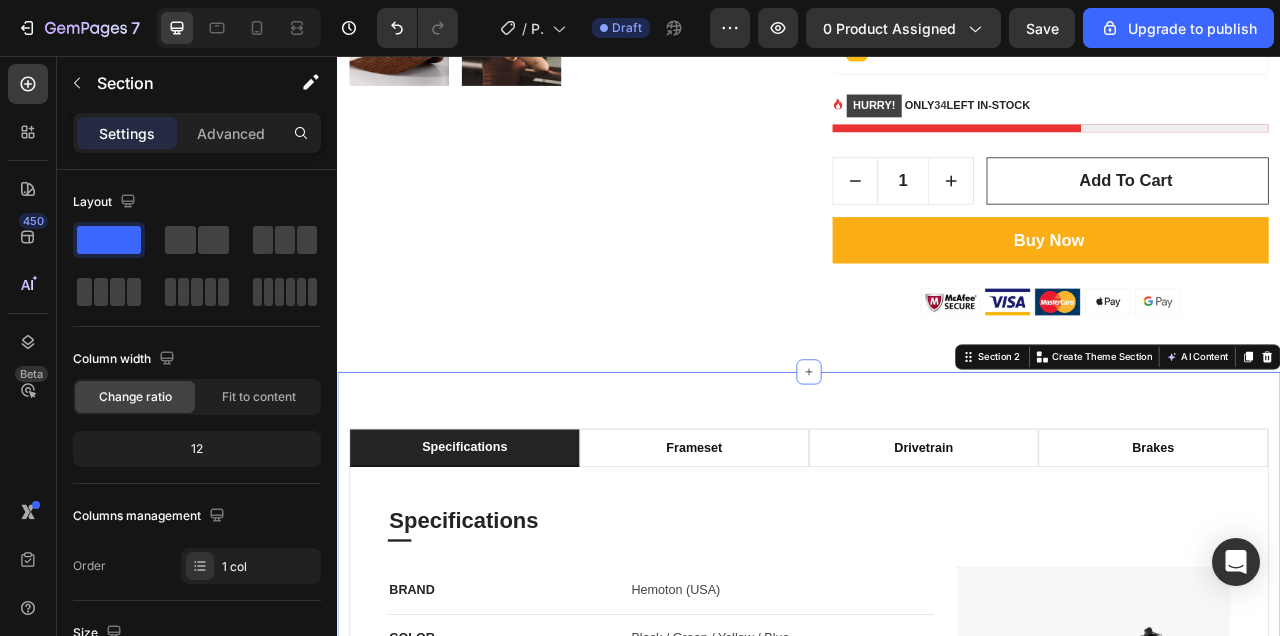 scroll, scrollTop: 970, scrollLeft: 0, axis: vertical 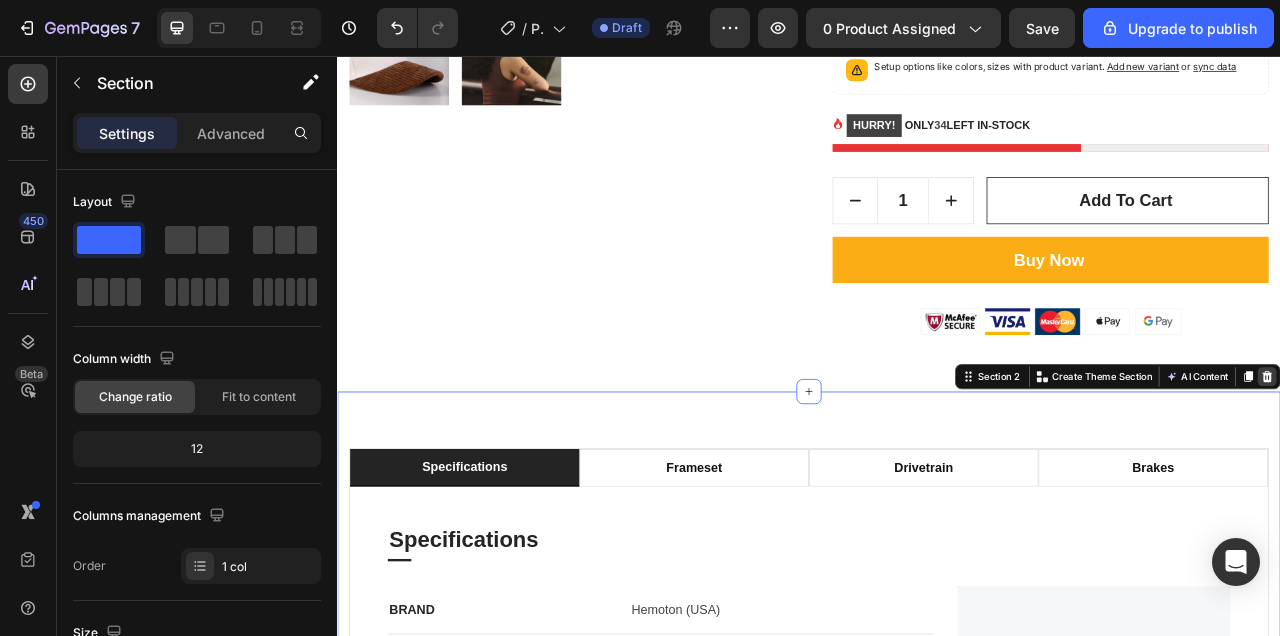 click 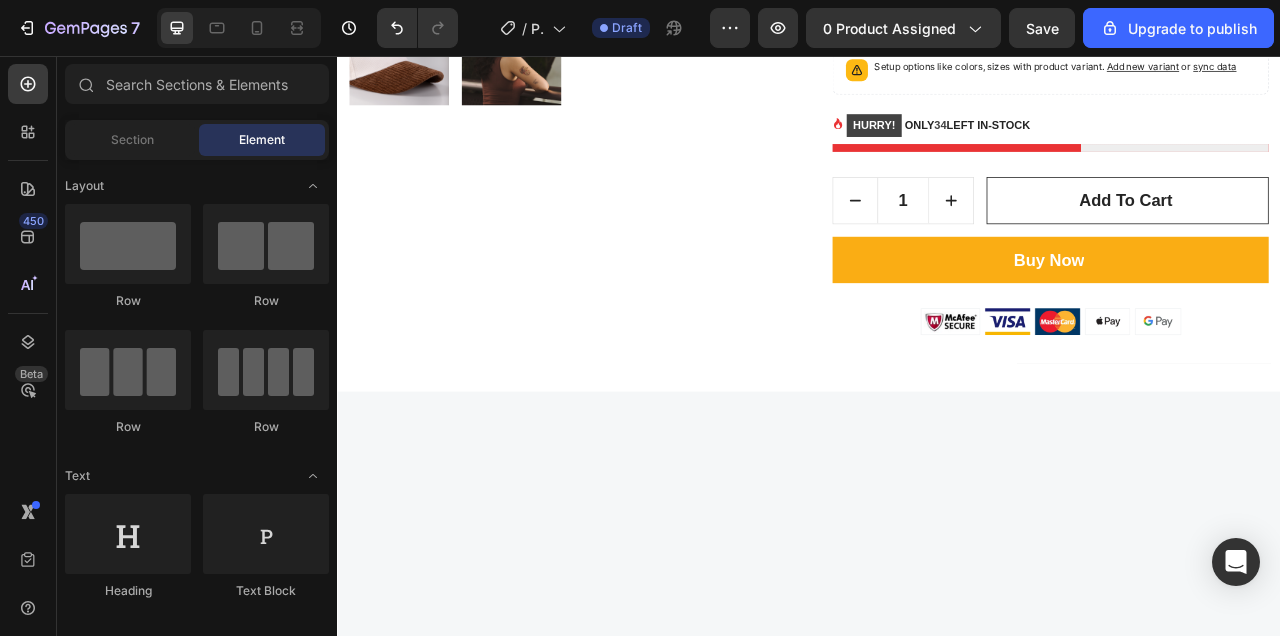 click at bounding box center [937, 678] 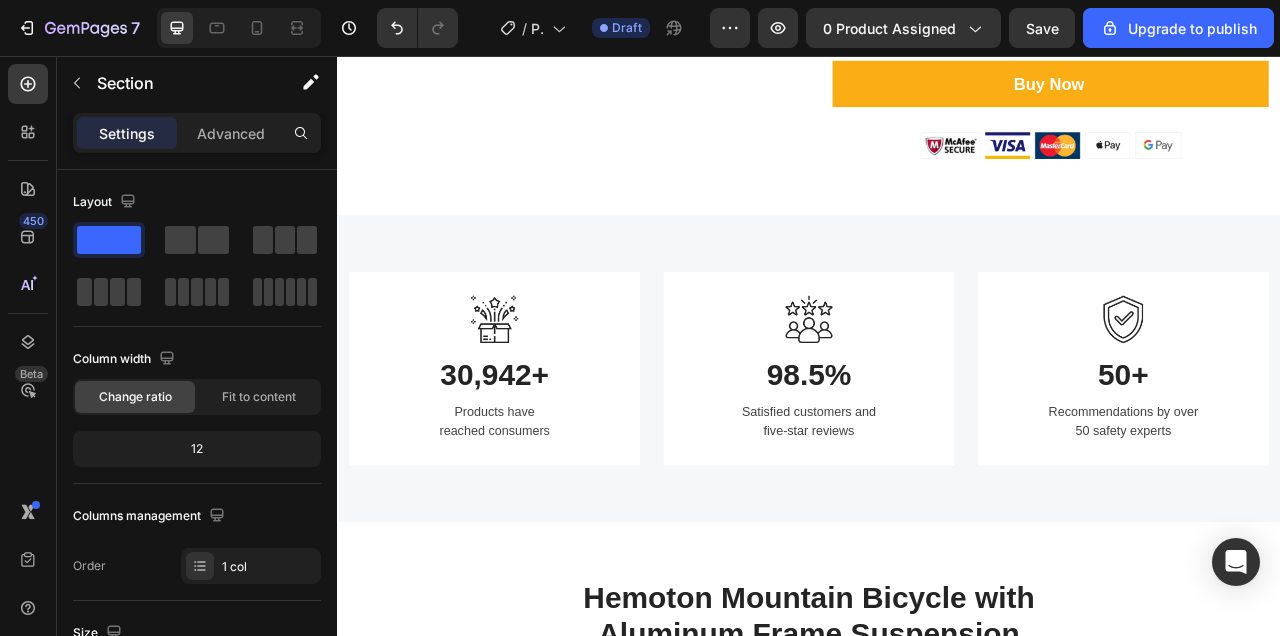 scroll, scrollTop: 1233, scrollLeft: 0, axis: vertical 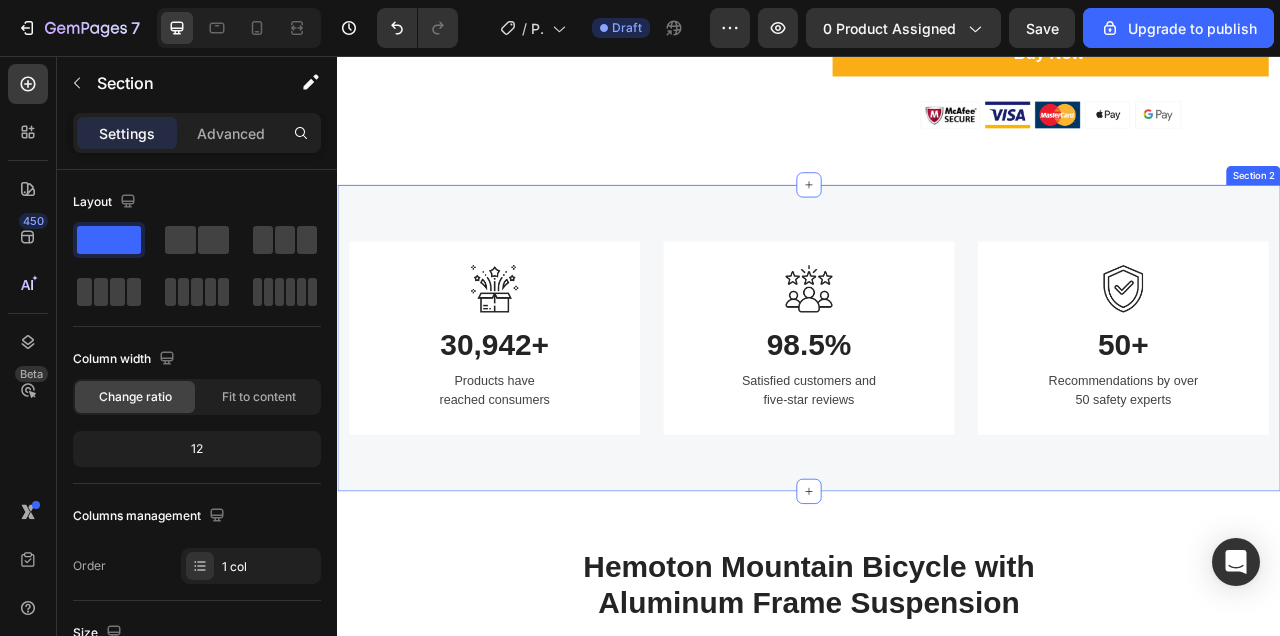 click on "Image 30,942+ Heading Products have reached consumers Text block Row Image 98.5% Heading Satisfied customers and five-star reviews Text block Row Image 50+ Heading Recommendations by over 50 safety experts Text block Row Row Section 2" at bounding box center (937, 415) 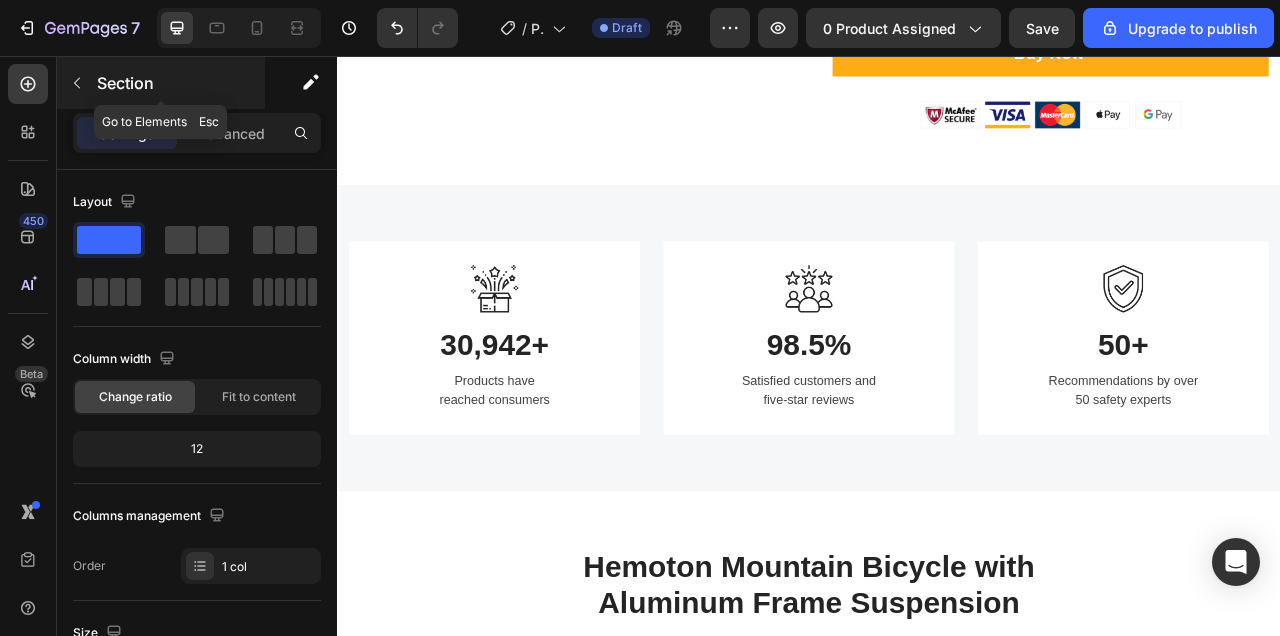 click at bounding box center [77, 83] 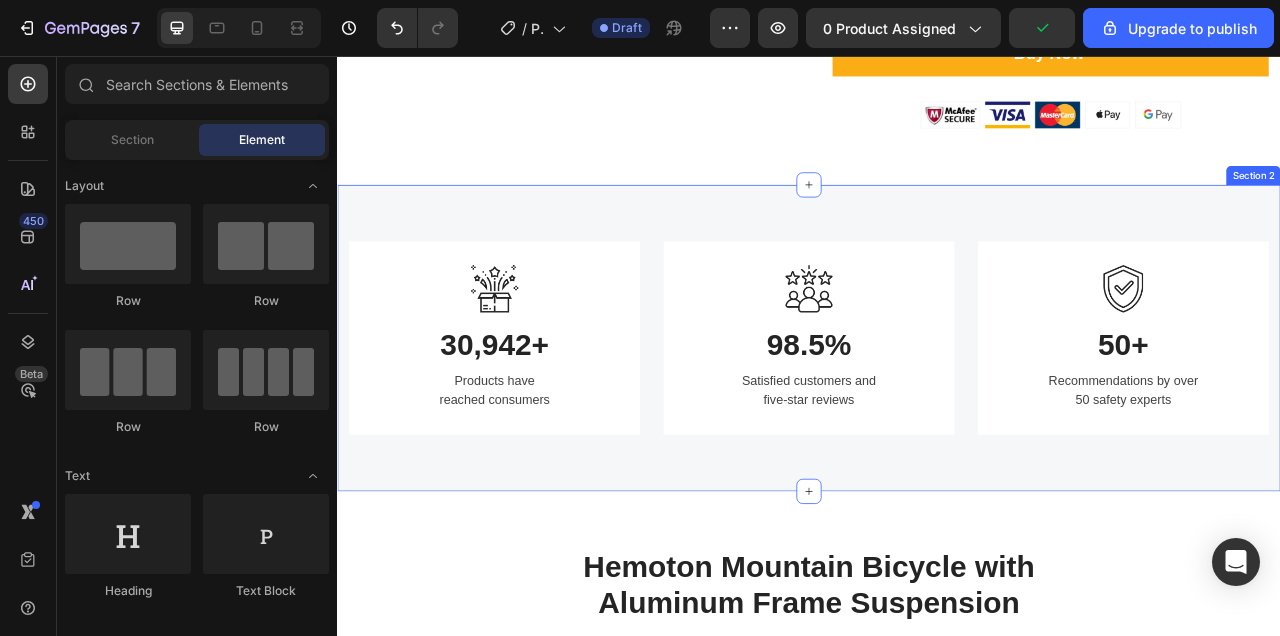 click on "Image 30,942+ Heading Products have reached consumers Text block Row Image 98.5% Heading Satisfied customers and five-star reviews Text block Row Image 50+ Heading Recommendations by over 50 safety experts Text block Row Row Section 2" at bounding box center (937, 415) 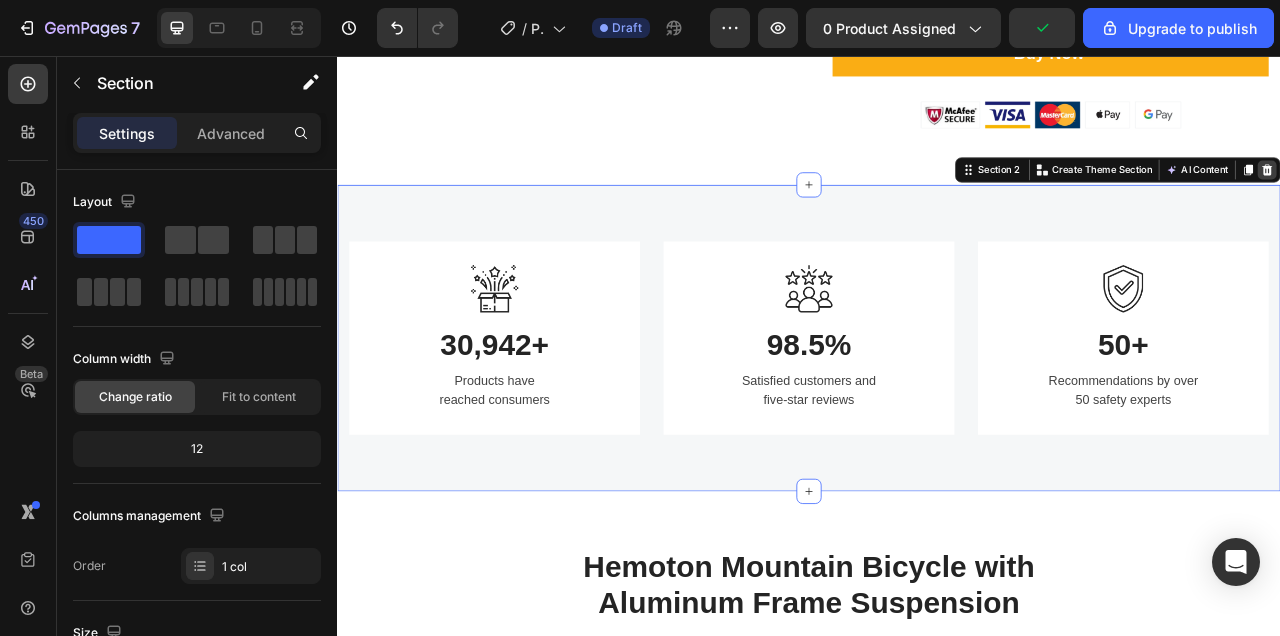 click 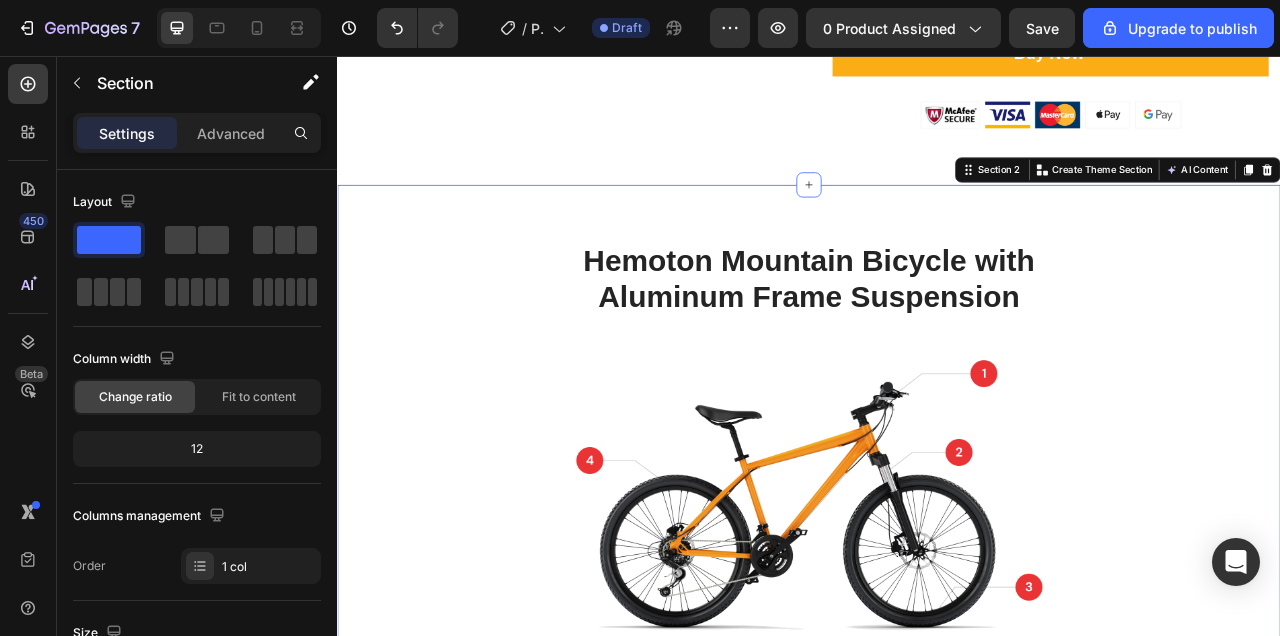 click on "Hemoton Mountain Bicycle with Aluminum Frame Suspension Heading Image Row Image 1. Safety-Focused Brakes Heading Always help you can control the bike safely. Text block Row Image 2. Fork Shock Absorber Heading Effective shock absorber when traveling on all difficult terrain. Text block Row Image 3. Excellent Stability Heading Double-wall alloy rims give you great stability. Text block Row Image 4. Non-Slip Tires Heading Wear-resistant and explosion-proof tire with wide tread groove. Text block Row Row Section 2   You can create reusable sections Create Theme Section AI Content Write with GemAI What would you like to describe here? Tone and Voice Persuasive Product Gorra Hongo Show more Generate" at bounding box center [937, 701] 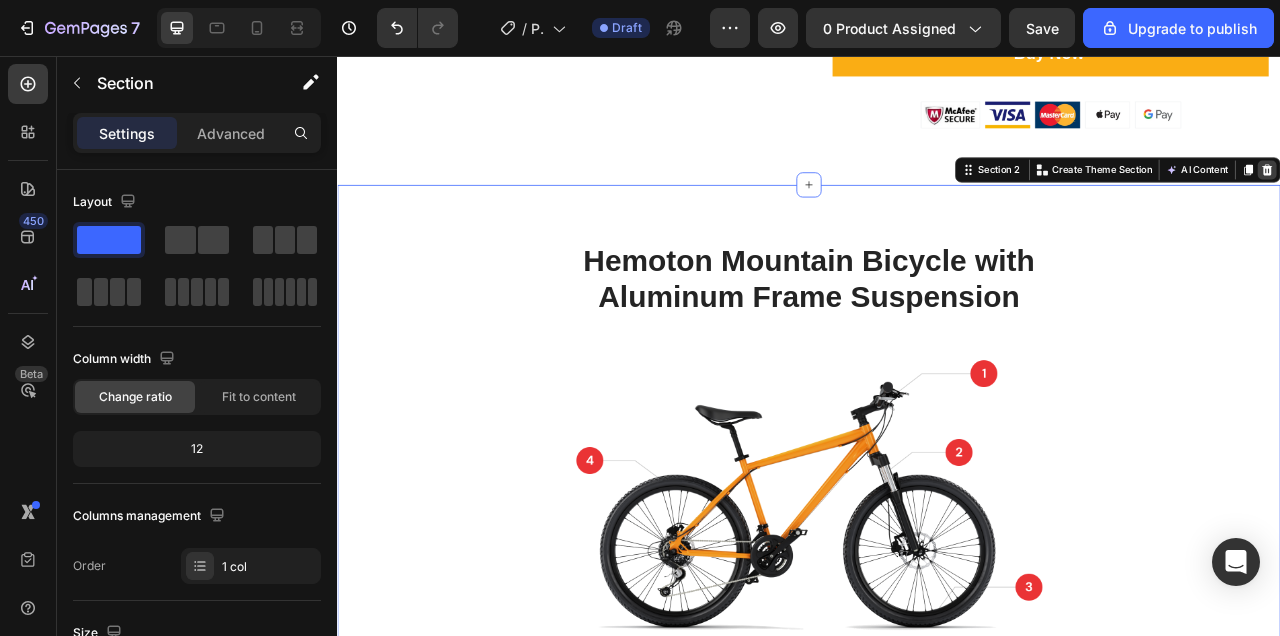 click 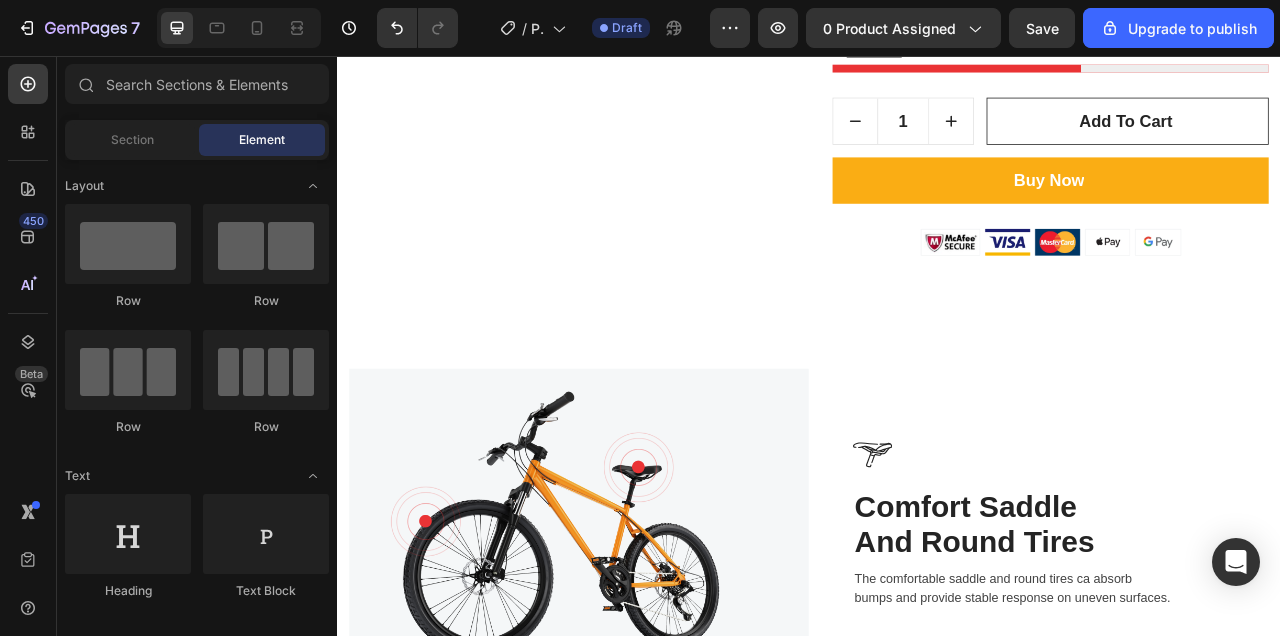 scroll, scrollTop: 1104, scrollLeft: 0, axis: vertical 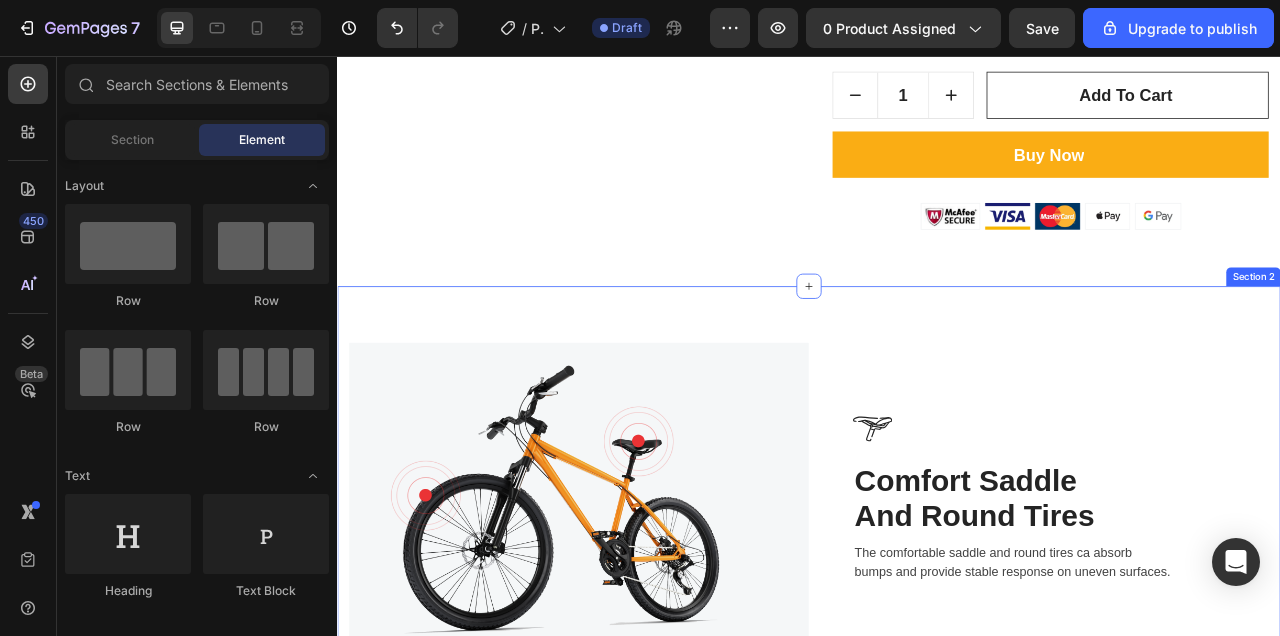 click on "Image Image Comfort Saddle And Round Tires Heading The comfortable saddle and round tires ca absorb bumps and provide stable response on uneven surfaces. Text block Row Row Image Greater Security Heading The comfortable saddle and round tires ca absorb bumps and provide stable response on uneven surfaces. Text block Row Image Row Section 2" at bounding box center (937, 810) 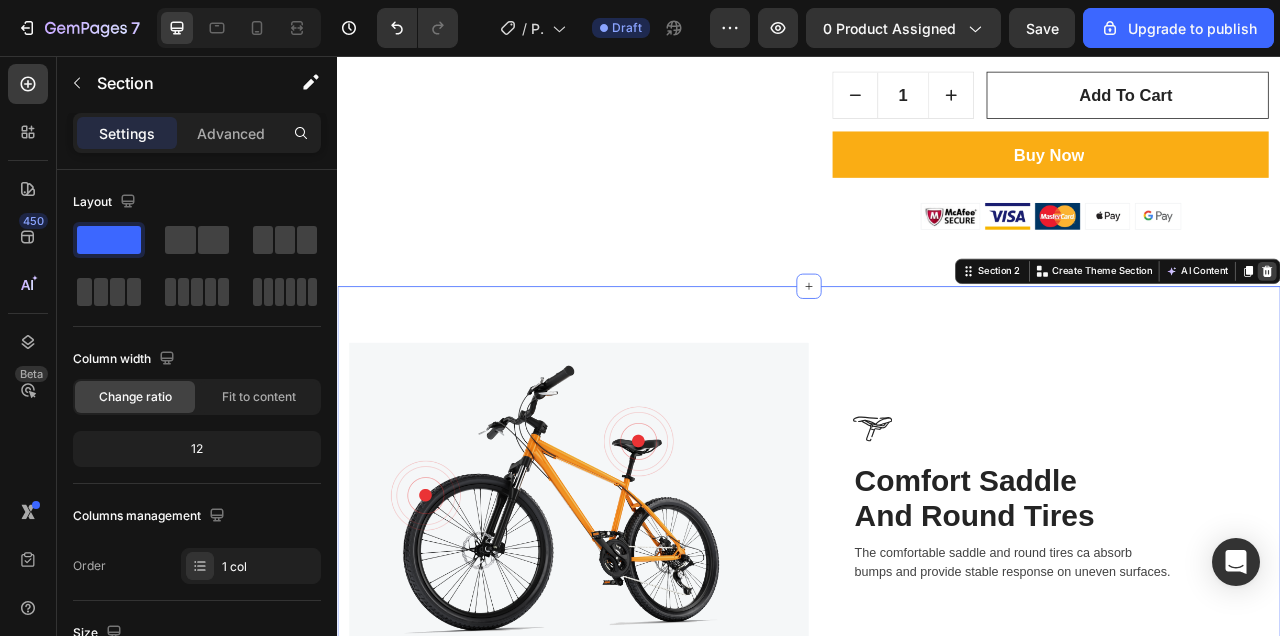 click at bounding box center (1520, 330) 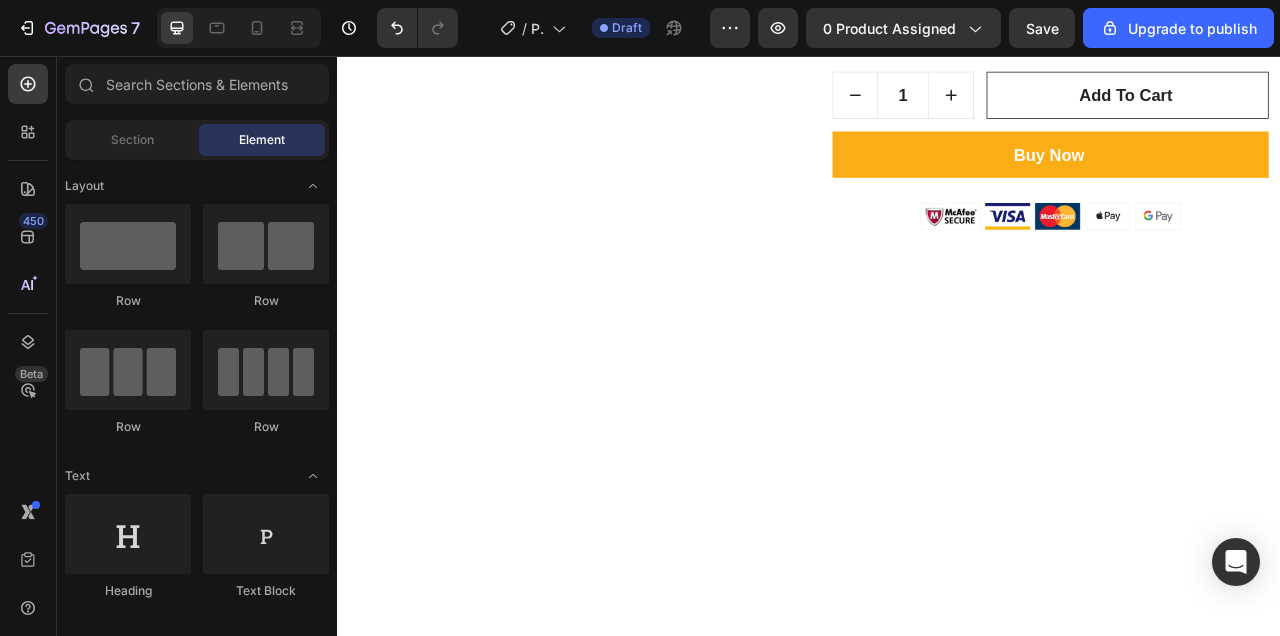 click at bounding box center (937, 686) 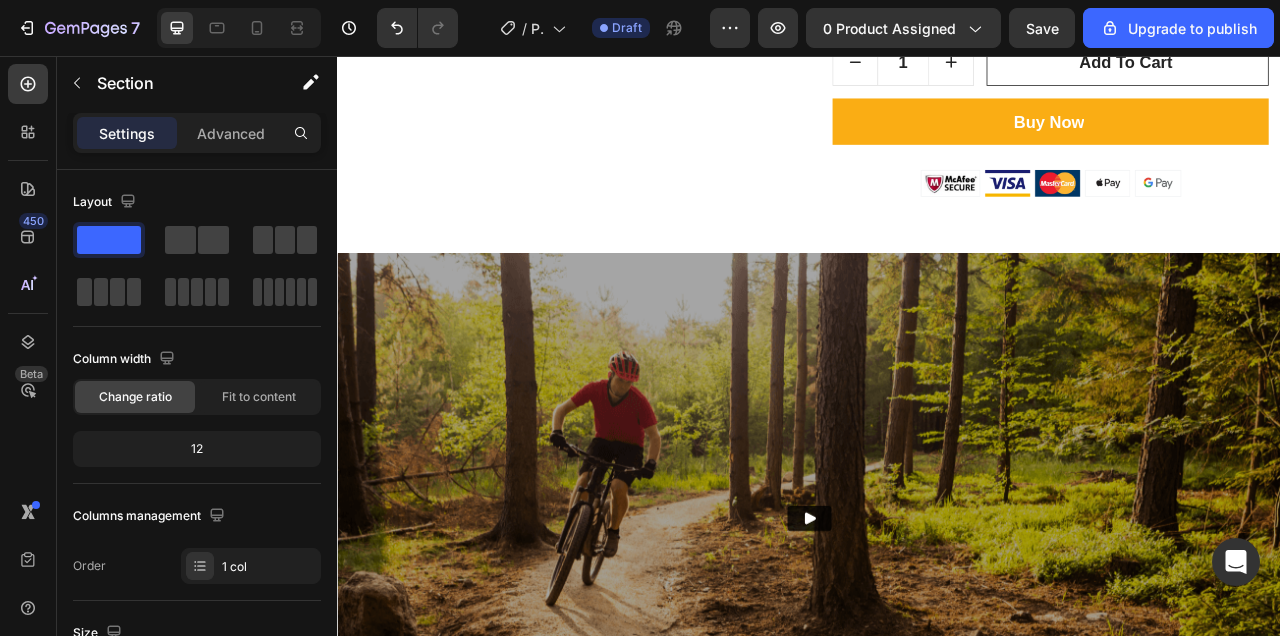 scroll, scrollTop: 1114, scrollLeft: 0, axis: vertical 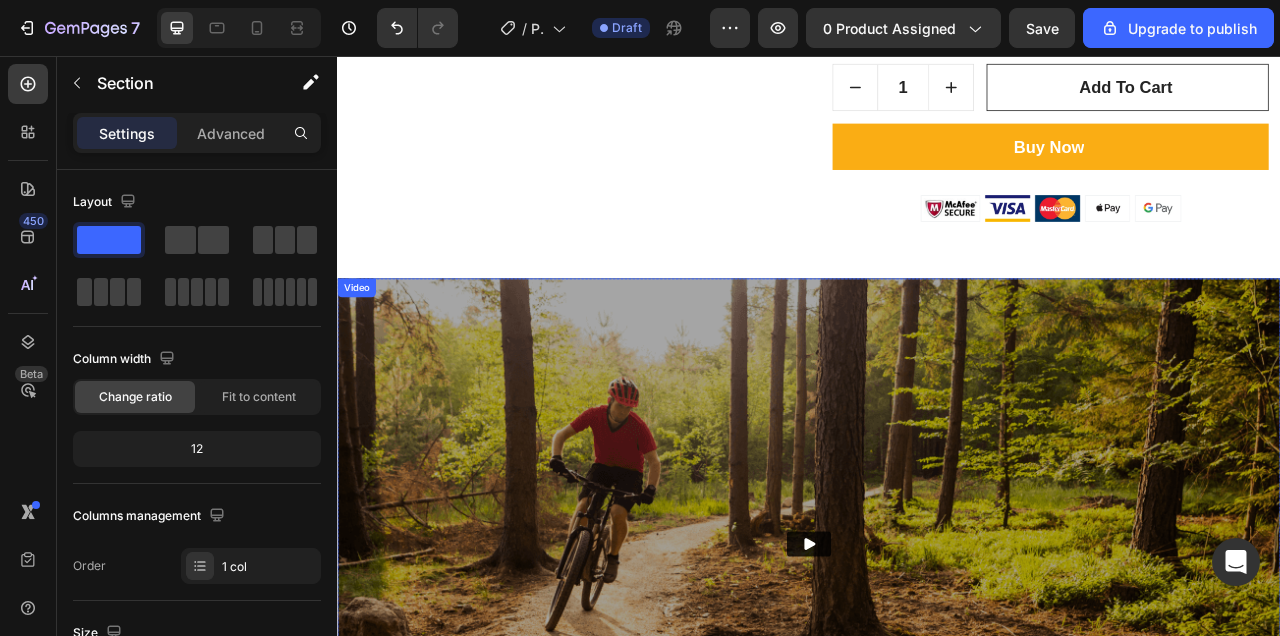 click at bounding box center (937, 676) 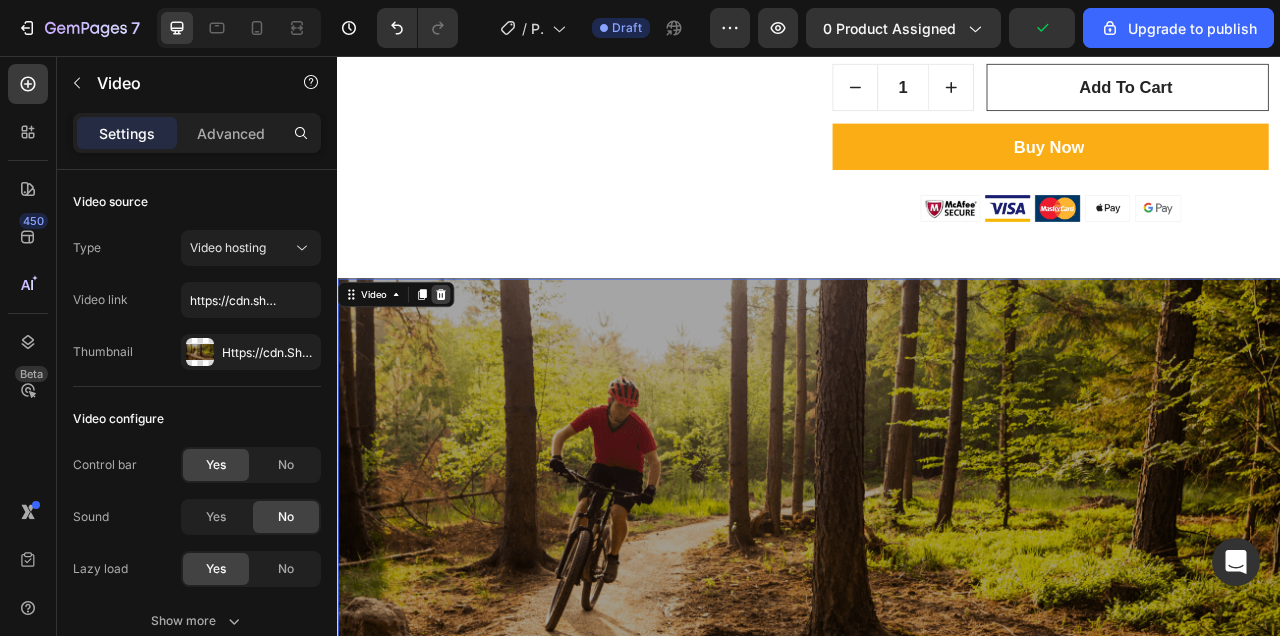 click at bounding box center (468, 359) 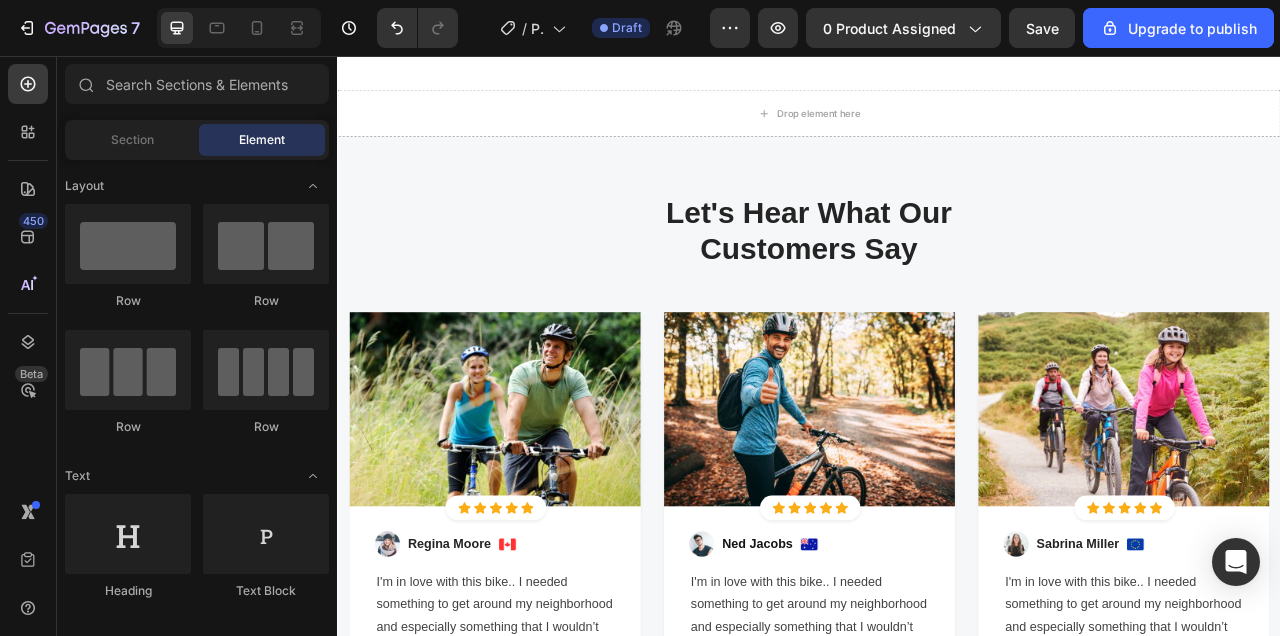 scroll, scrollTop: 1317, scrollLeft: 0, axis: vertical 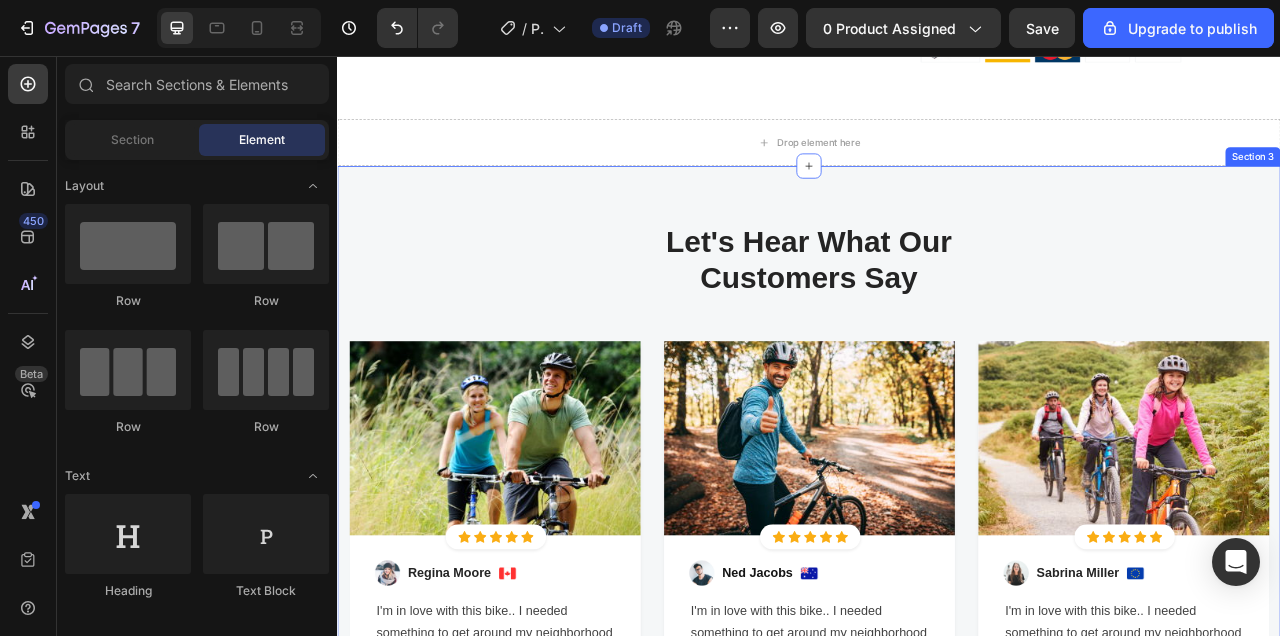 click on "Let's Hear What Our Customers Say Heading Row Image Icon Icon Icon Icon Icon Icon List Hoz Row Row Image Regina Moore Text block Image Row I'm in love with this bike.. I needed something to get around my neighborhood and especially something that I wouldn’t need to change clothes for. The step-through, fenders, eight speeds, and kickstand all fit the bill! Text block Icon 121 Text block Icon List Icon 0 Text block Icon List Row Feb 22, 2022 Text block Row Row Row Image Icon Icon Icon Icon Icon Icon List Hoz Row Row Image Ned Jacobs Text block Image Row I'm in love with this bike.. I needed something to get around my neighborhood and especially something that I wouldn’t need to change clothes for. The step-through, fenders, eight speeds, and kickstand all fit the bill! Text block Icon 230 Text block Icon List 0" at bounding box center [937, 656] 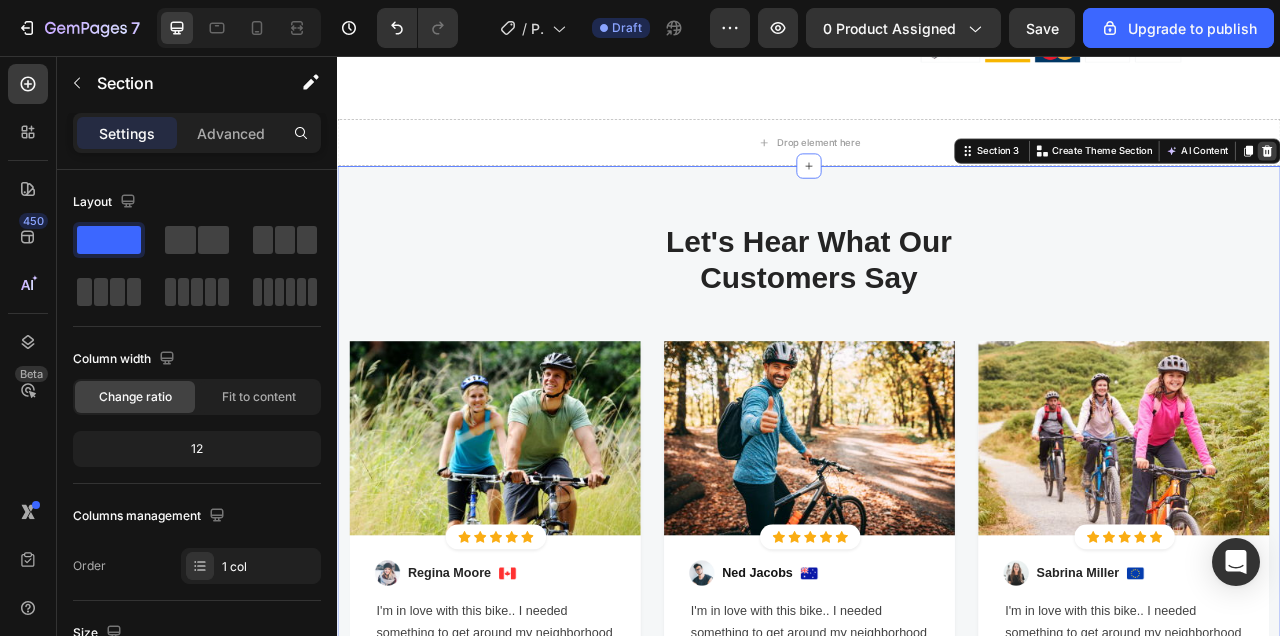 click 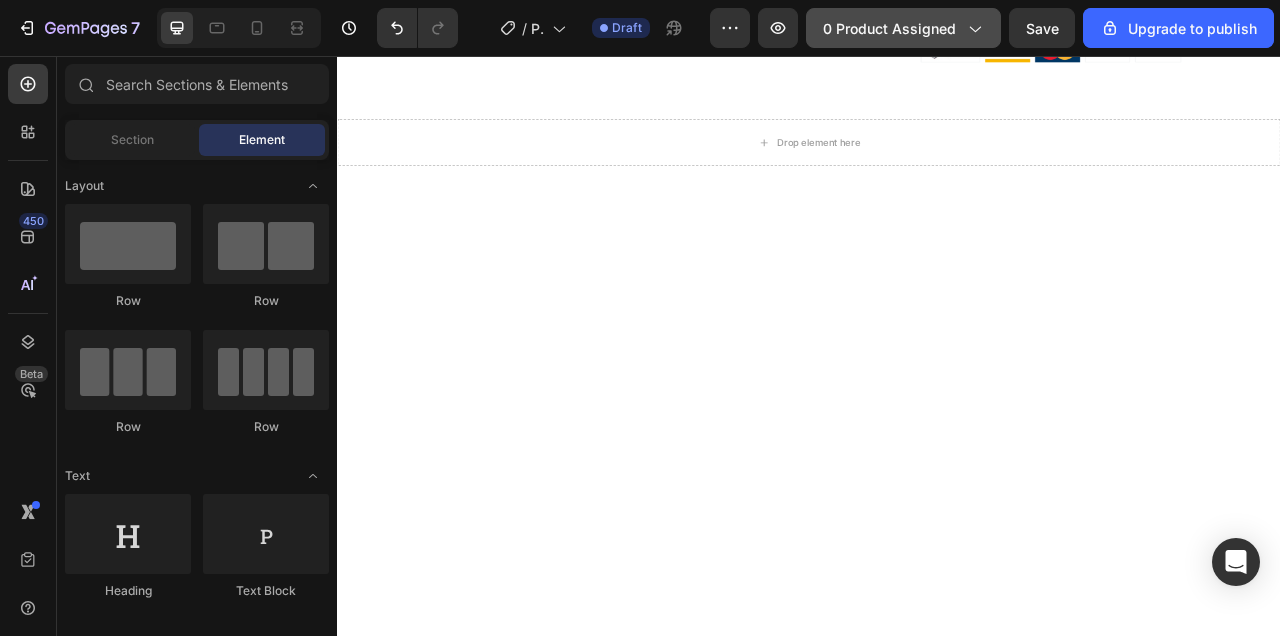click on "0 product assigned" at bounding box center (903, 28) 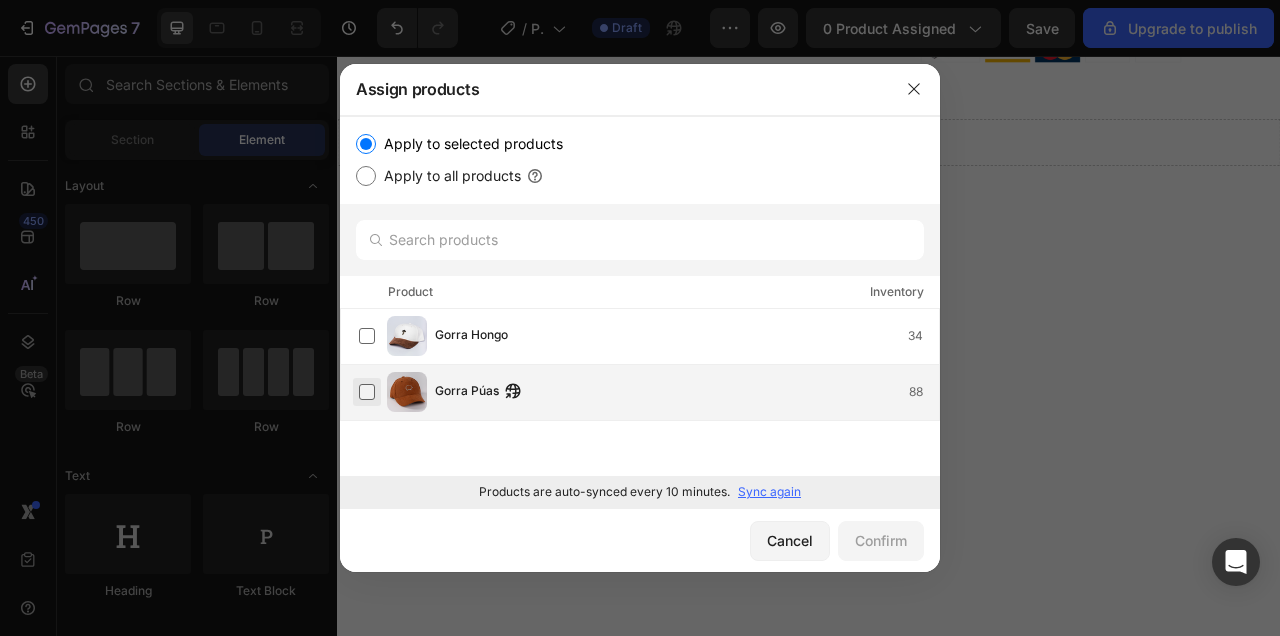 click at bounding box center (367, 392) 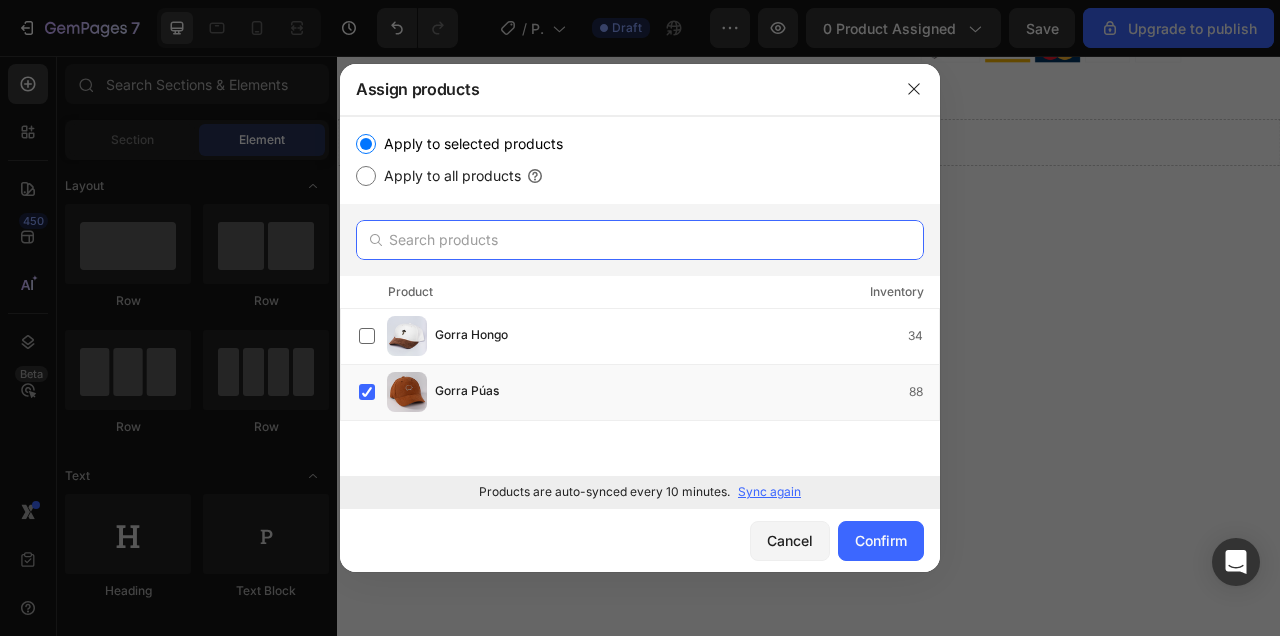 click at bounding box center [640, 240] 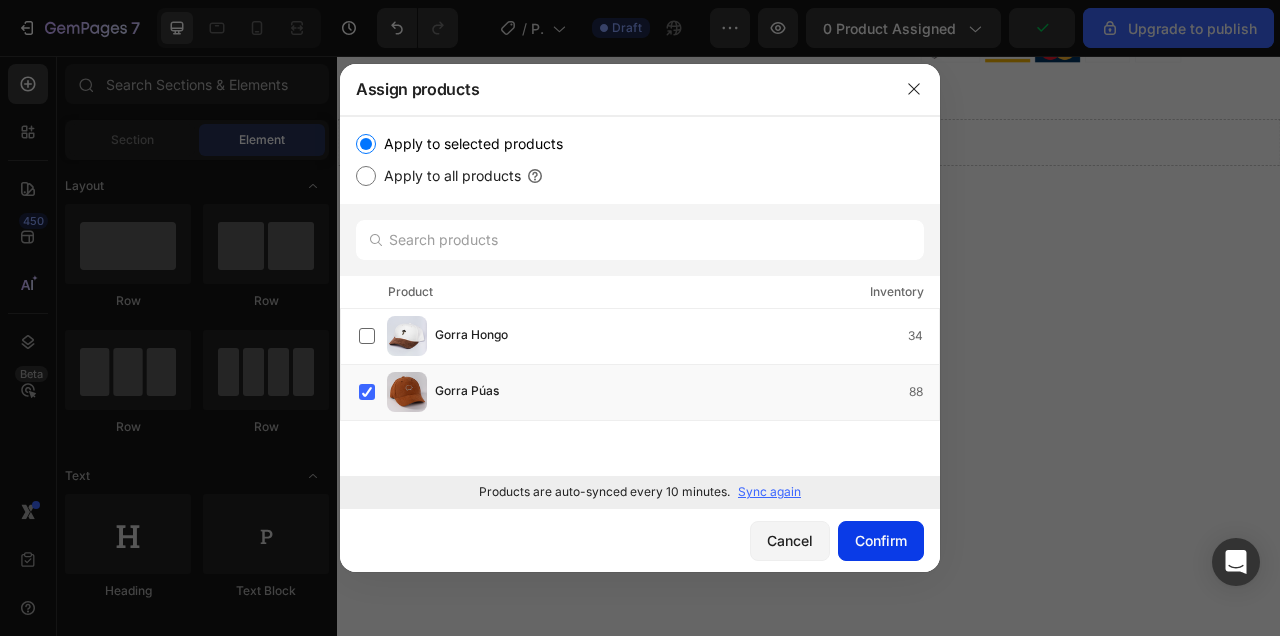 click on "Confirm" at bounding box center [881, 540] 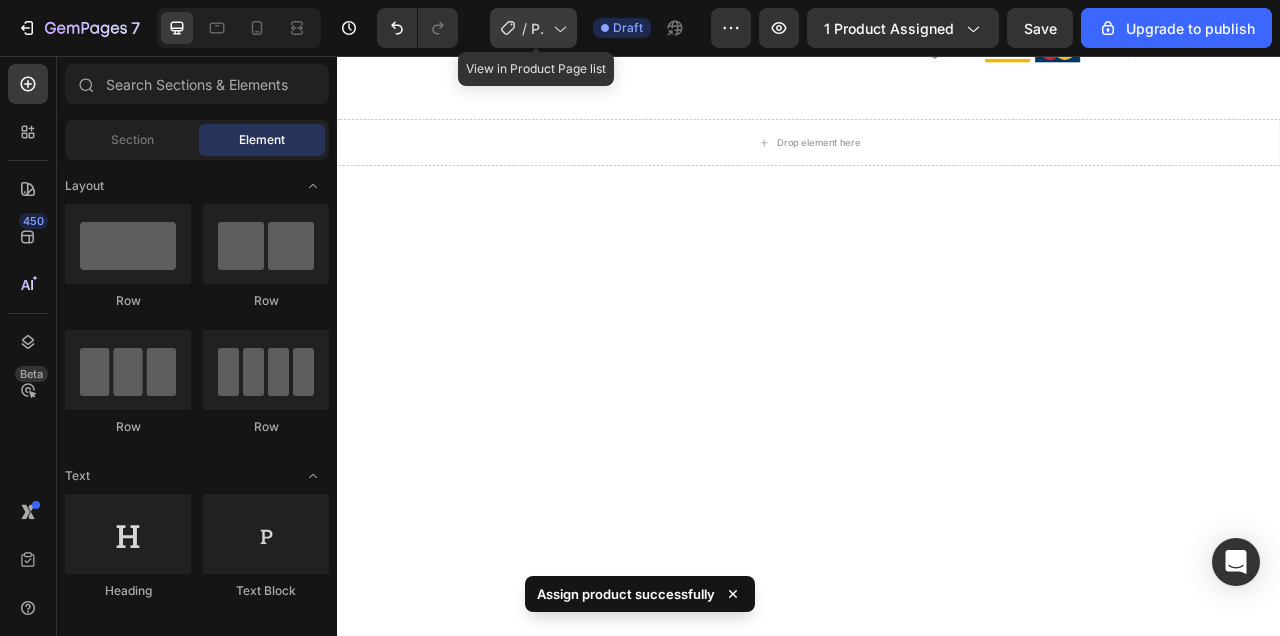 click 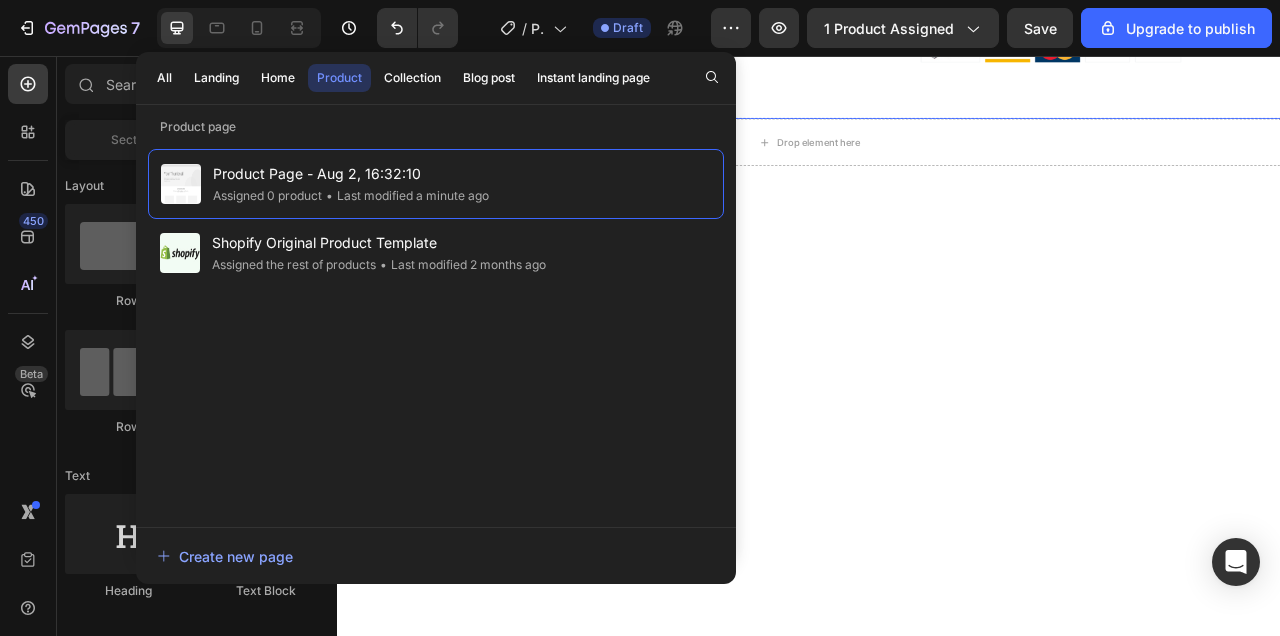 click on "Product Images Gorra Hongo (P) Title Icon Icon Icon Icon Icon Icon List Hoz (129 reviews) Text block Row $64.900,00 (P) Price (P) Price $90.000,00 (P) Price (P) Price Title Line - 28% off Product Badge Row Row Envió Gratis ✔ Hecha artesanalmente en Colombia ✔ Pin dorado con pintura a mano (único en cada pieza) ✔ Combinación elegante de tonos neutros ✔ Tela de pana de alta calidad ✔ Ajuste cómodo y durable (P) Description Image Free Hemoton Helmet! Heading When you buy one Hemoton Bike, get one free Hemoton Helmet $19,95 ! Text block Row Image Free Delivery Text block Free delivery and returns Text block Row Image Worry-Free Trial Text block 60-Day easy returns Text block Row Image Warranty Text block 1-Year warranty policy Text block Row Image After-Sale Service Text block 24/7 support Text block Row Row Setup options like colors, sizes with product variant. Add new variant or sync data" at bounding box center (937, -503) 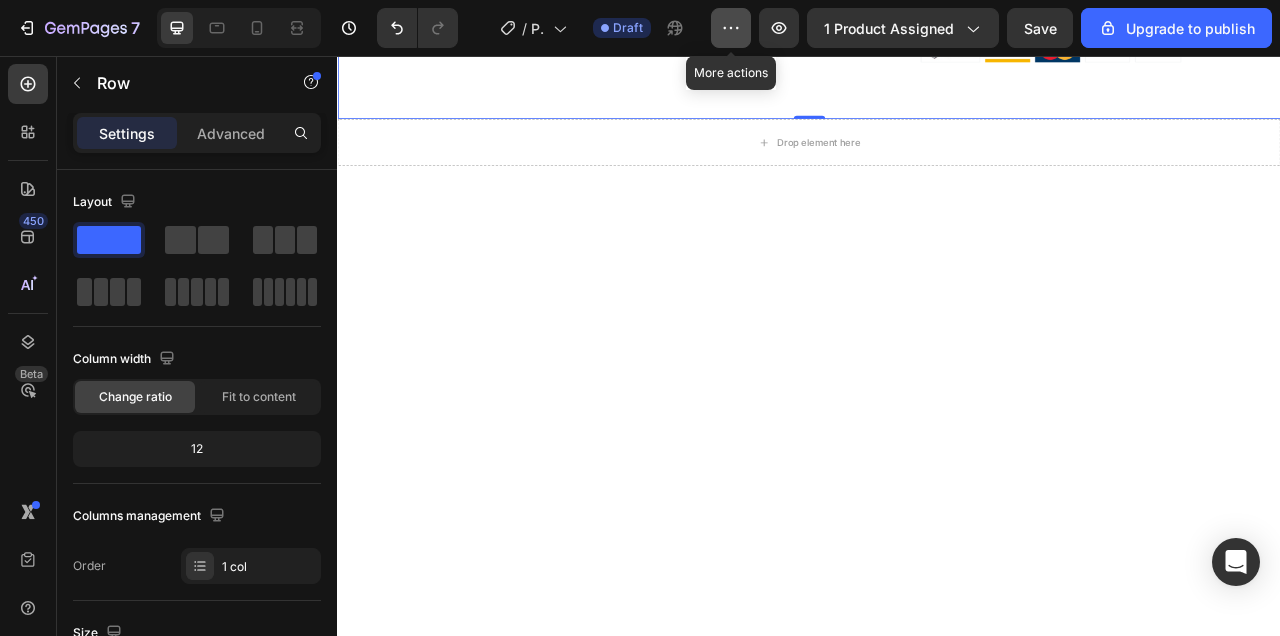 click 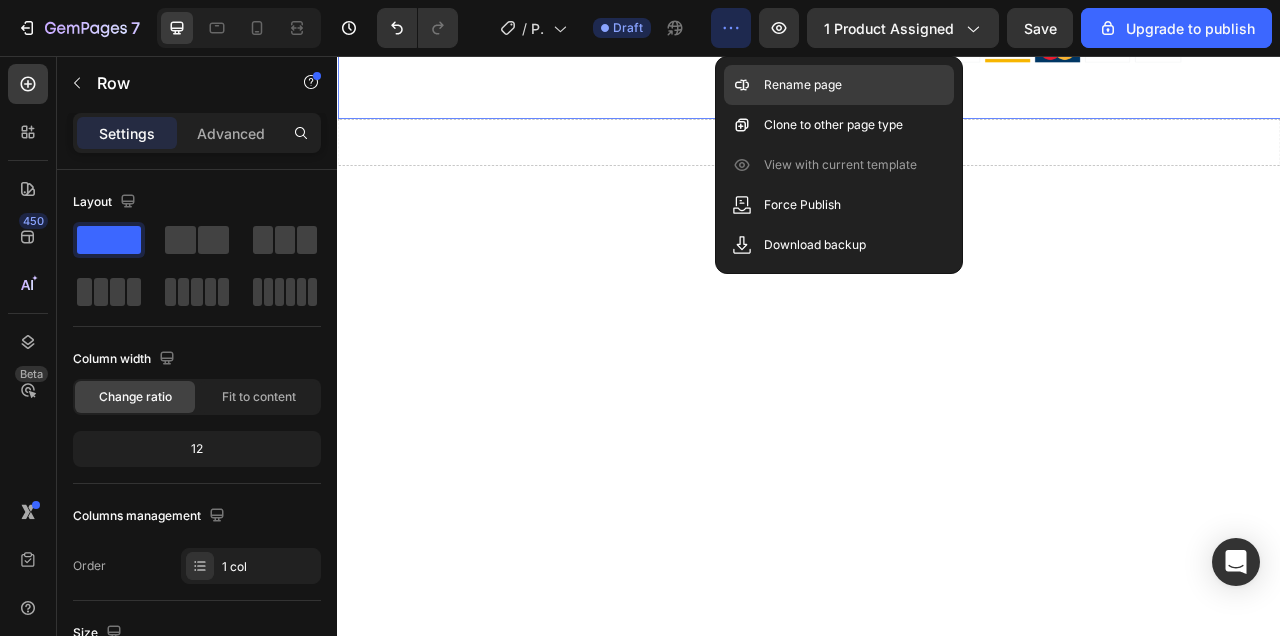 click on "Rename page" 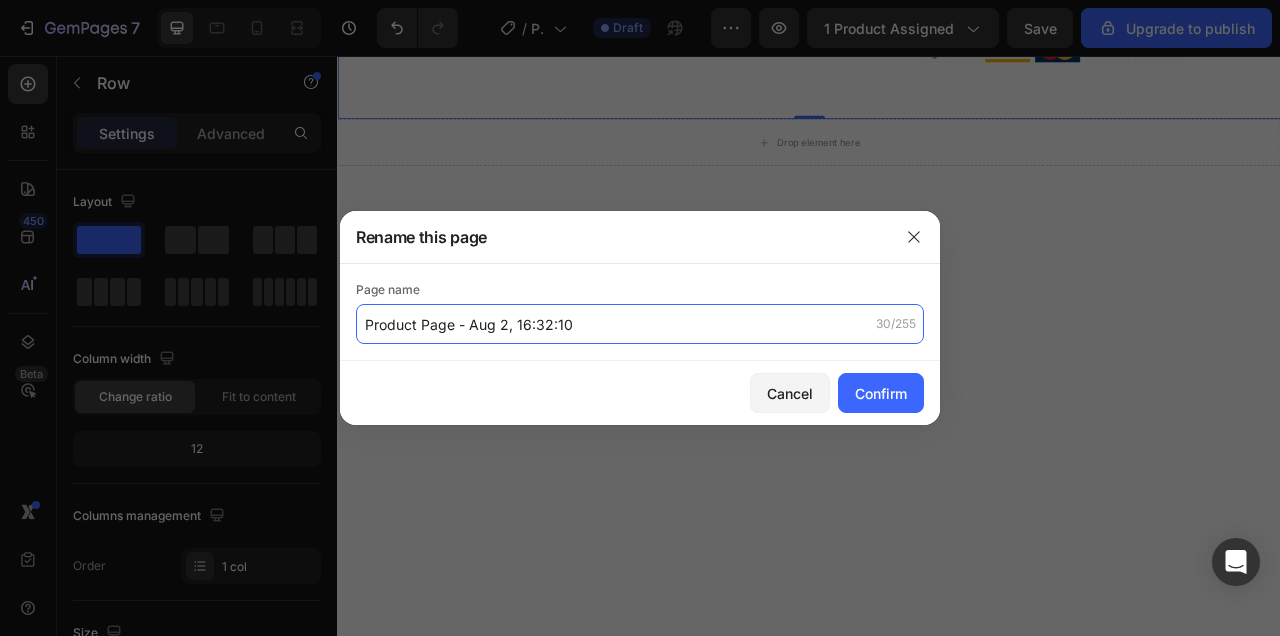 click on "Product Page - Aug 2, 16:32:10" 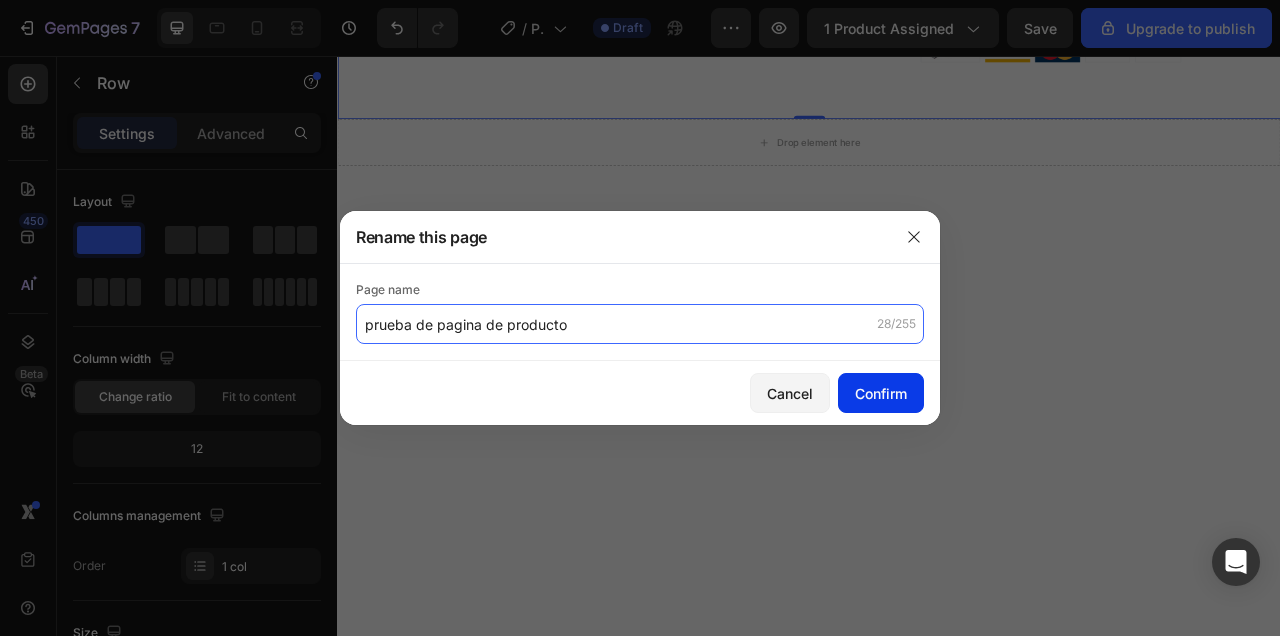 type on "prueba de pagina de producto" 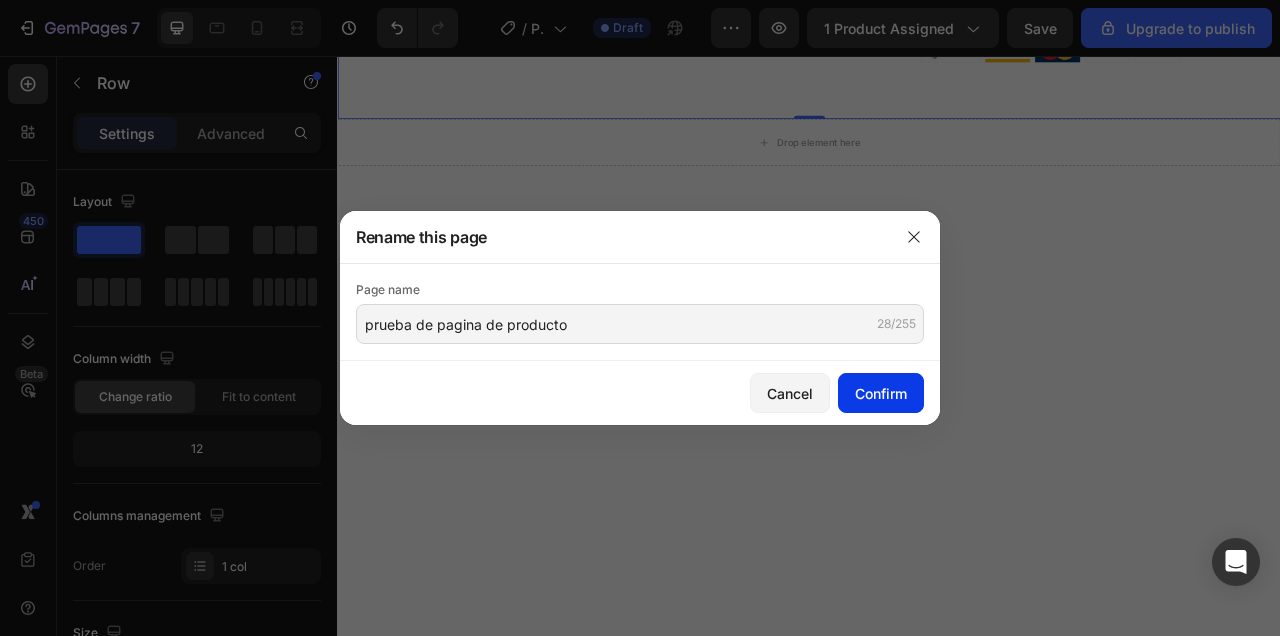 click on "Confirm" at bounding box center [881, 393] 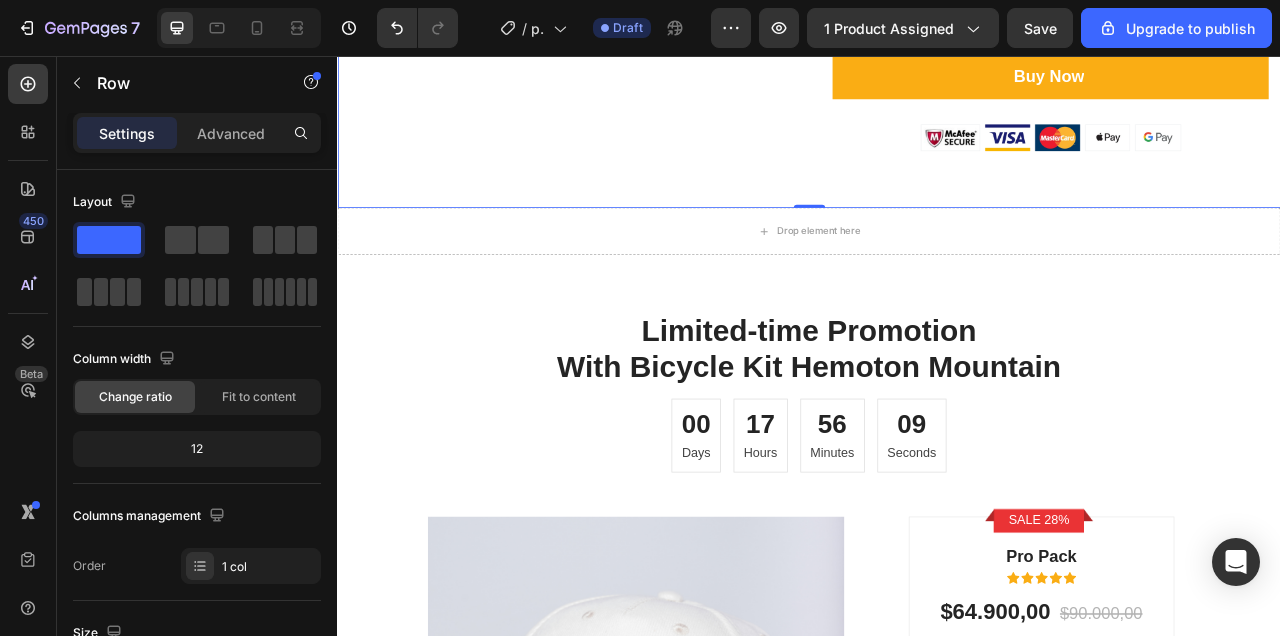 scroll, scrollTop: 1217, scrollLeft: 0, axis: vertical 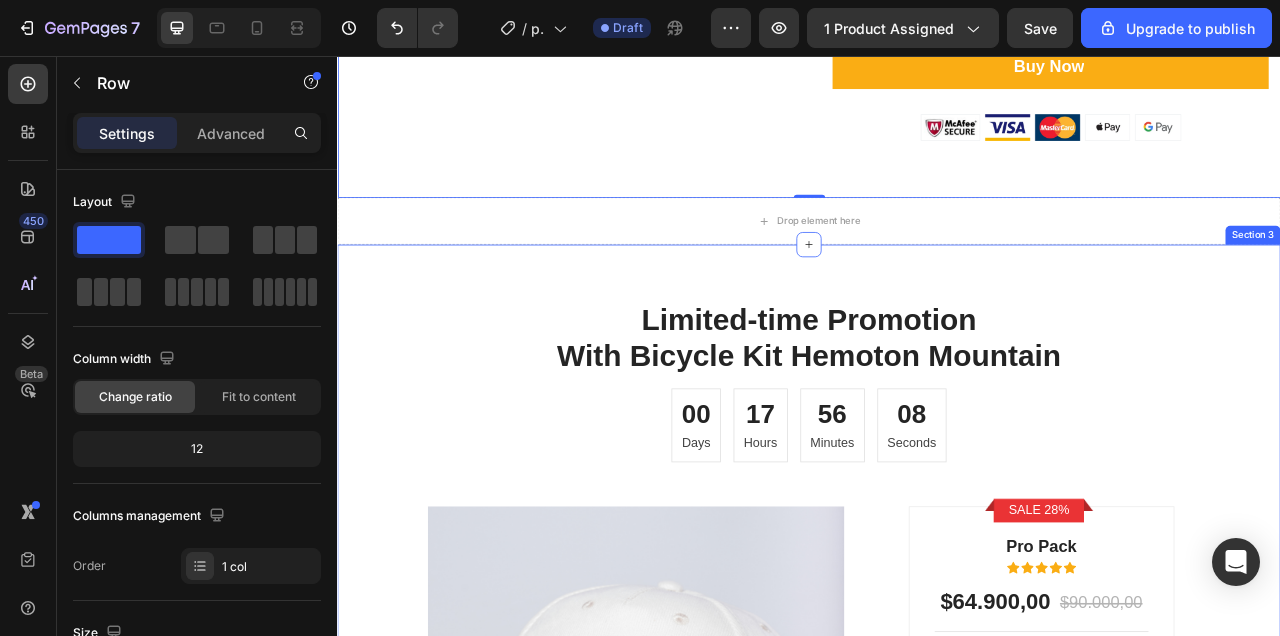 click on "Limited-time Promotion With Bicycle Kit Hemoton Mountain Heading 00 Days 17 Hours 56 Minutes 08 Seconds CountDown Timer Row Product Images Sale 28% Product Badge Row Pro Pack Text block Icon Icon Icon Icon Icon Icon List Hoz $64.900,00 (P) Price (P) Price $90.000,00 (P) Price (P) Price Row Title Line Icon Hemoton Mountain Bicycle with Aluminum Frame Suspension Text block Row Icon Aduro Sport Bicycle Bike Storage Bag Triangle Saddle Frame Pouch for Cycling Text block Row Icon Water Bottle Cage Handlebar Seatpost Mount for Road Bikes Text block Row Buy Now (P) Cart Button Row Product Section 3" at bounding box center [937, 763] 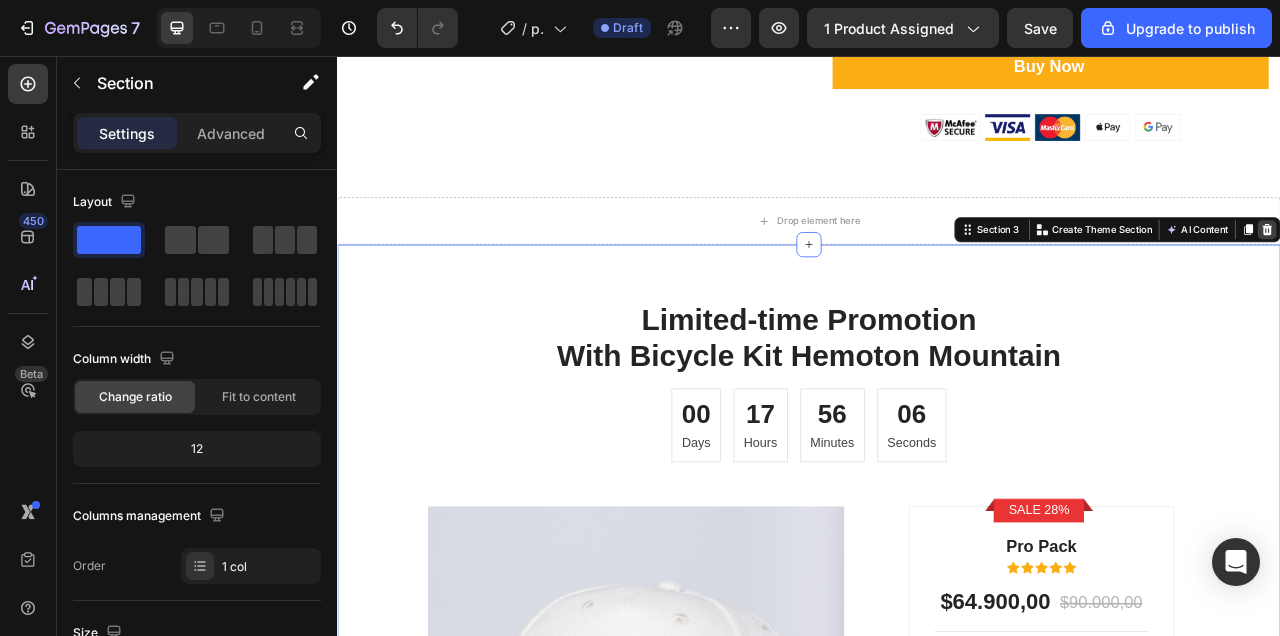 click 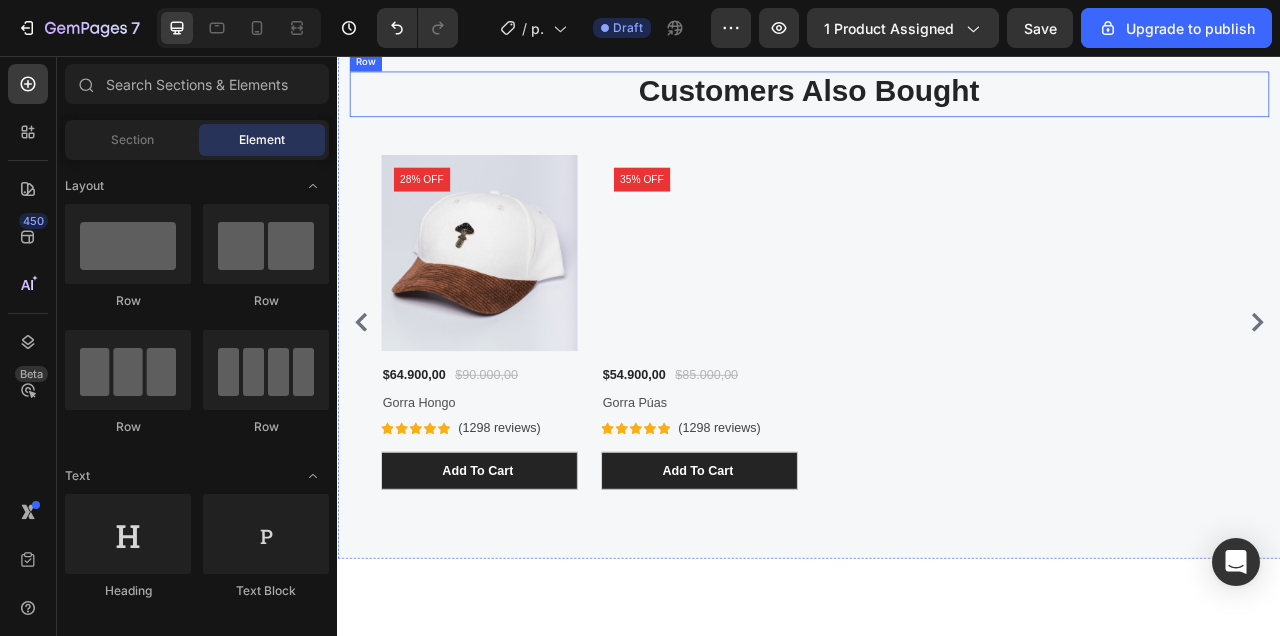 scroll, scrollTop: 1316, scrollLeft: 0, axis: vertical 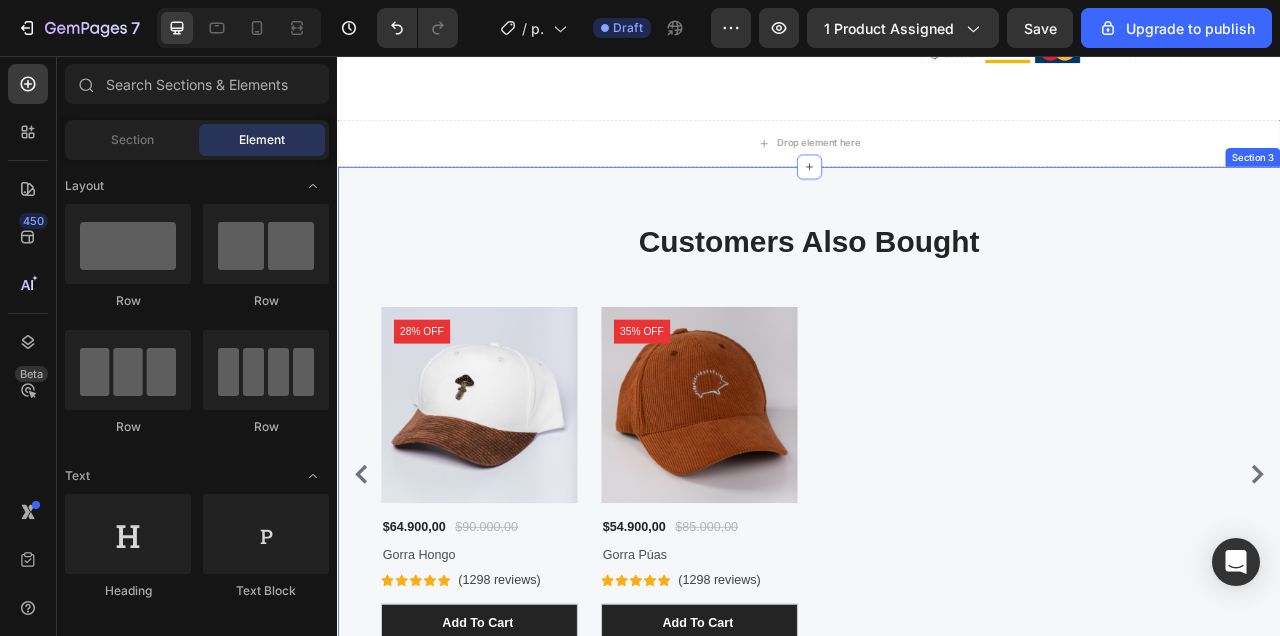 click on "Customers Also Bought Heading Row
Product Images 28% off Product Badge $64.900,00 (P) Price (P) Price $90.000,00 (P) Price (P) Price Row Gorra Hongo (P) Title                Icon                Icon                Icon                Icon                Icon Icon List Hoz (1298 reviews) Text block Row Add To cart (P) Cart Button Row Product List Product Images 35% off Product Badge $54.900,00 (P) Price (P) Price $85.000,00 (P) Price (P) Price Row Gorra Púas (P) Title                Icon                Icon                Icon                Icon                Icon Icon List Hoz (1298 reviews) Text block Row Add To cart (P) Cart Button Row Product List
Product List Row Section 3" at bounding box center [937, 543] 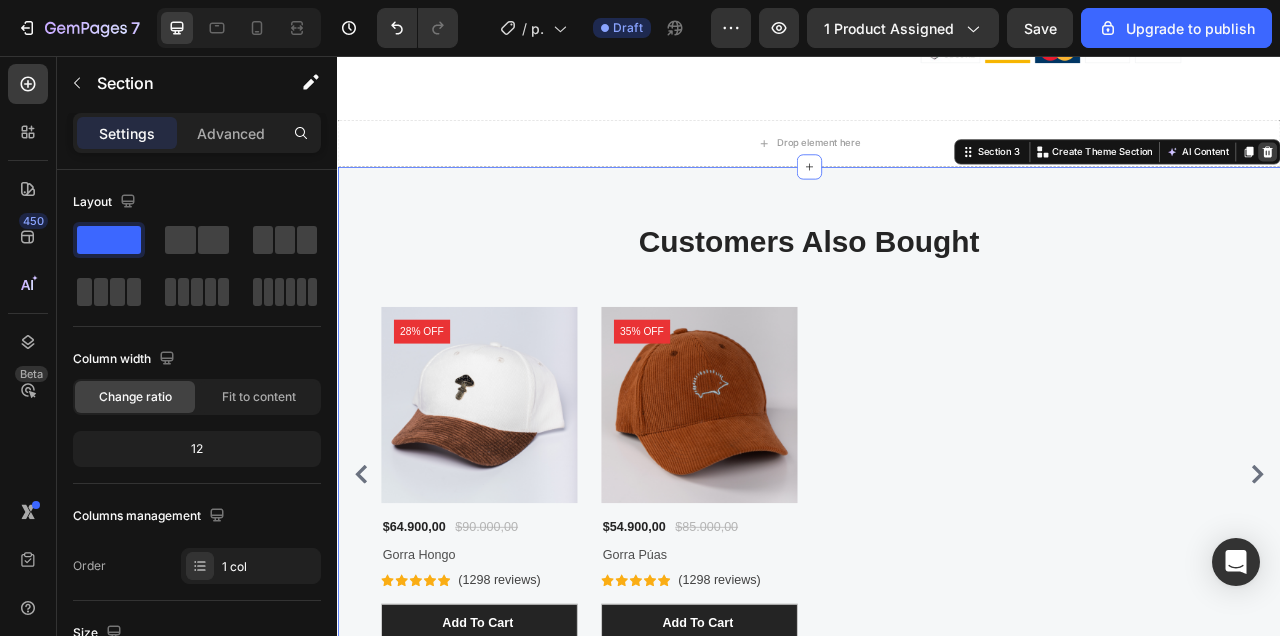 click 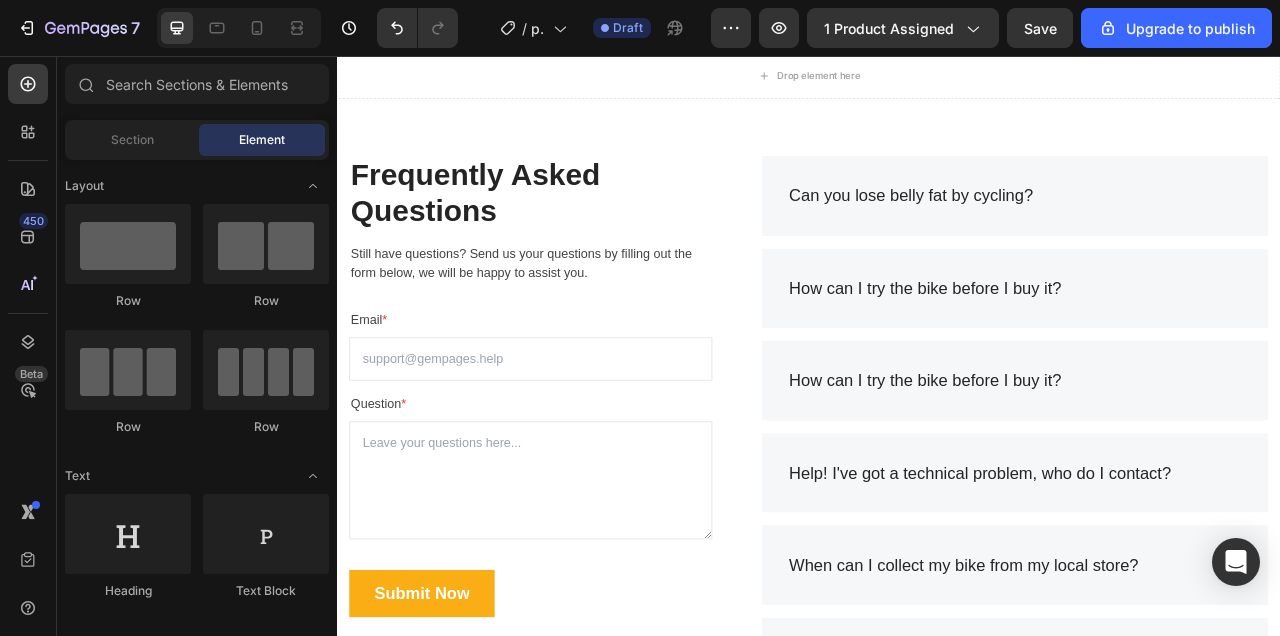 scroll, scrollTop: 1214, scrollLeft: 0, axis: vertical 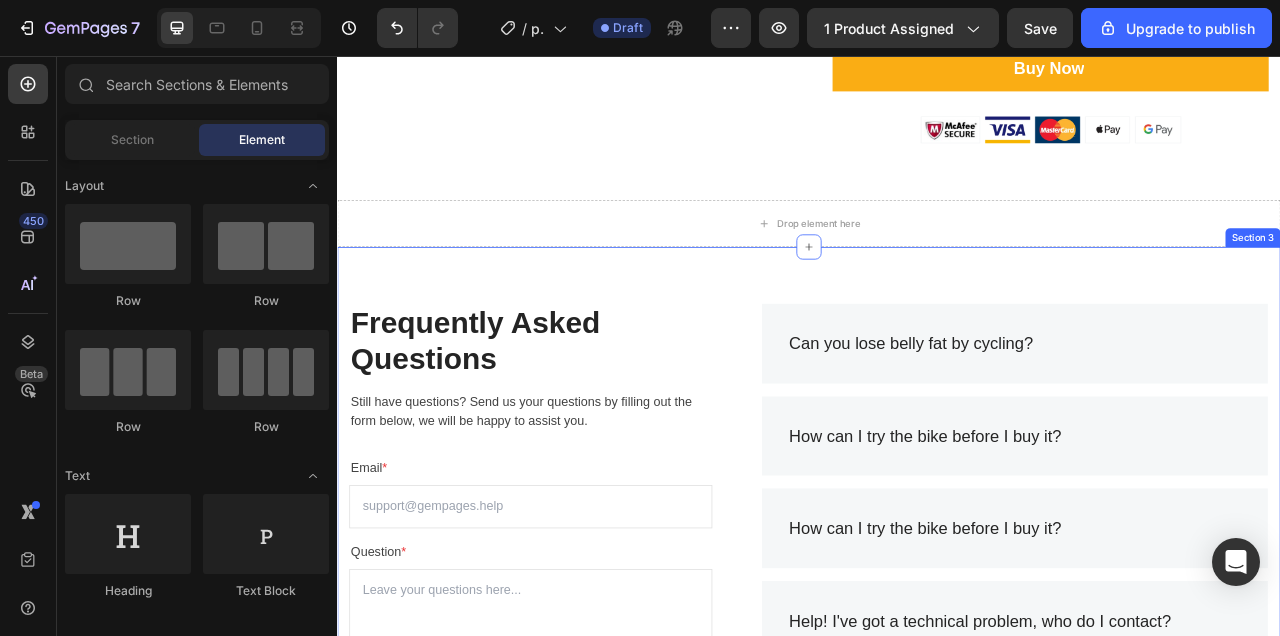click on "Frequently Asked Questions Heading Still have questions? Send us your questions by filling out the form below, we will be happy to assist you. Text block Email * Text block Email Field Question * Text block Text Area Submit Now Submit Button Contact Form Can you lose belly fat by cycling? How can I try the bike before I buy it? How can I try the bike before I buy it? Help! I've got a technical problem, who do I contact? When can I collect my bike from my local store? How can I track my order? Accordion Row Section 3" at bounding box center (937, 715) 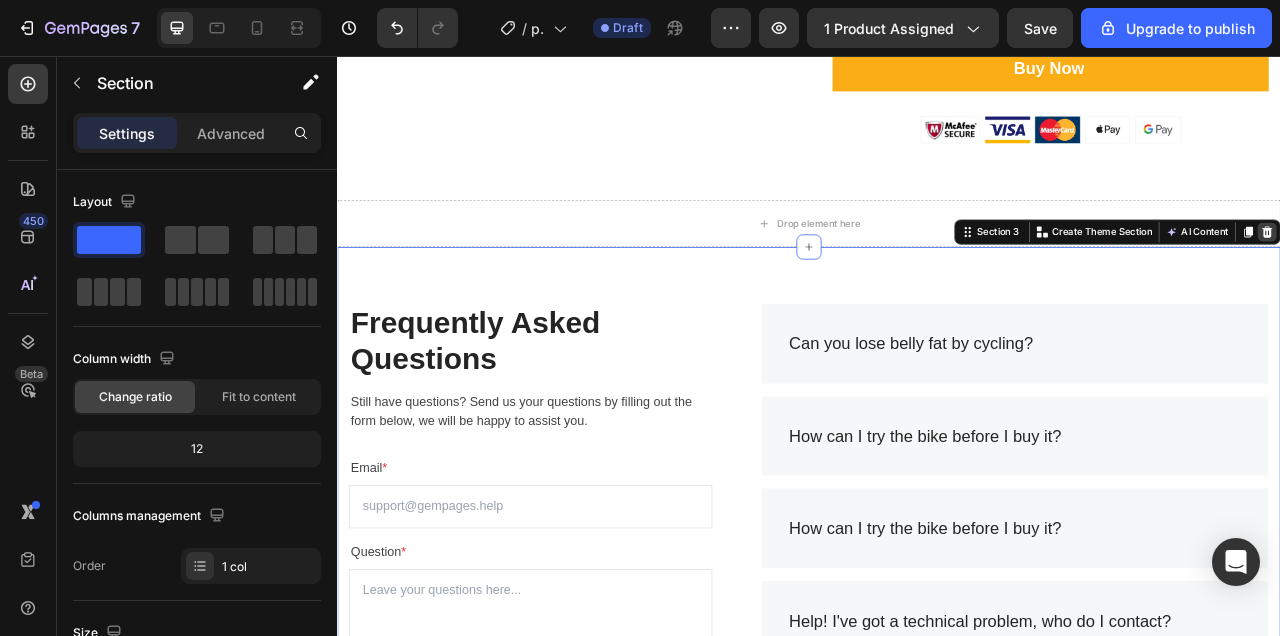 click 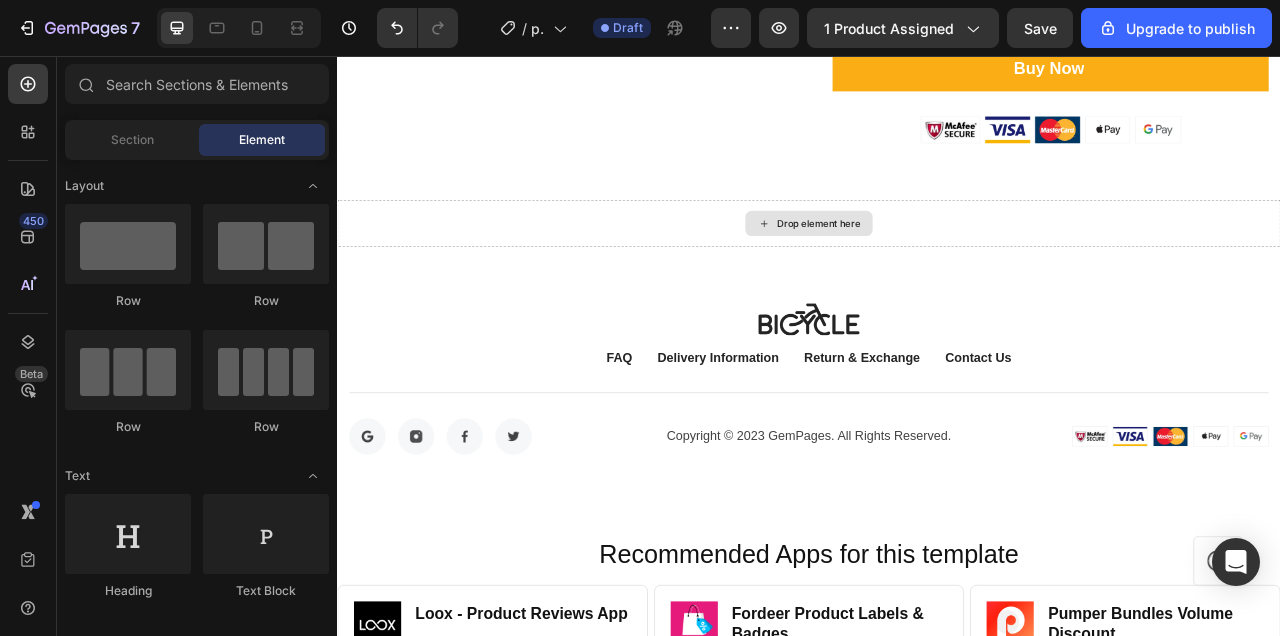 scroll, scrollTop: 1102, scrollLeft: 0, axis: vertical 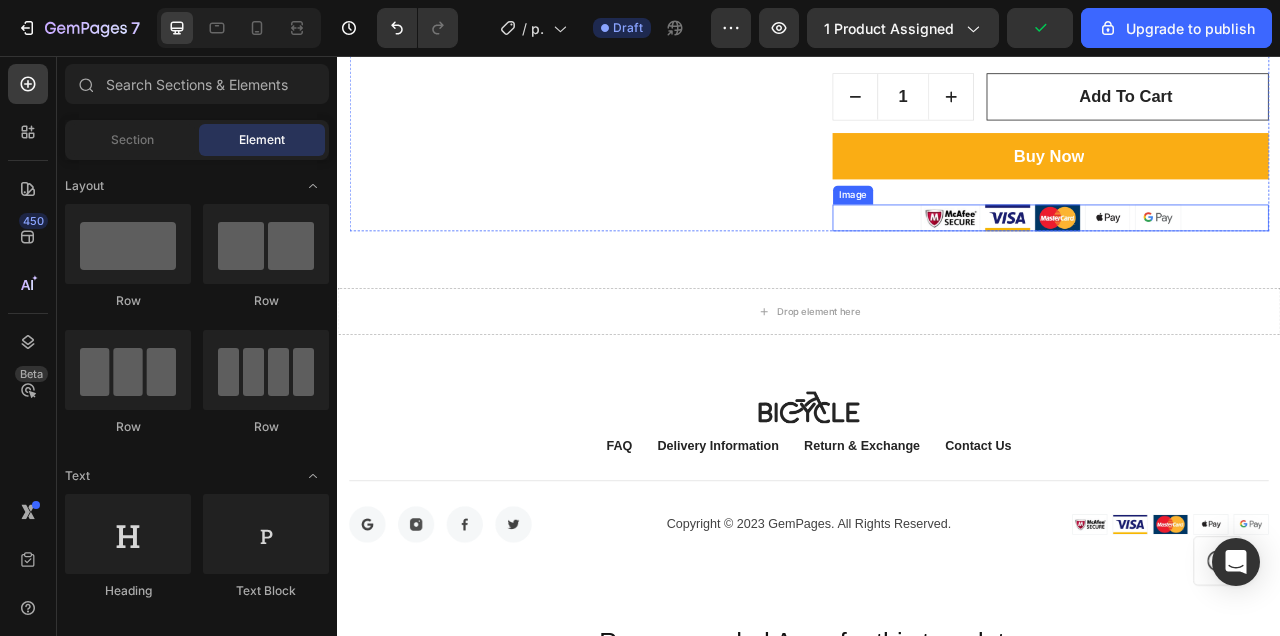 click at bounding box center (1245, 262) 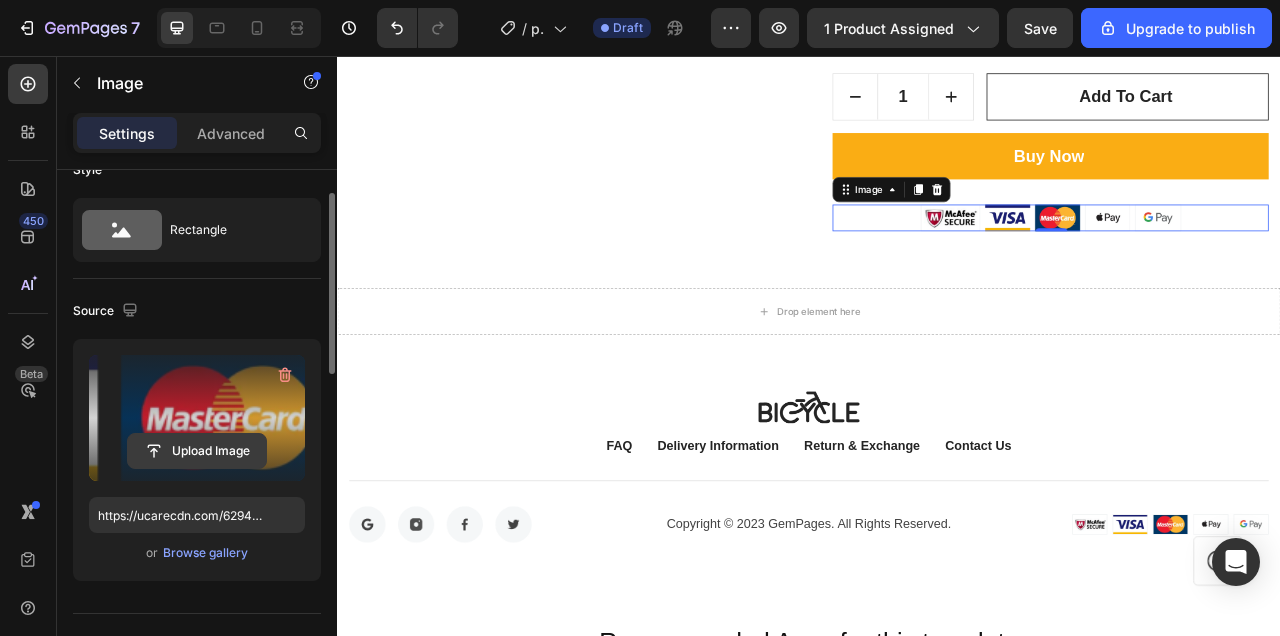 scroll, scrollTop: 54, scrollLeft: 0, axis: vertical 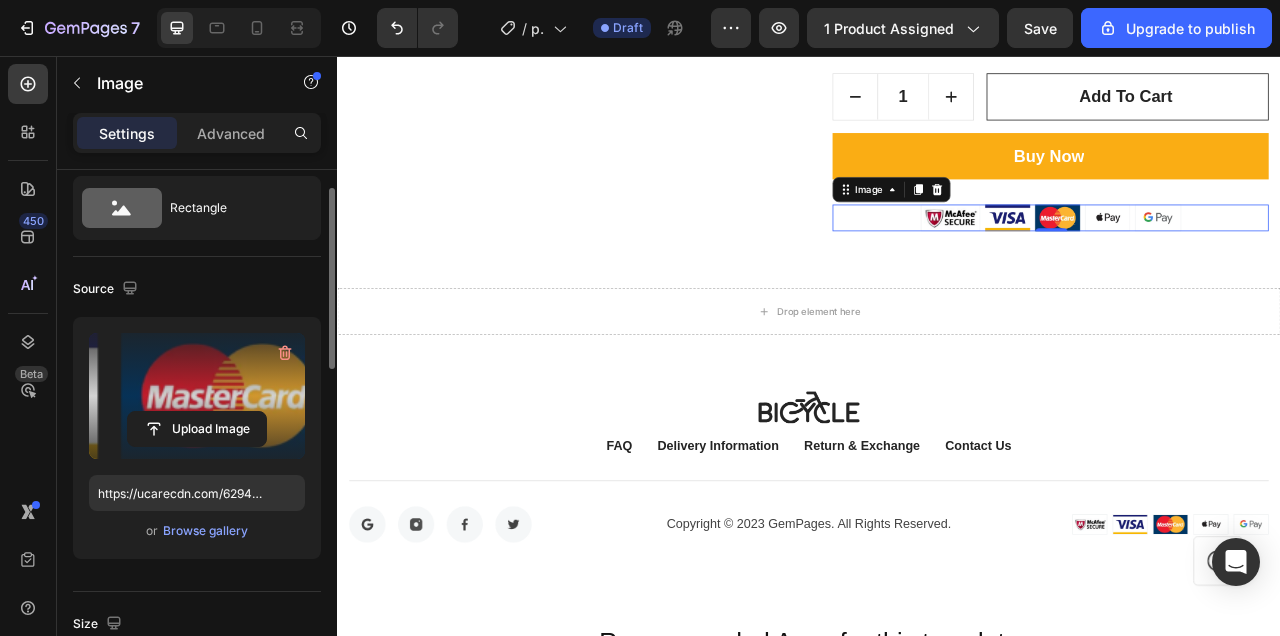 click at bounding box center [197, 396] 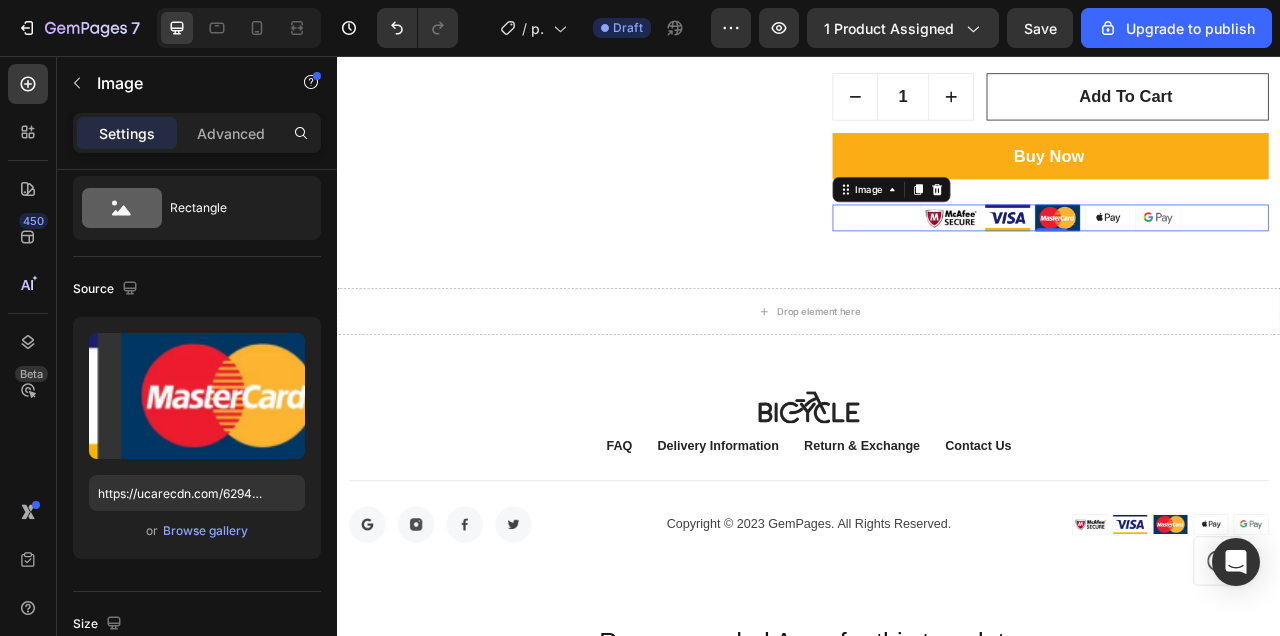 click at bounding box center [1244, 262] 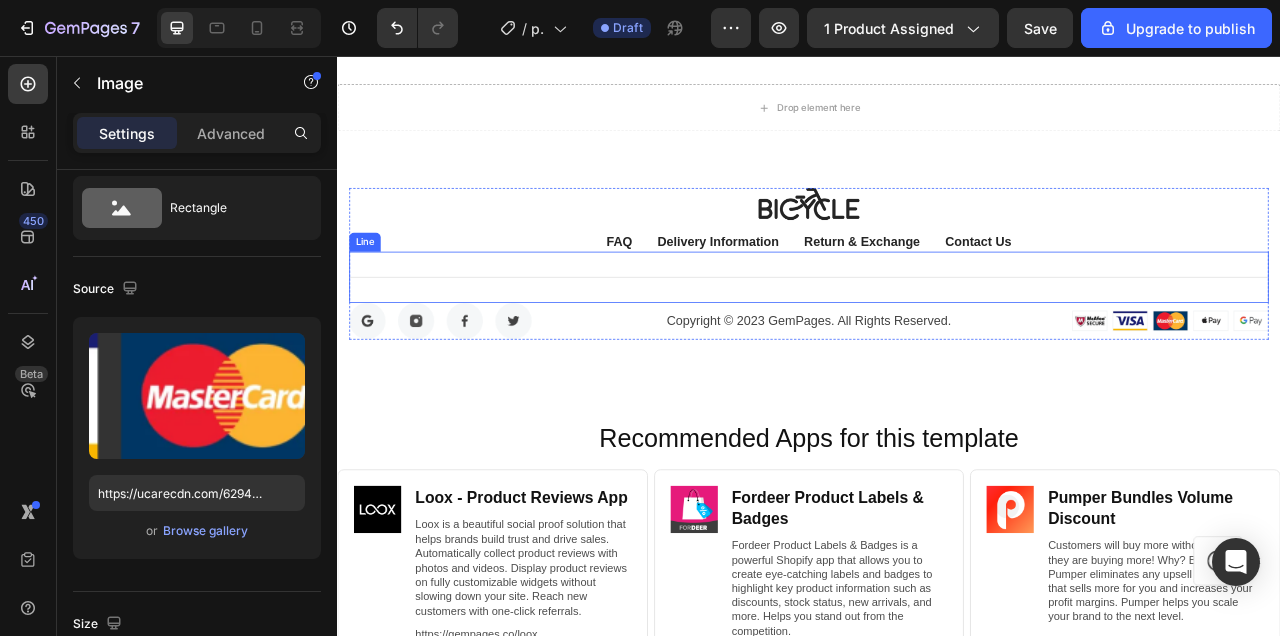 scroll, scrollTop: 1163, scrollLeft: 0, axis: vertical 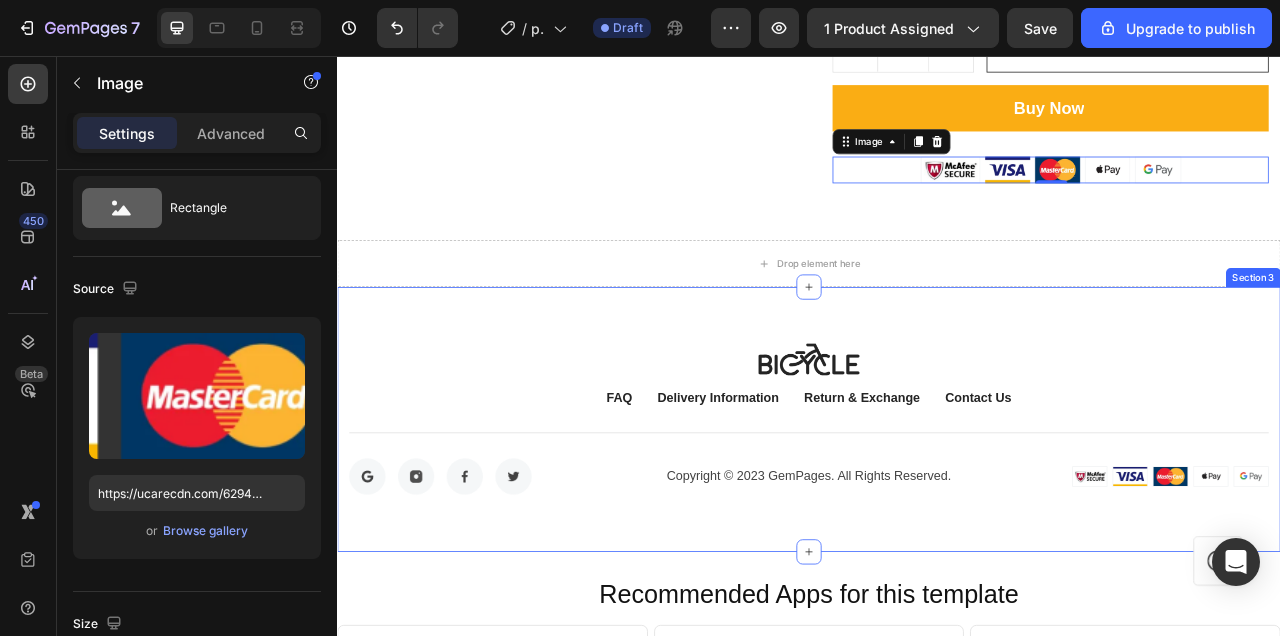 click on "Image FAQ Button Delivery Information Button Return & Exchange Button Contact Us Button Row                Title Line Image Image Image Image Row Copyright © 2023 GemPages. All Rights Reserved. Text block Image Row Row
Icon Row Section 3" at bounding box center (937, 518) 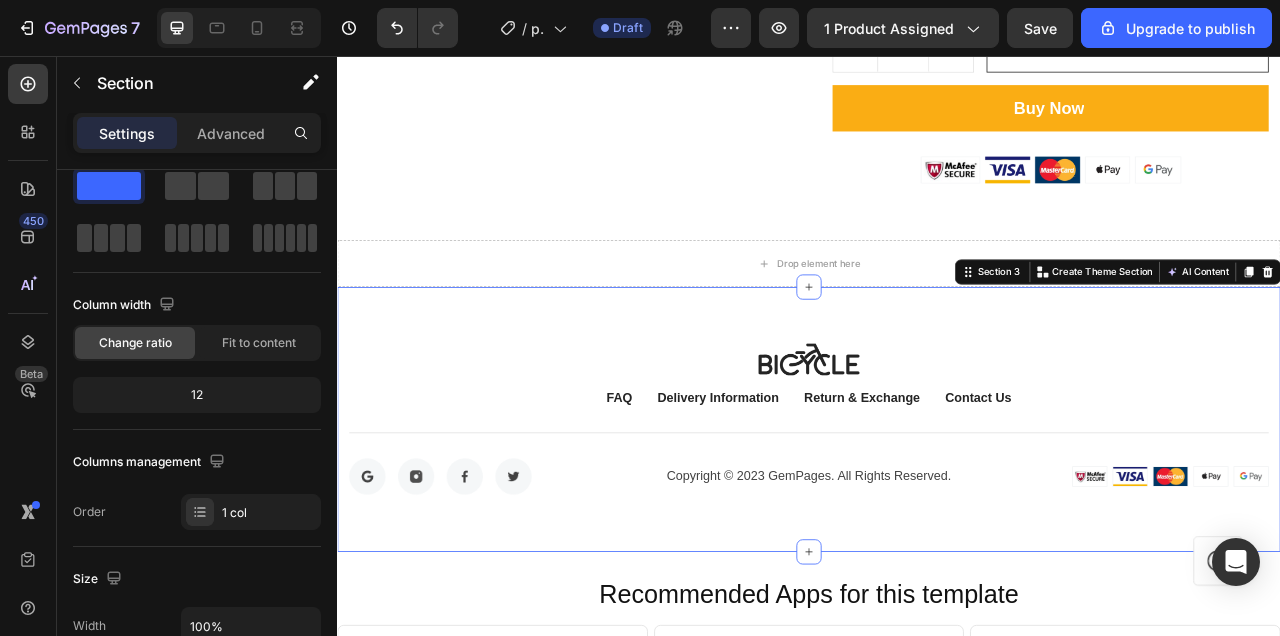 scroll, scrollTop: 0, scrollLeft: 0, axis: both 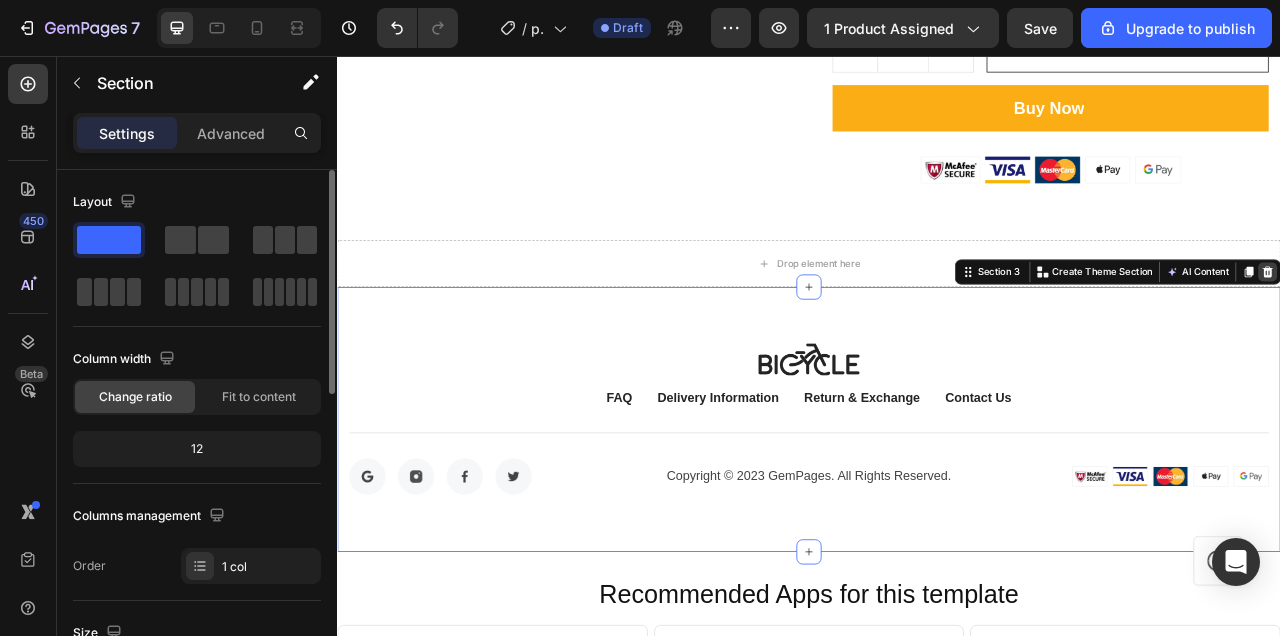 click 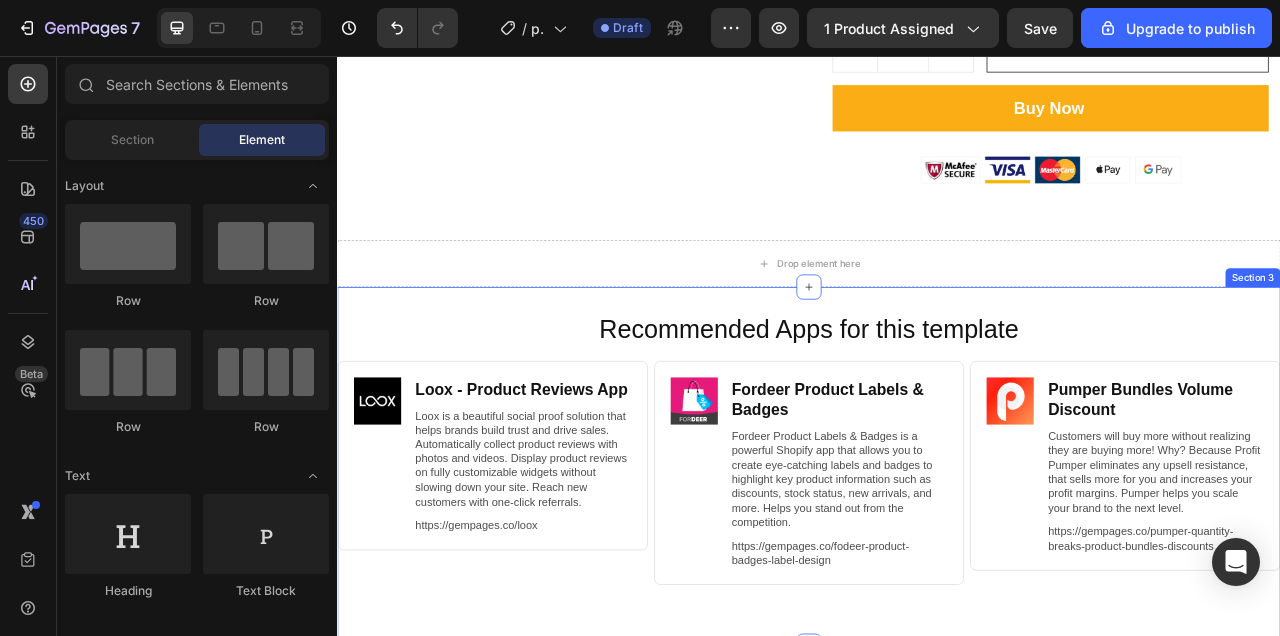 click on "Recommended Apps for this template Heading Image Loox ‑ Product Reviews App Heading Loox is a beautiful social proof solution that helps brands build trust and drive sales. Automatically collect product reviews with photos and videos. Display product reviews on fully customizable widgets without slowing down your site. Reach new customers with one-click referrals. Text Block https://gempages.co/loox Text Block Row Row Image Fordeer Product Labels & Badges Heading Fordeer Product Labels & Badges is a powerful Shopify app that allows you to create eye-catching labels and badges to highlight key product information such as discounts, stock status, new arrivals, and more. Helps you stand out from the competition. Text Block https://gempages.co/fodeer-product-badges-label-design Text Block Row Row Image Pumper Bundles Volume Discount Heading Text Block https://gempages.co/pumper-quantity-breaks-product-bundles-discounts Text Block Row Row Row Section 3" at bounding box center (937, 578) 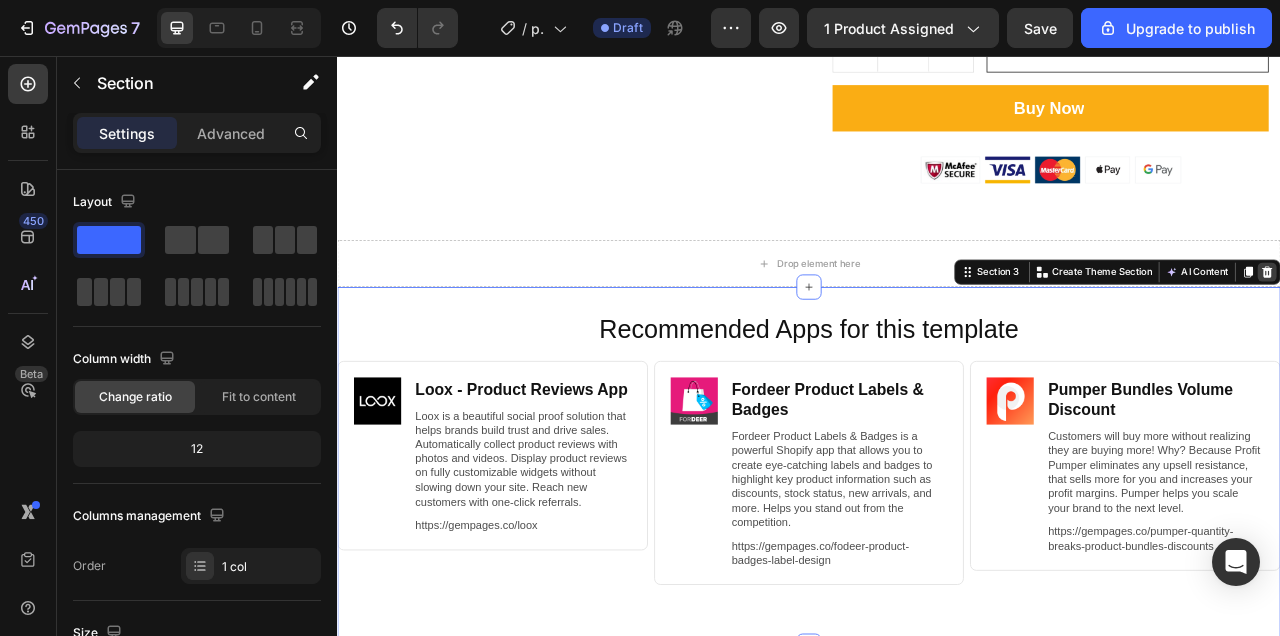 click at bounding box center (1520, 331) 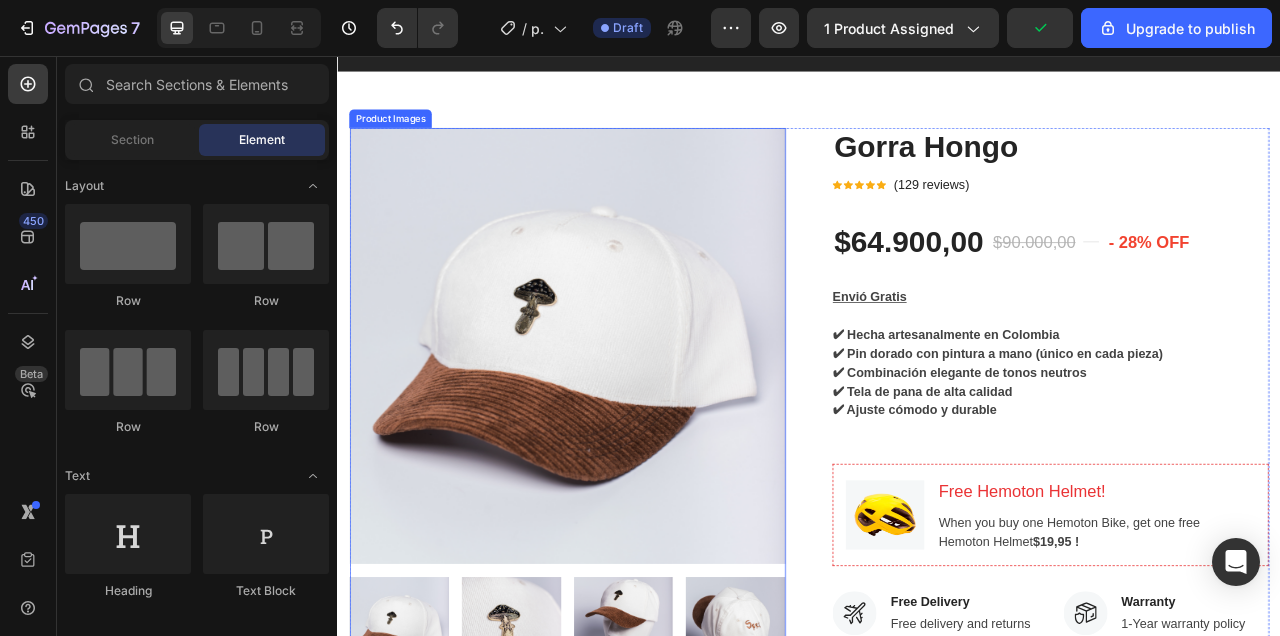 scroll, scrollTop: 106, scrollLeft: 0, axis: vertical 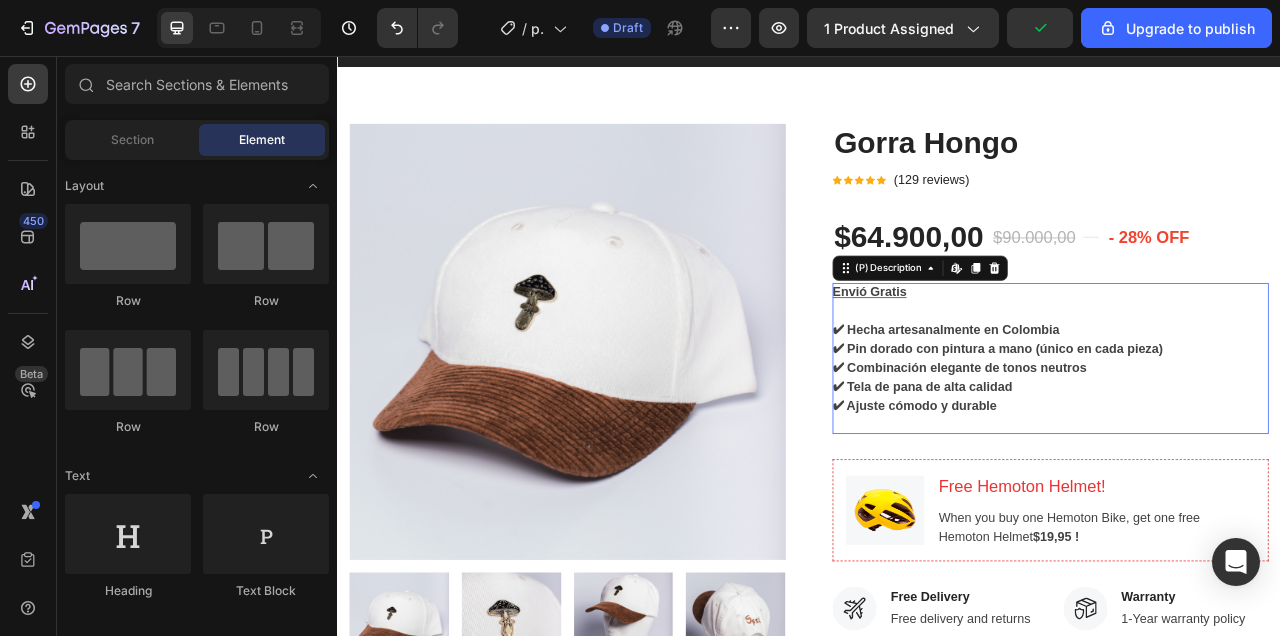 click on "Envió Gratis ✔ Hecha artesanalmente en Colombia ✔ Pin dorado con pintura a mano (único en cada pieza) ✔ Combinación elegante de tonos neutros ✔ Tela de pana de alta calidad ✔ Ajuste cómodo y durable" at bounding box center (1177, 428) 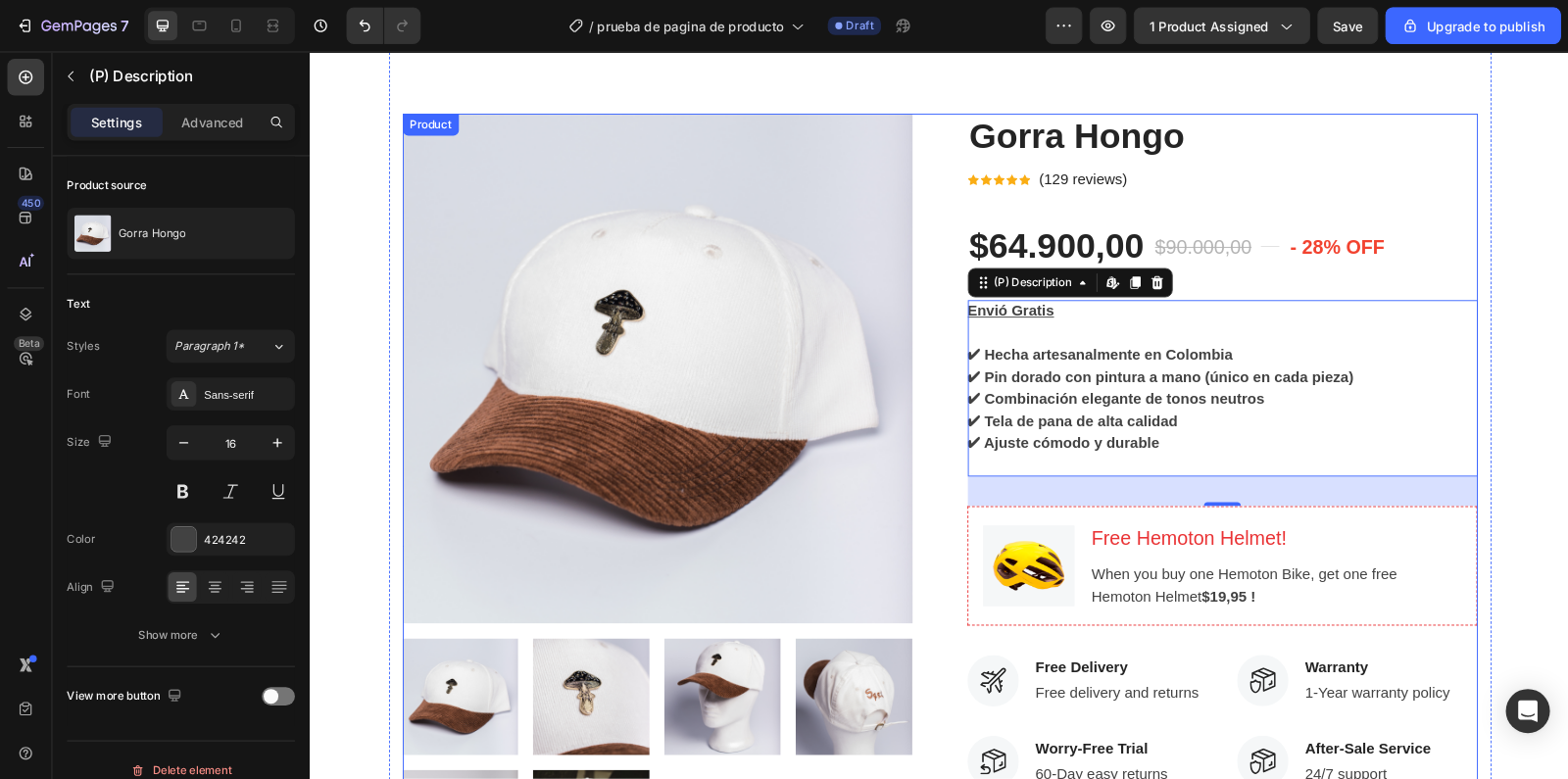 scroll, scrollTop: 122, scrollLeft: 0, axis: vertical 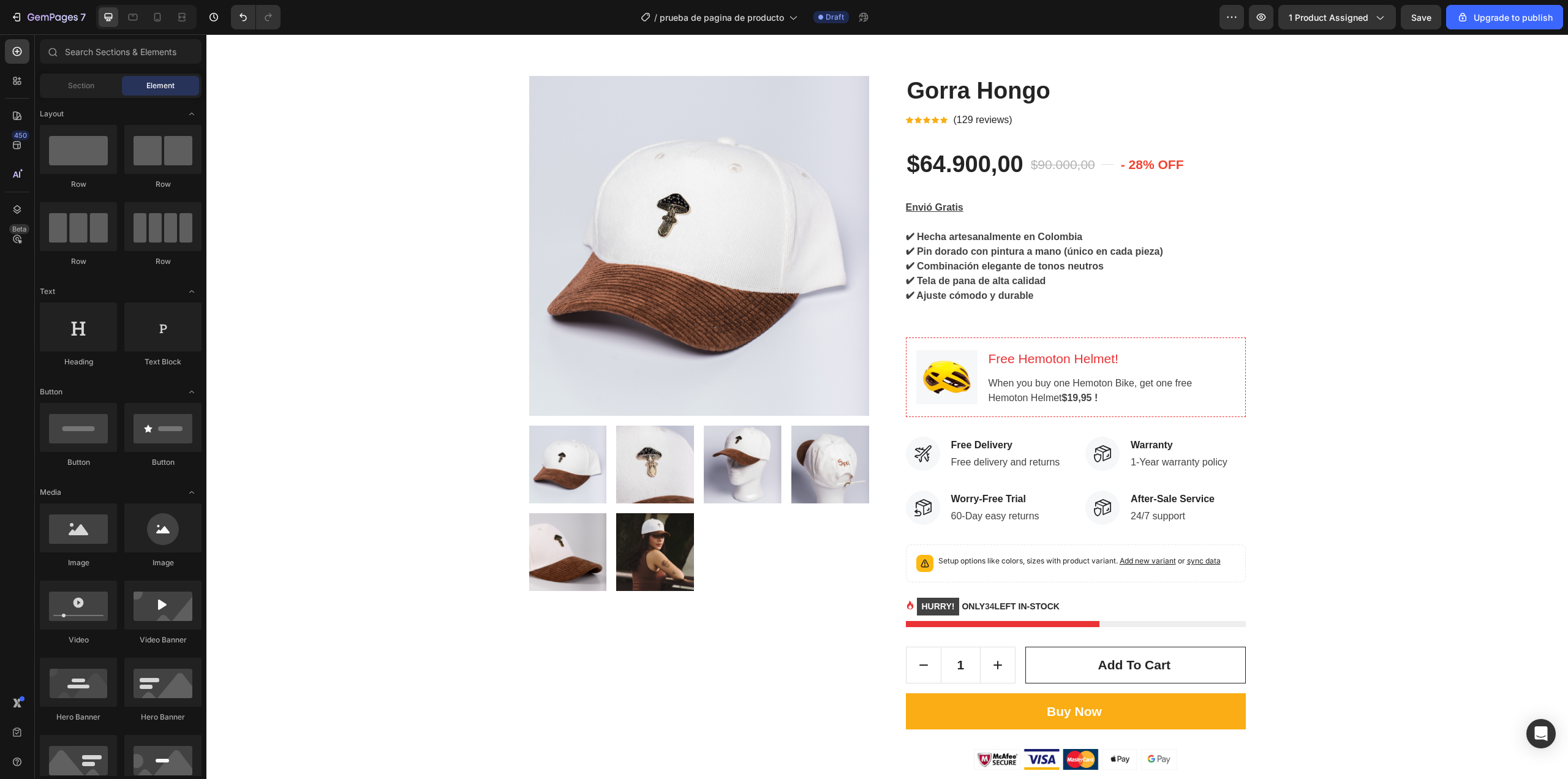 click on "Limited-time Offers | High Demand | $100 Off + FREE HELMET Text block Image Row Row Product Images Gorra Hongo (P) Title Icon Icon Icon Icon Icon Icon List Hoz (129 reviews) Text block Row $64.900,00 (P) Price (P) Price $90.000,00 (P) Price (P) Price Title Line - 28% off Product Badge Row Row Envió Gratis ✔ Hecha artesanalmente en Colombia ✔ Pin dorado con pintura a mano (único en cada pieza) ✔ Combinación elegante de tonos neutros ✔ Tela de pana de alta calidad ✔ Ajuste cómodo y durable (P) Description Image Free Hemoton Helmet! Heading When you buy one Hemoton Bike, get one free Hemoton Helmet $19,95 ! Text block Row Image Free Delivery Text block Free delivery and returns Text block Row Image Worry-Free Trial Text block 60-Day easy returns Text block Row Image Warranty Text block 1-Year warranty policy Text block Row Image After-Sale Service Text block 24/7 support Text block Row Row or 34" at bounding box center [887, 417] 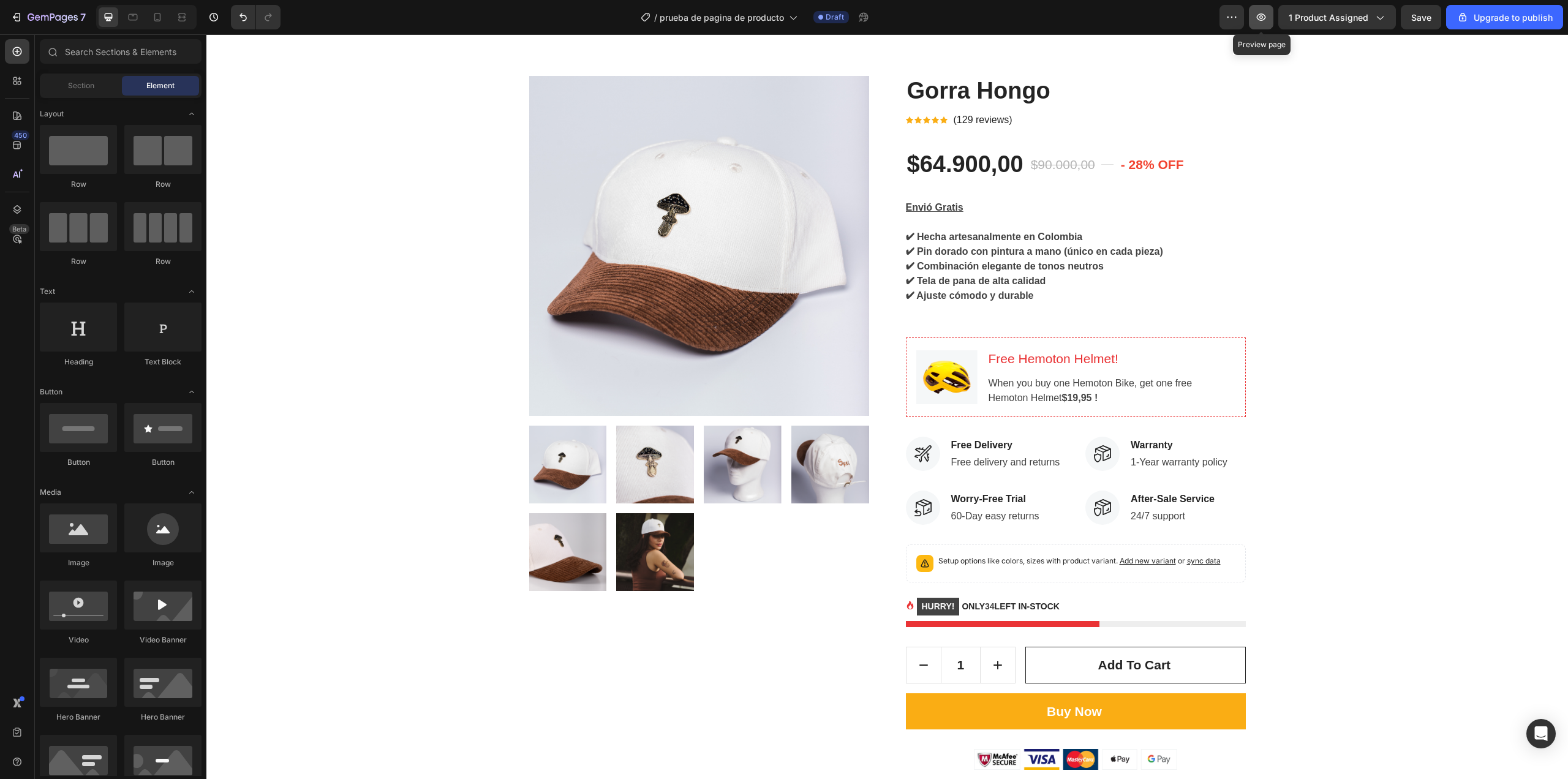 click 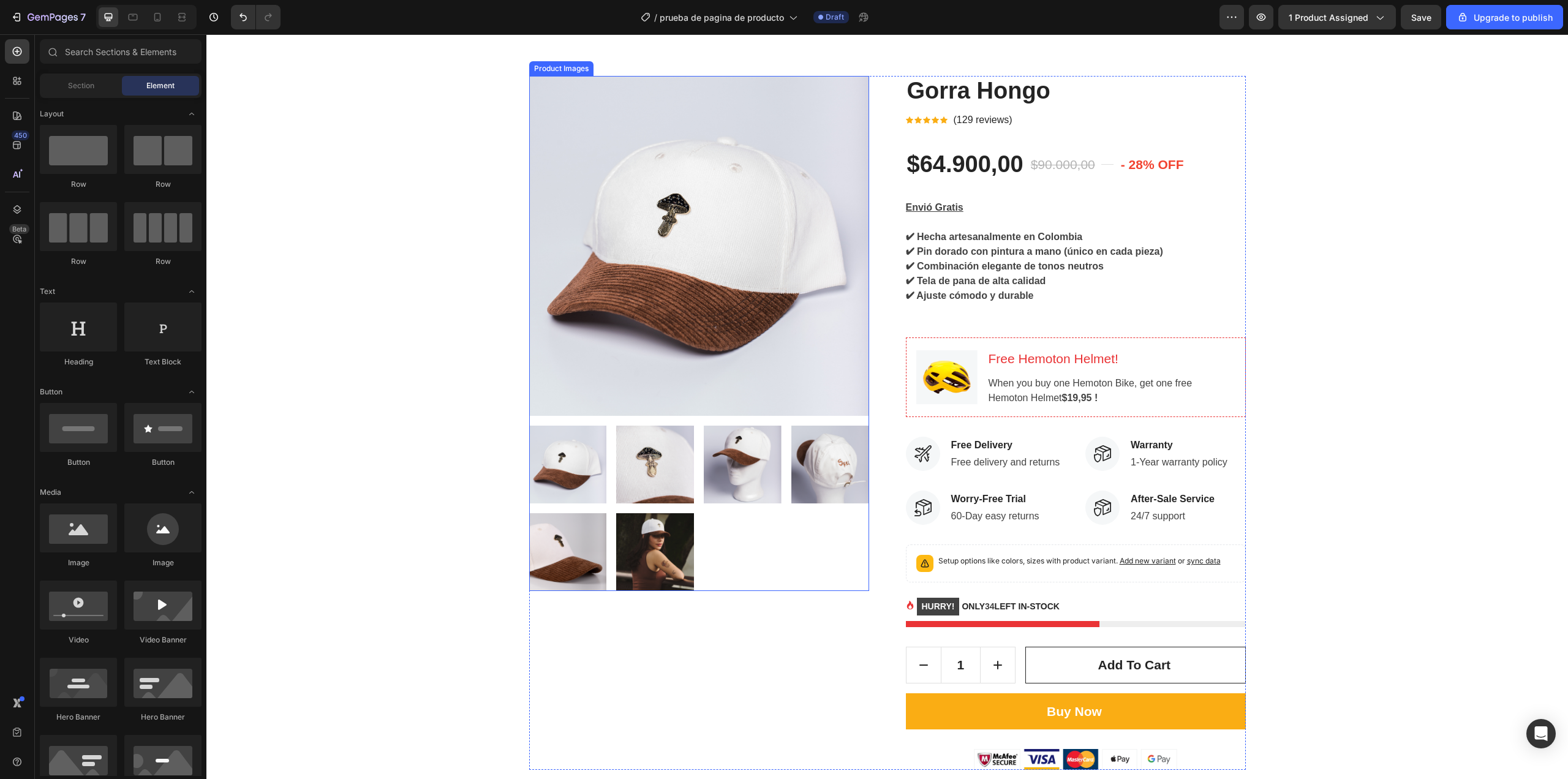 type 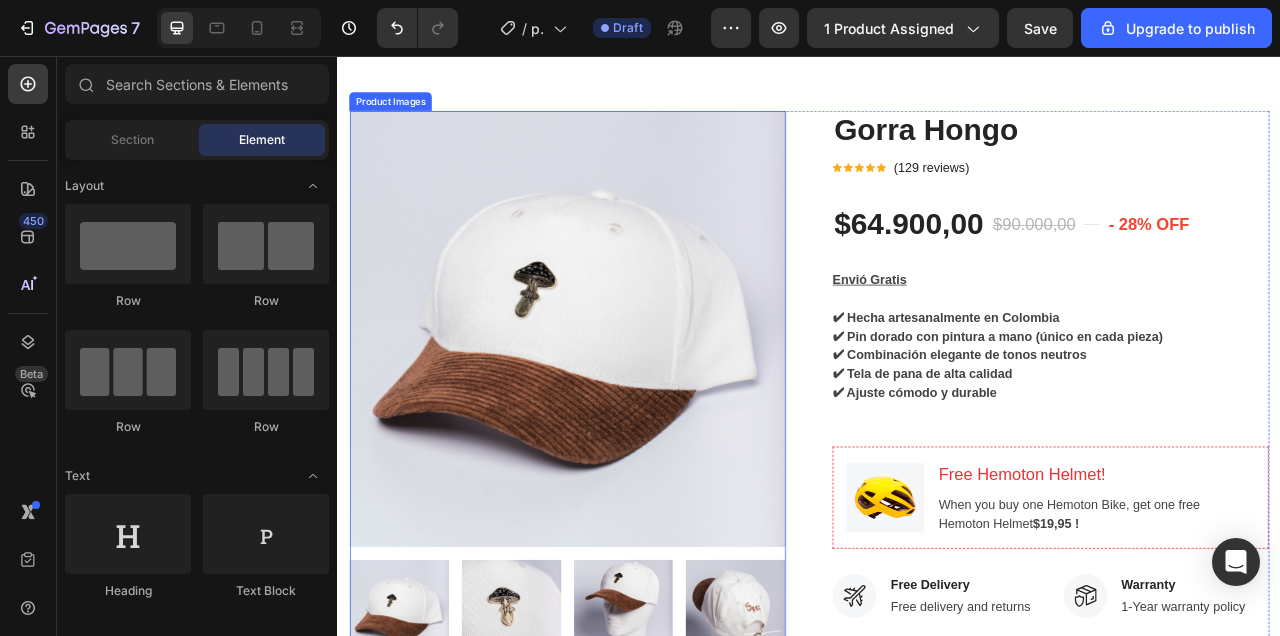 scroll, scrollTop: 122, scrollLeft: 0, axis: vertical 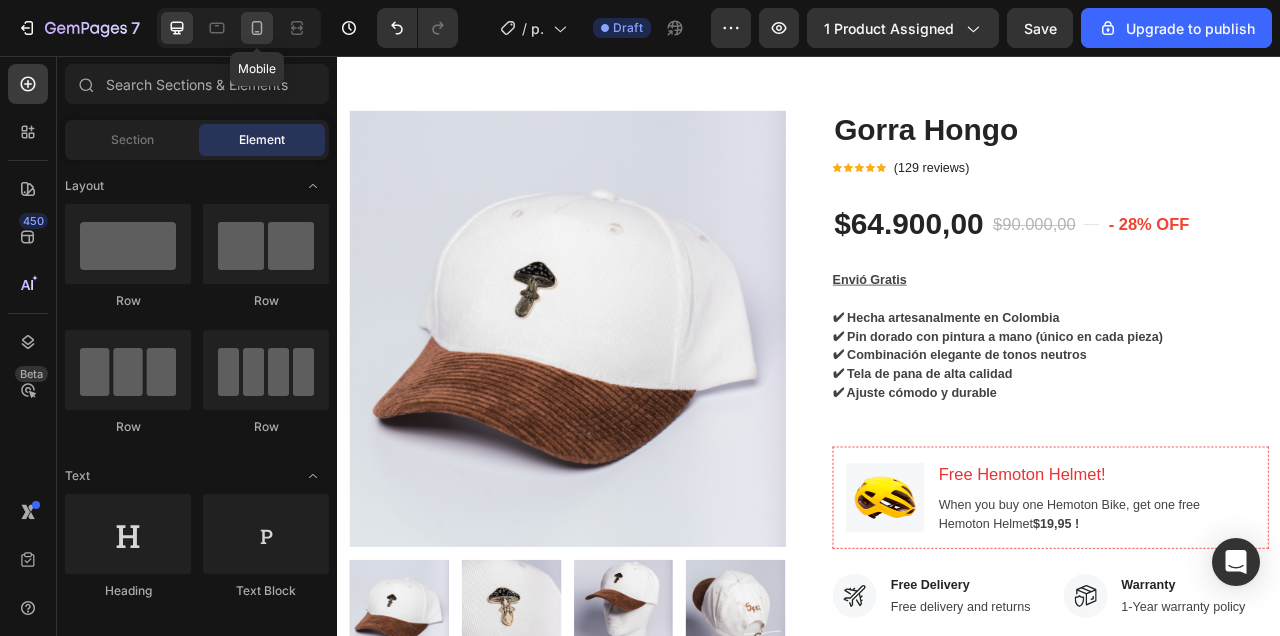 click 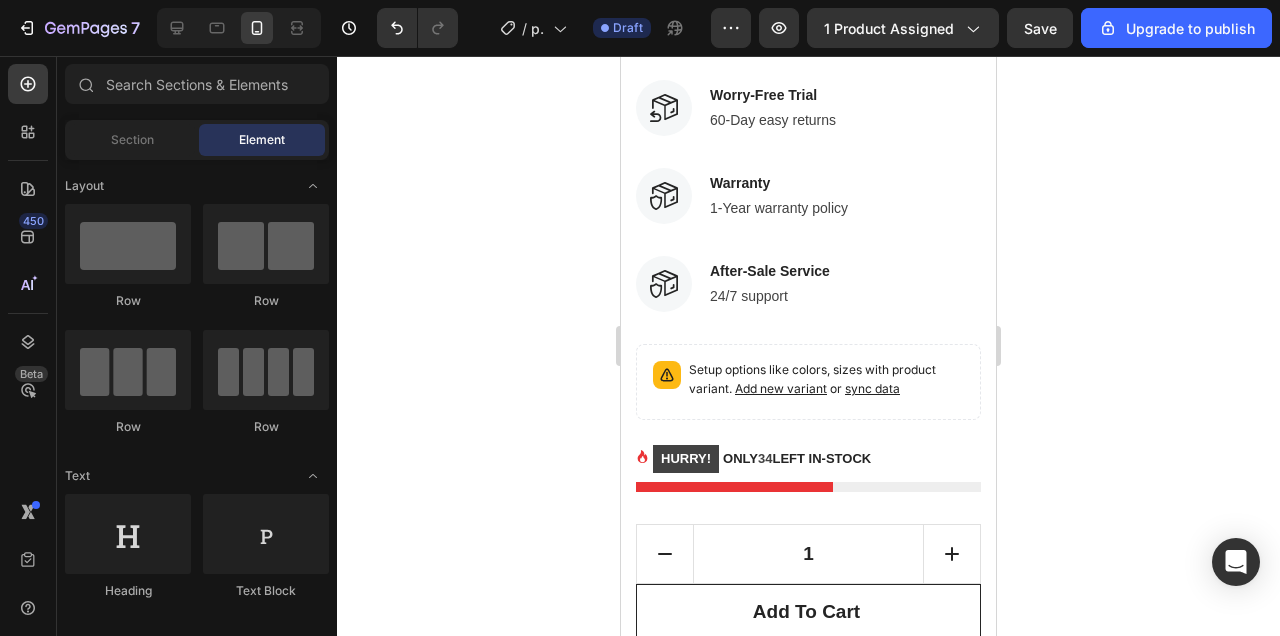 scroll, scrollTop: 1586, scrollLeft: 0, axis: vertical 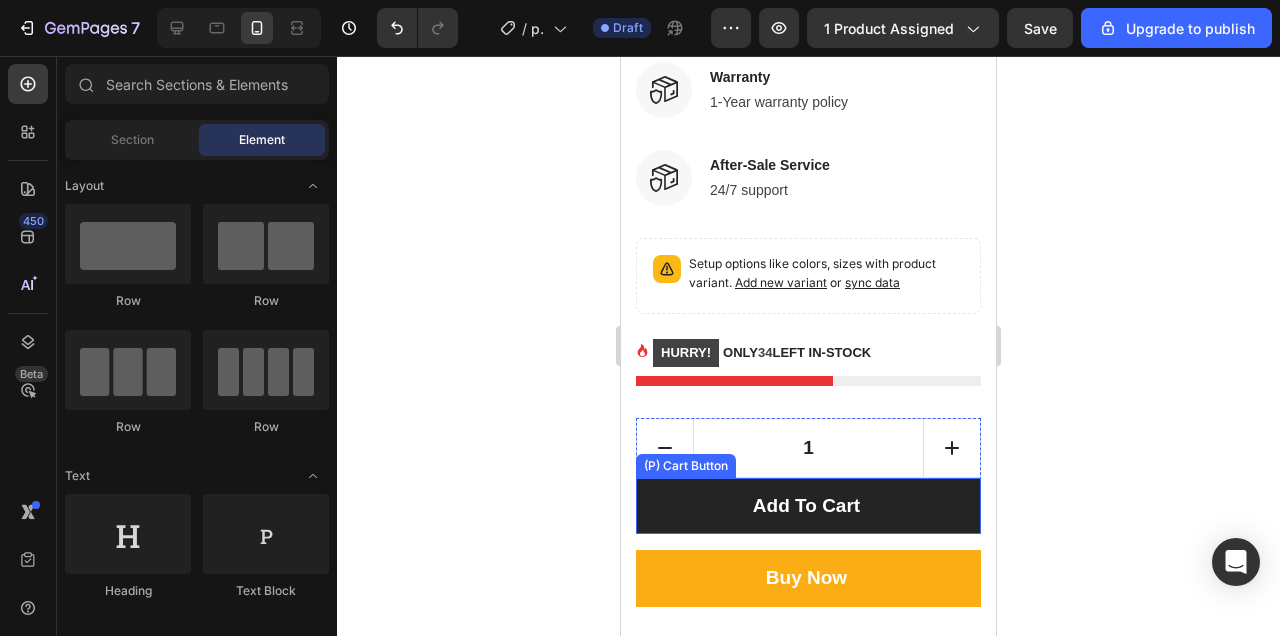 click on "Add to cart" at bounding box center (808, 506) 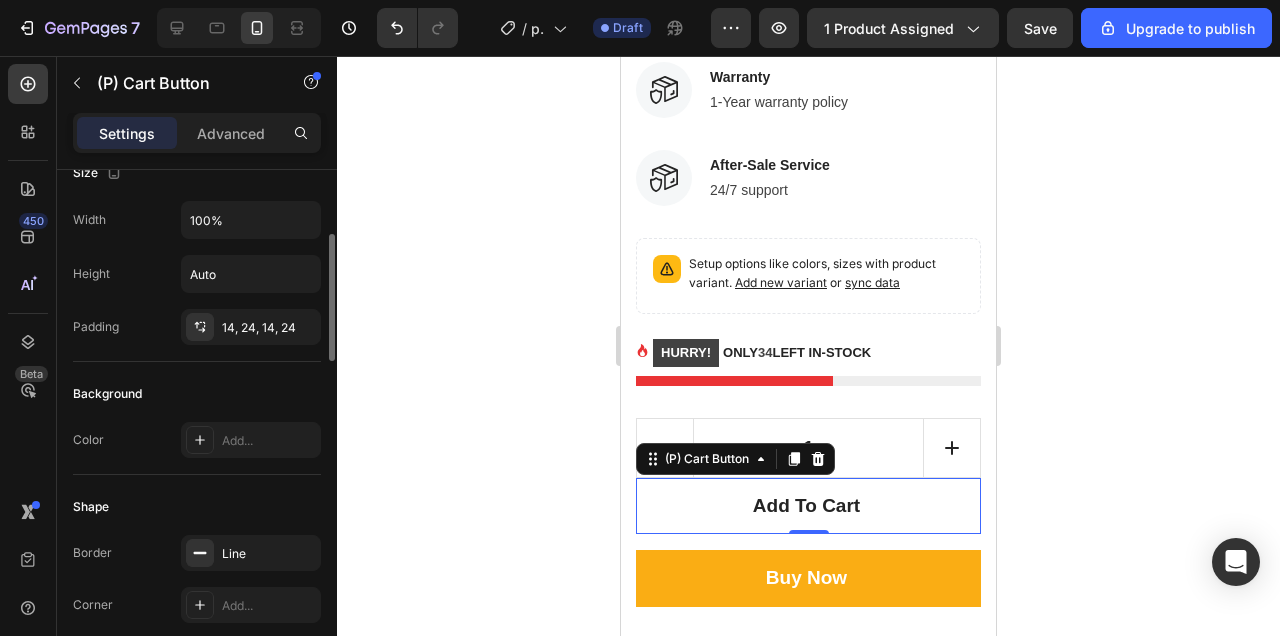 scroll, scrollTop: 291, scrollLeft: 0, axis: vertical 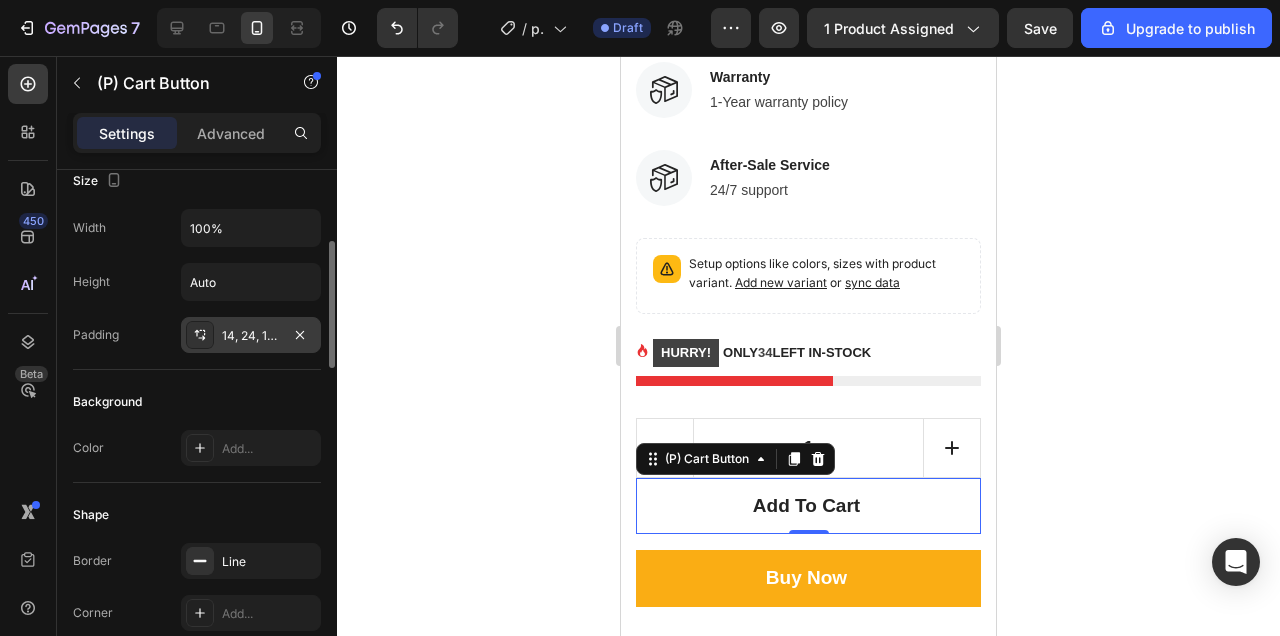click on "14, 24, 14, 24" at bounding box center (251, 336) 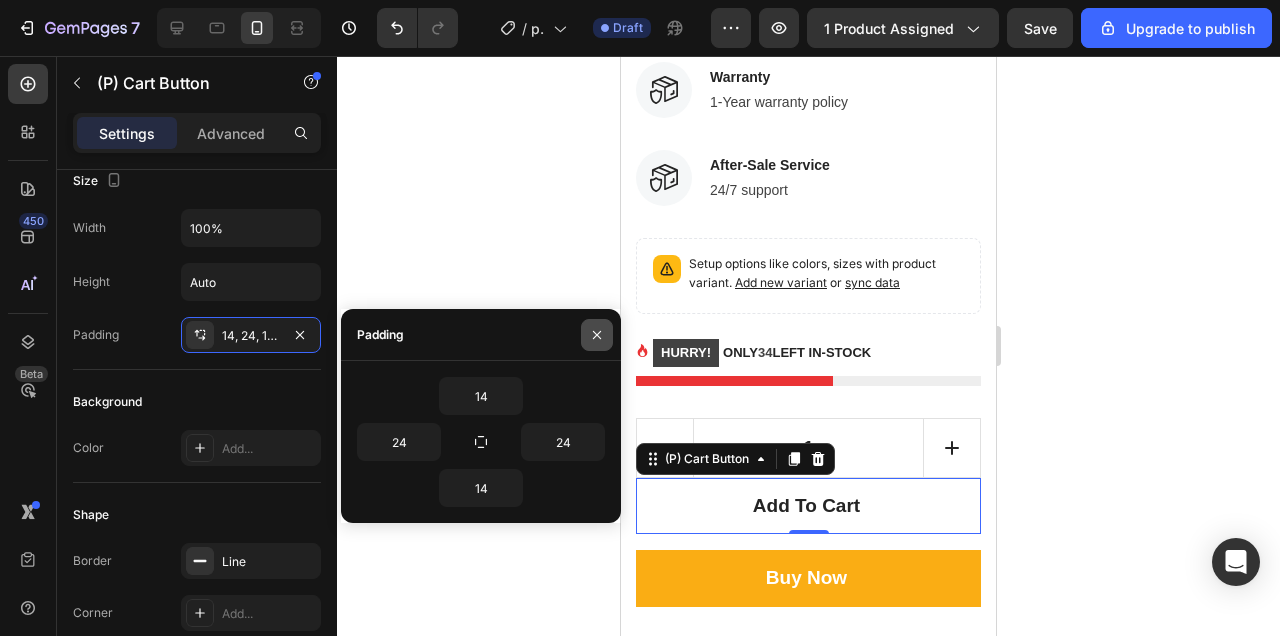 click at bounding box center (597, 335) 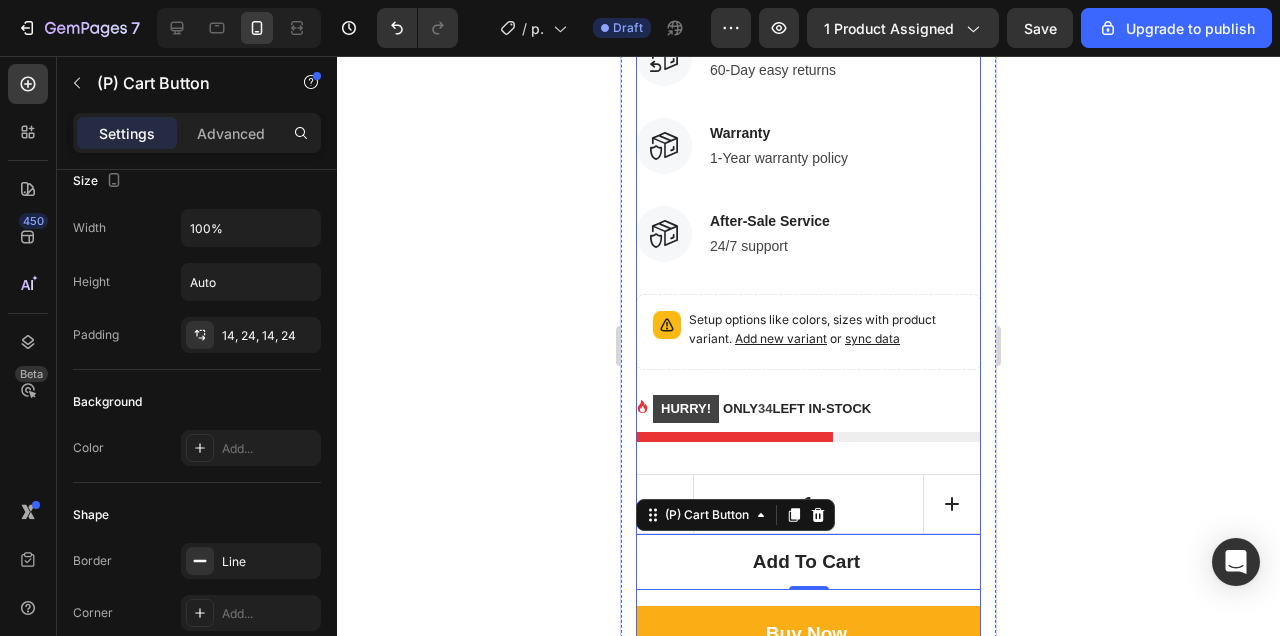 scroll, scrollTop: 1515, scrollLeft: 0, axis: vertical 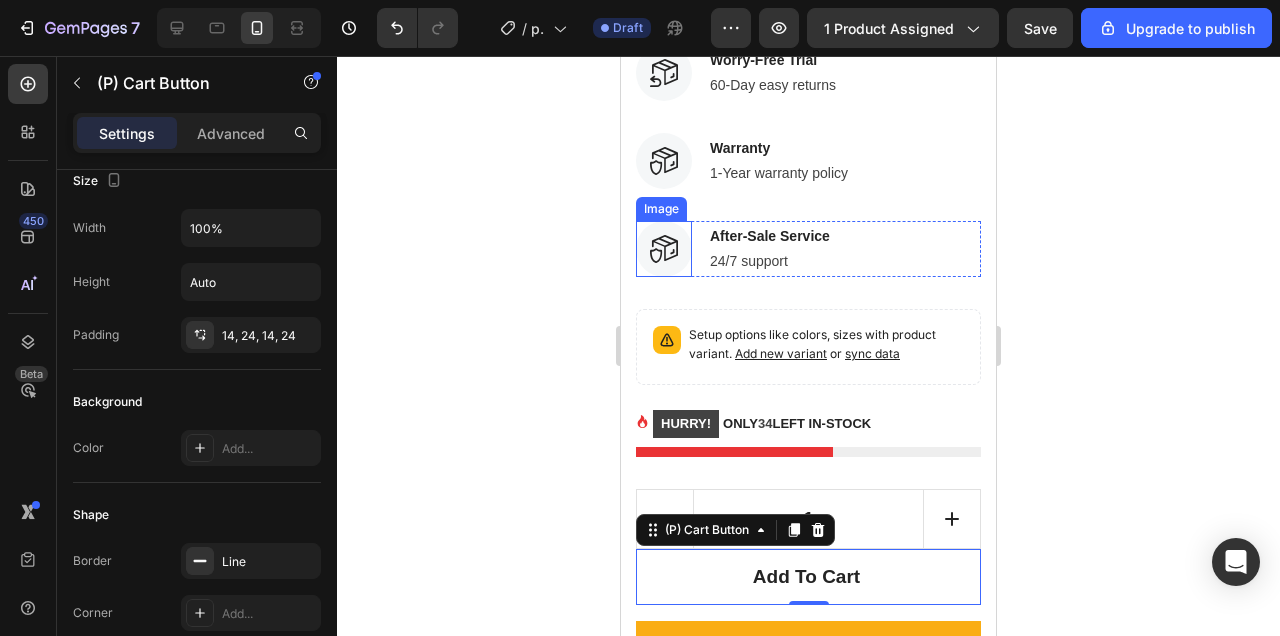 click at bounding box center (664, 249) 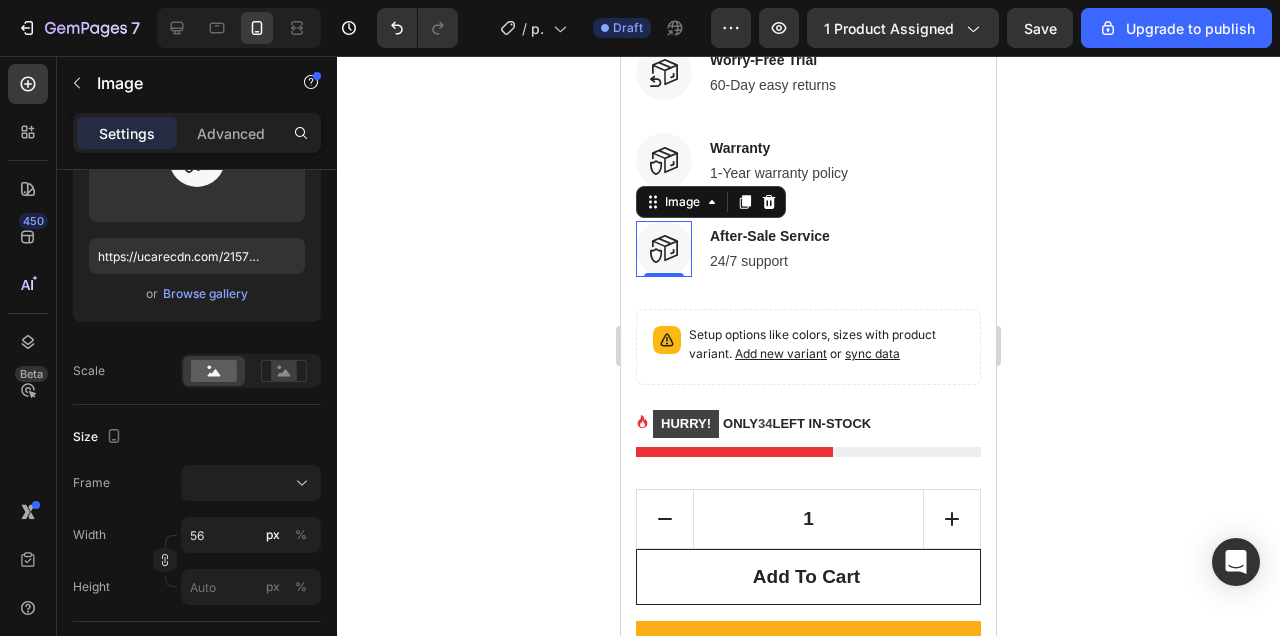 scroll, scrollTop: 0, scrollLeft: 0, axis: both 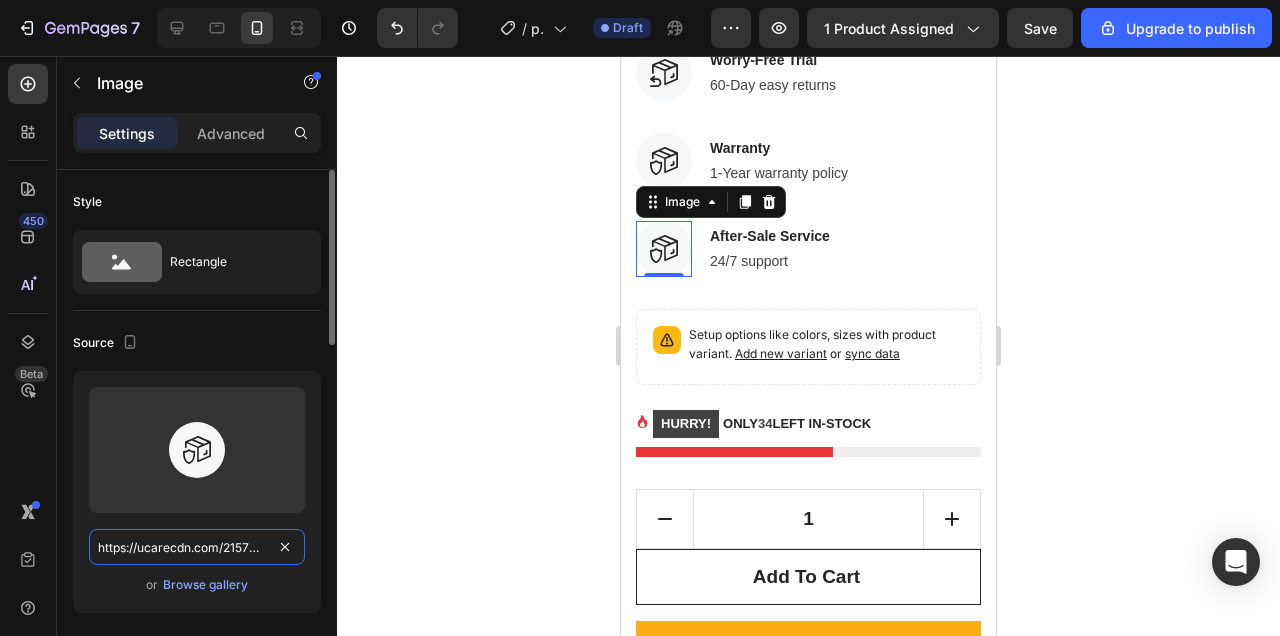 click on "https://ucarecdn.com/21577929-a829-4ae0-a0ea-33b3b35ece48/warranty.svg" at bounding box center [197, 547] 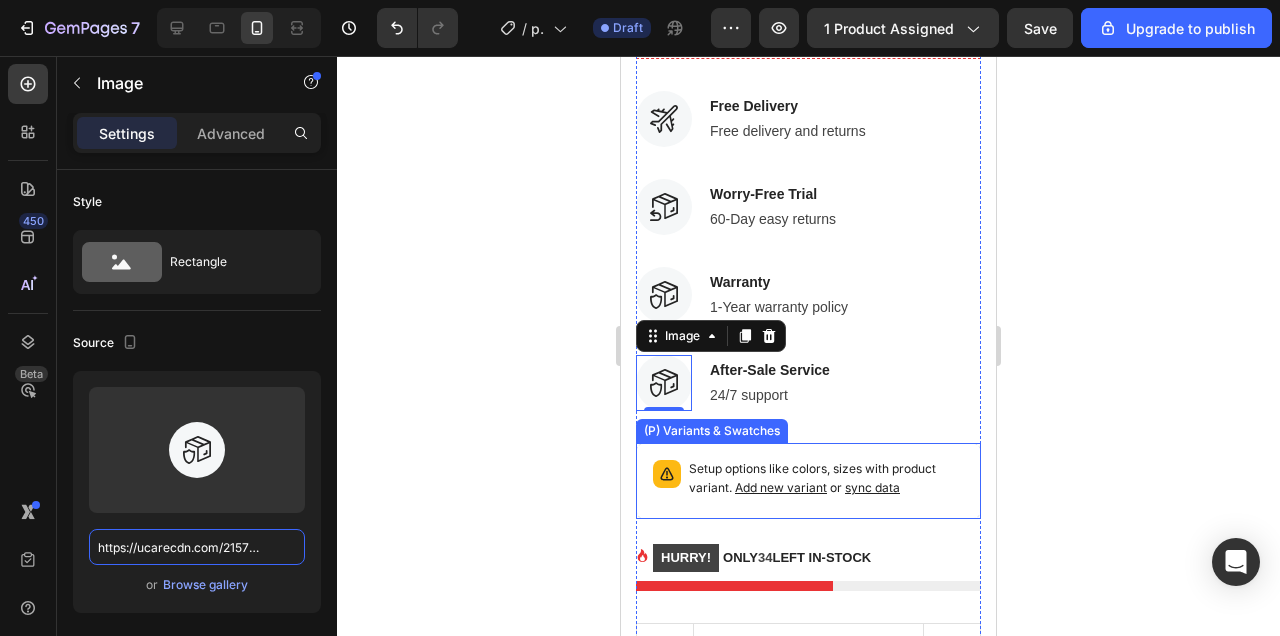 scroll, scrollTop: 1377, scrollLeft: 0, axis: vertical 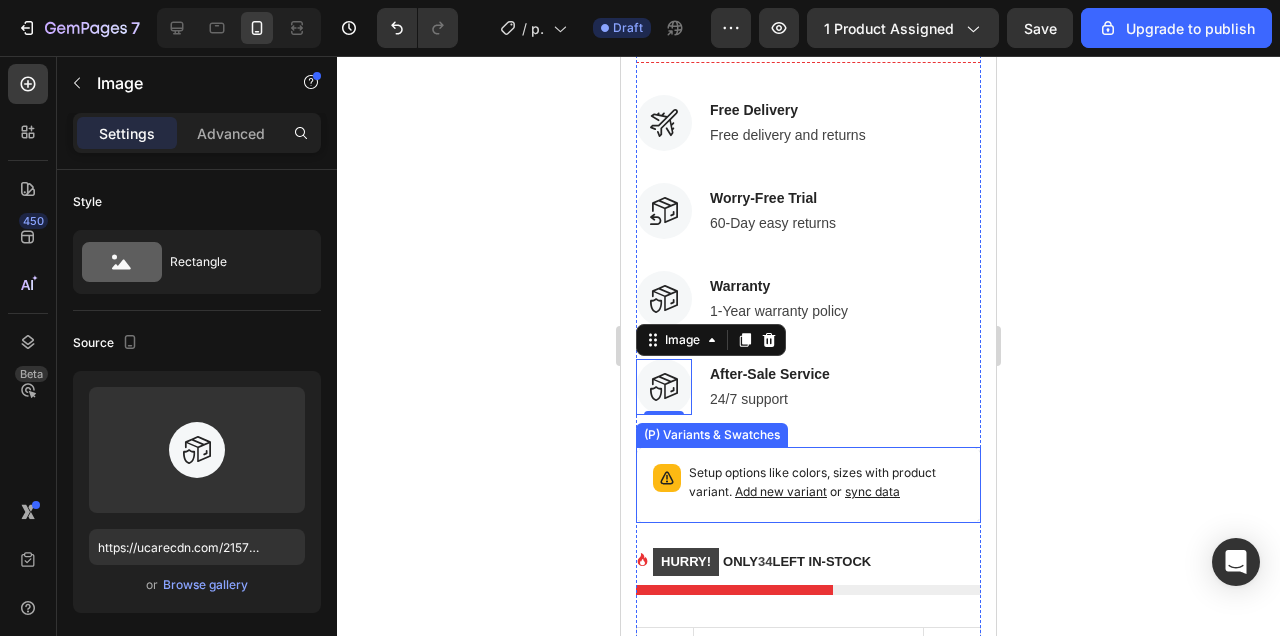 click 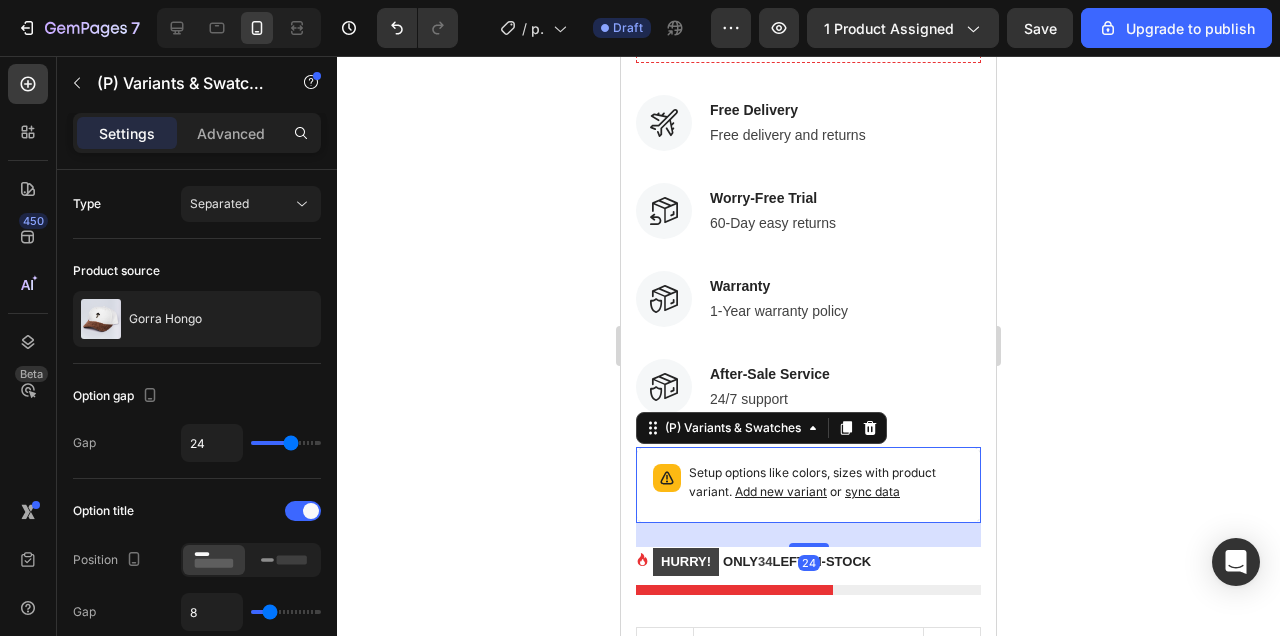click 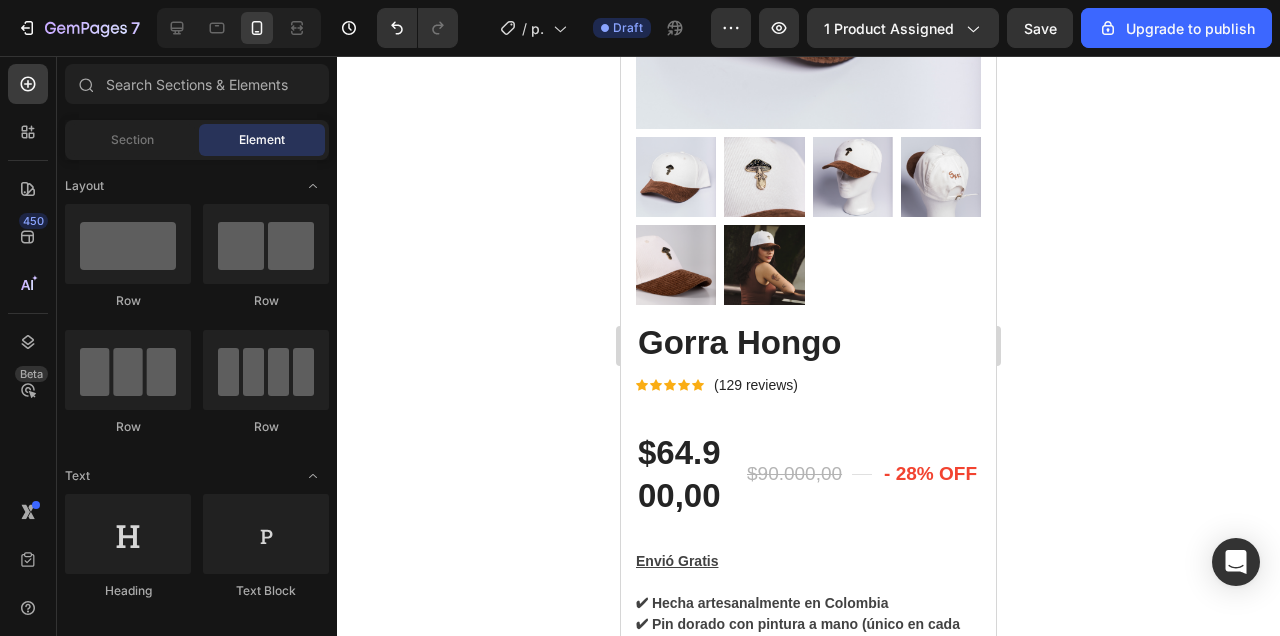scroll, scrollTop: 486, scrollLeft: 0, axis: vertical 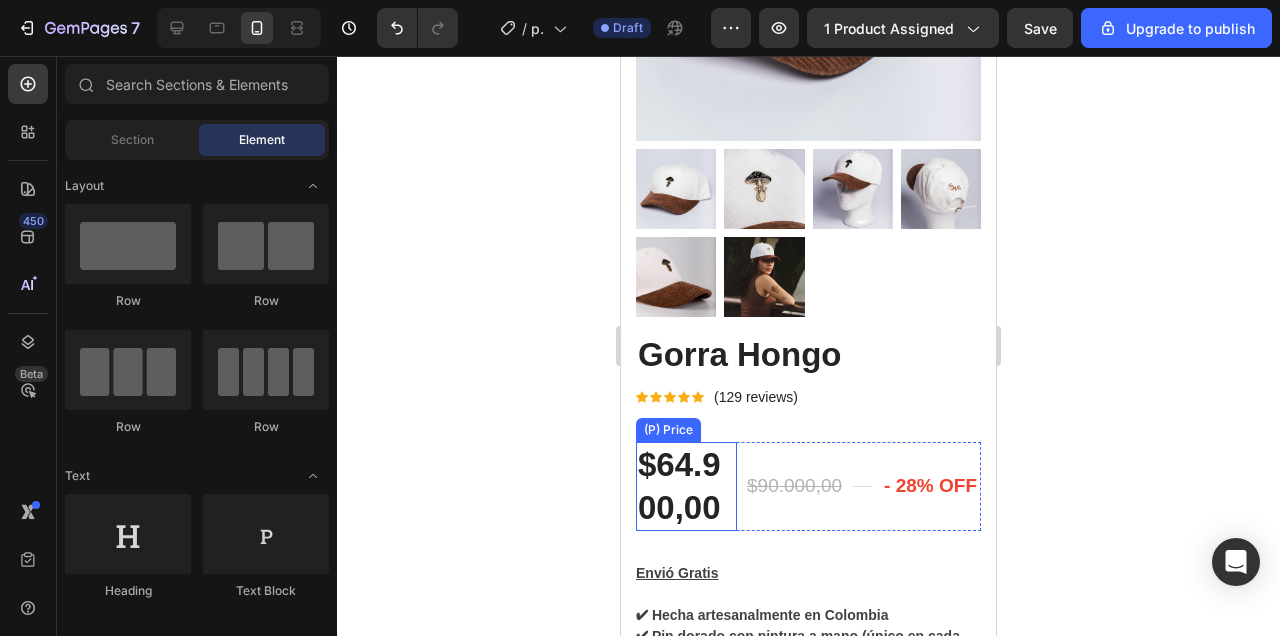 click on "$64.900,00" at bounding box center [686, 487] 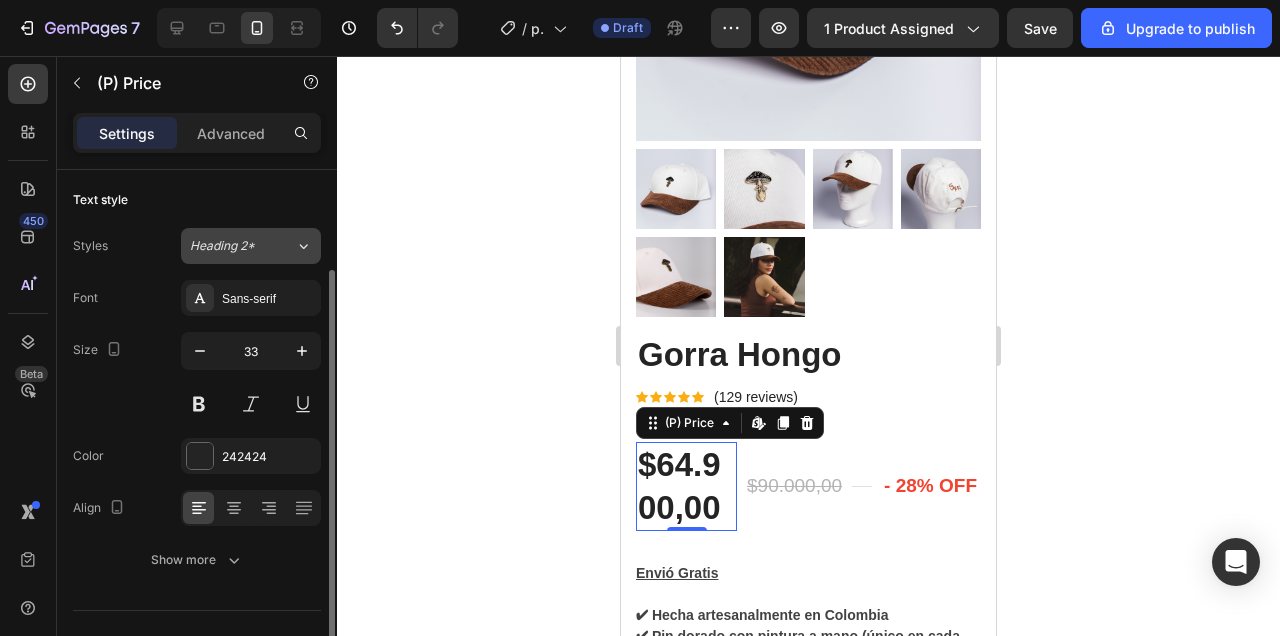 scroll, scrollTop: 132, scrollLeft: 0, axis: vertical 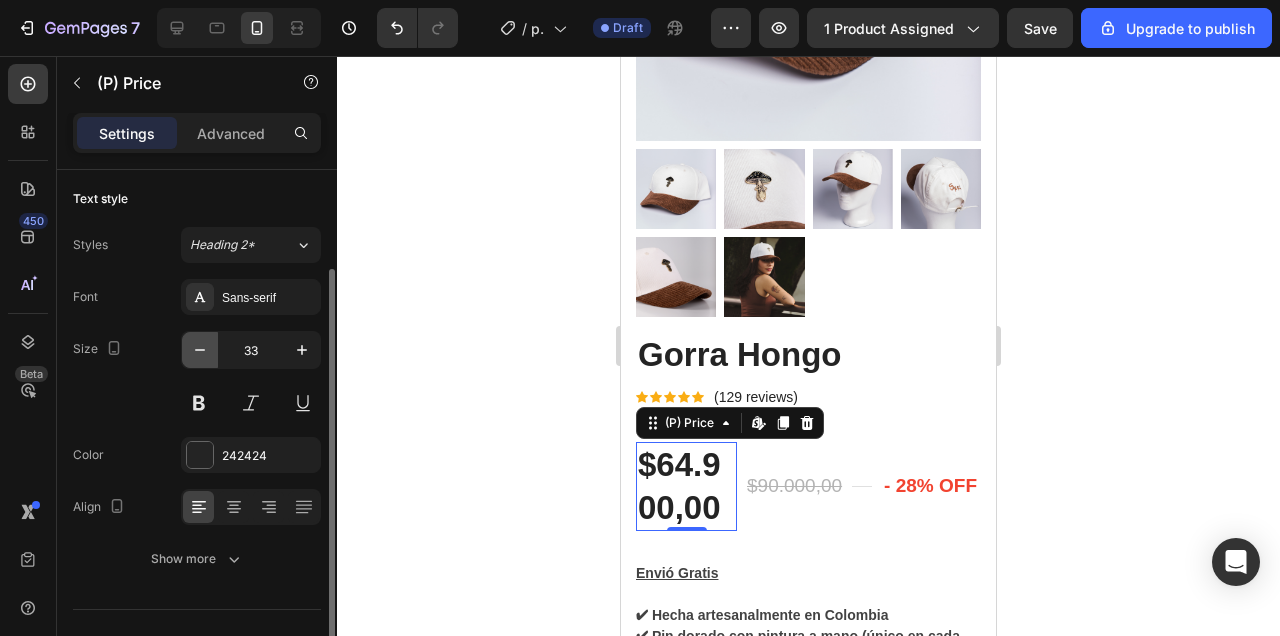 click 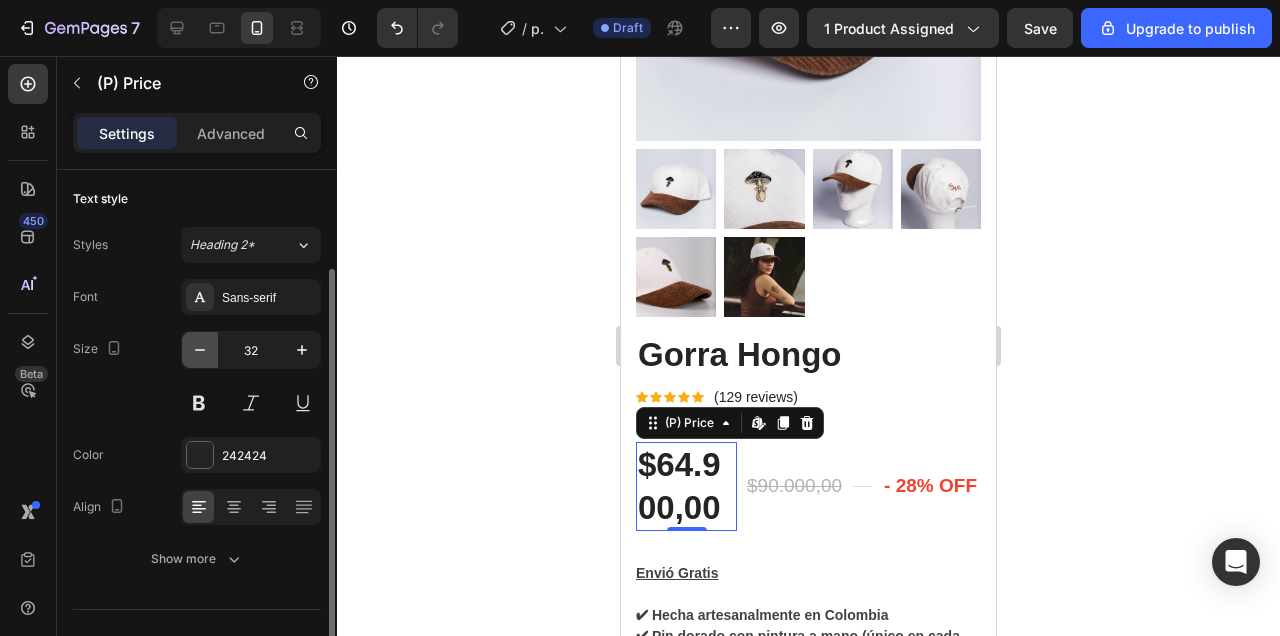 click 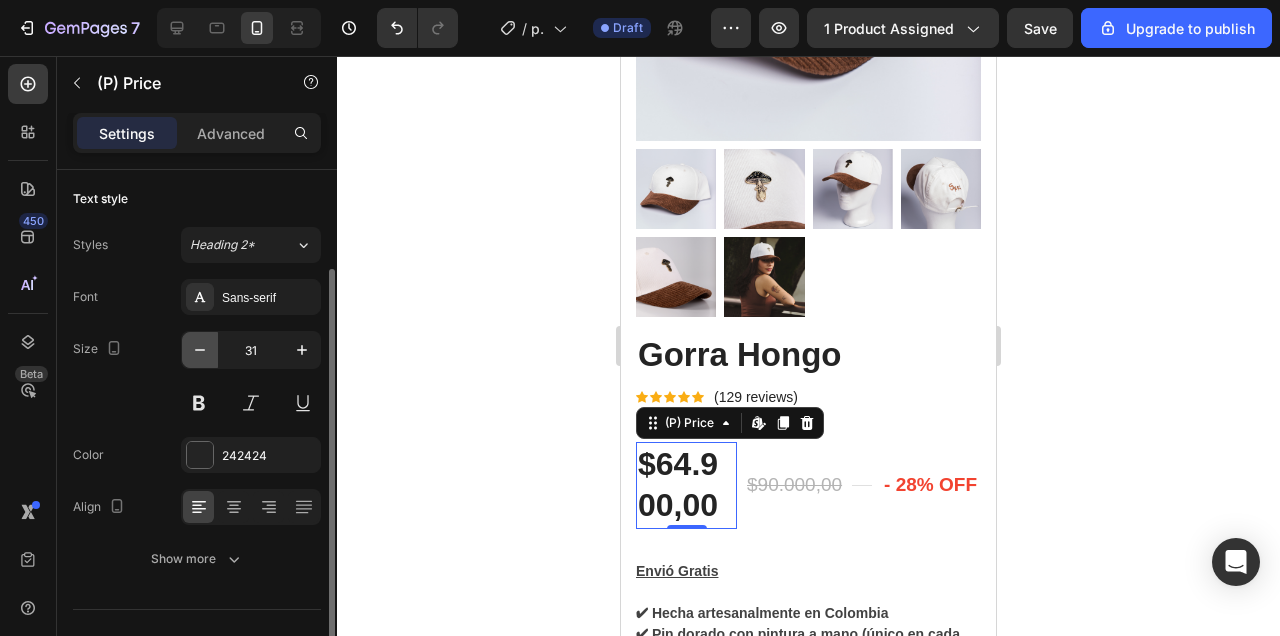 click 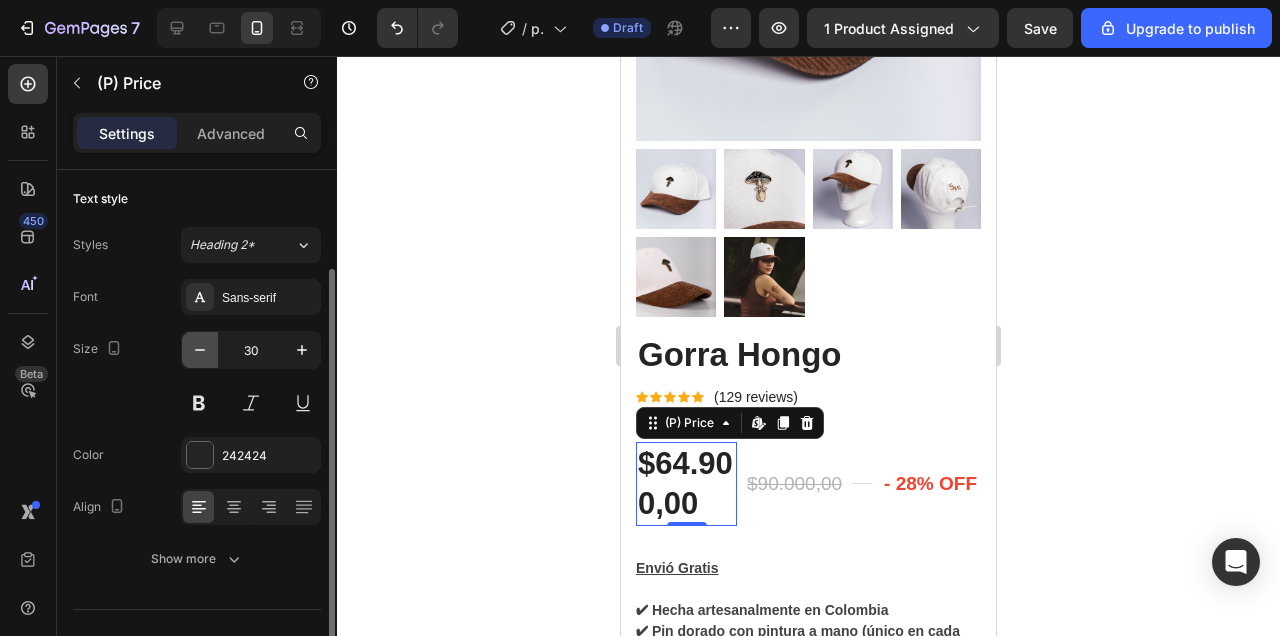 click 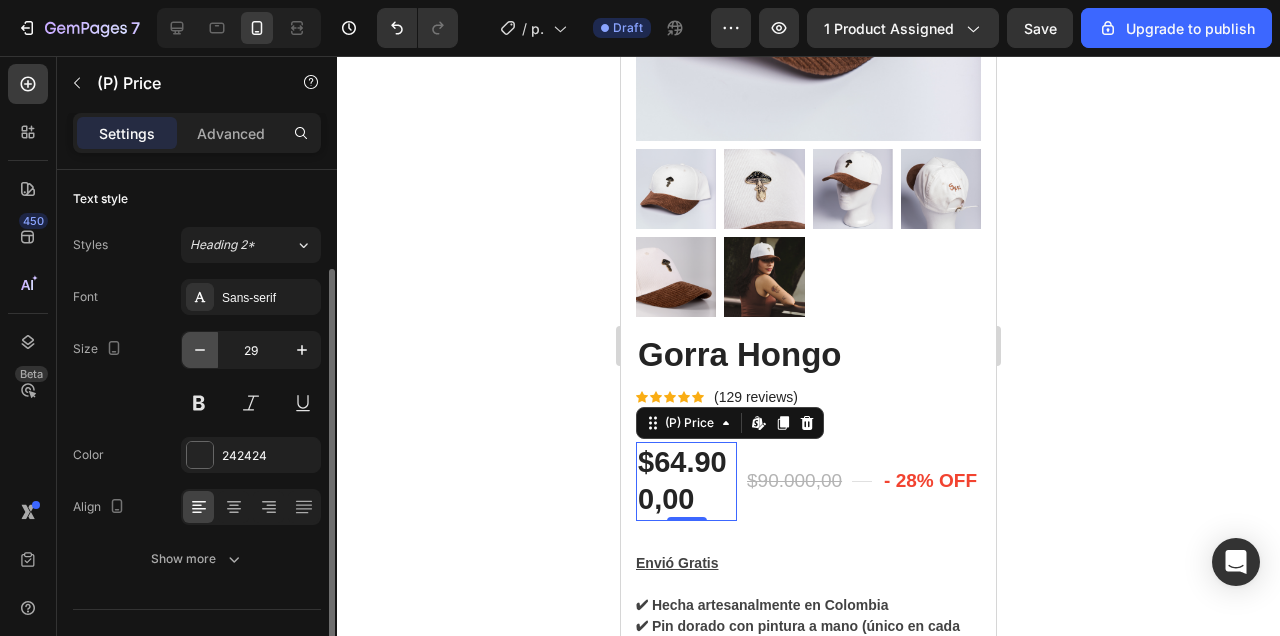 click 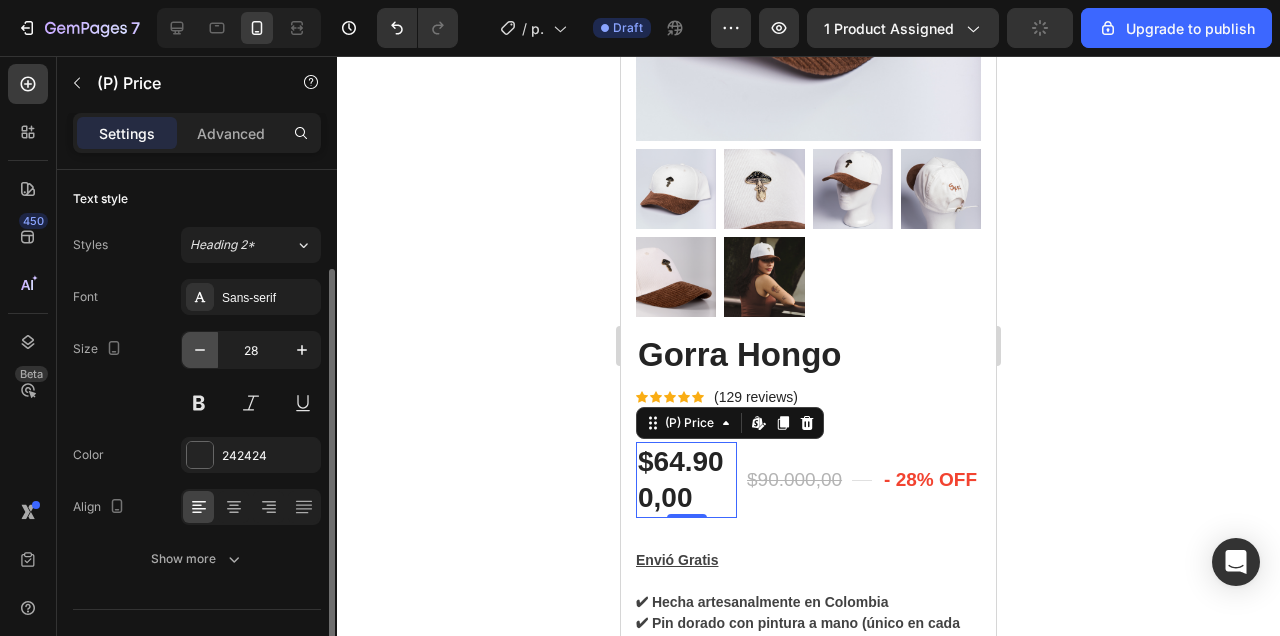 click 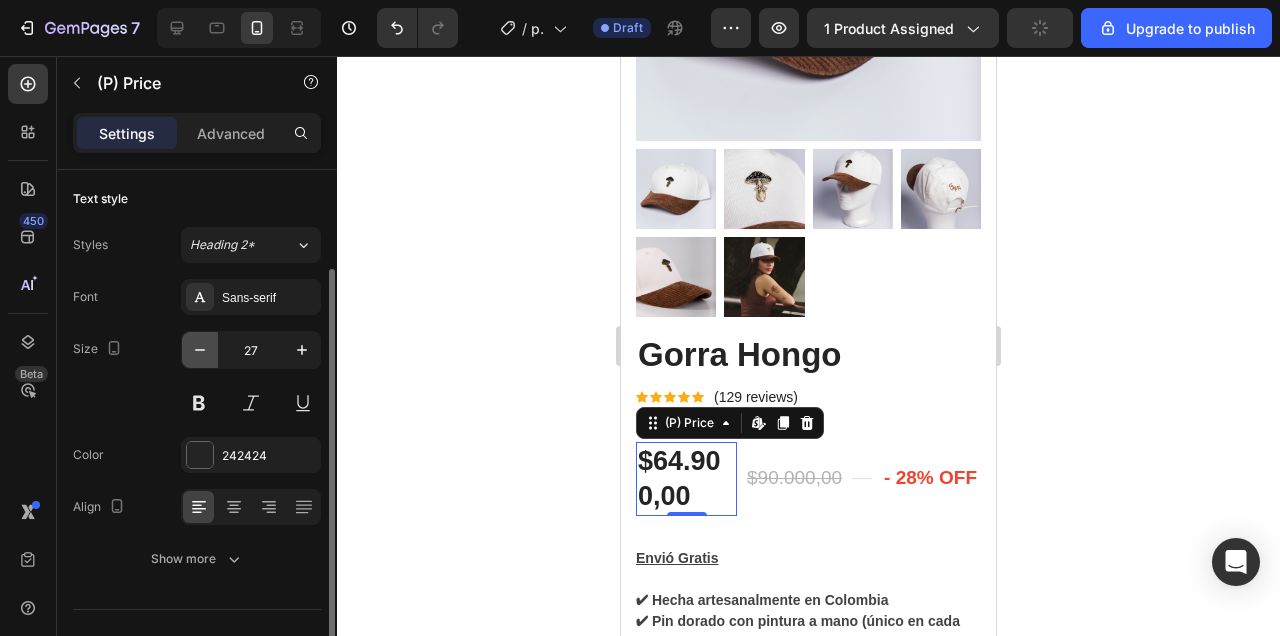 click 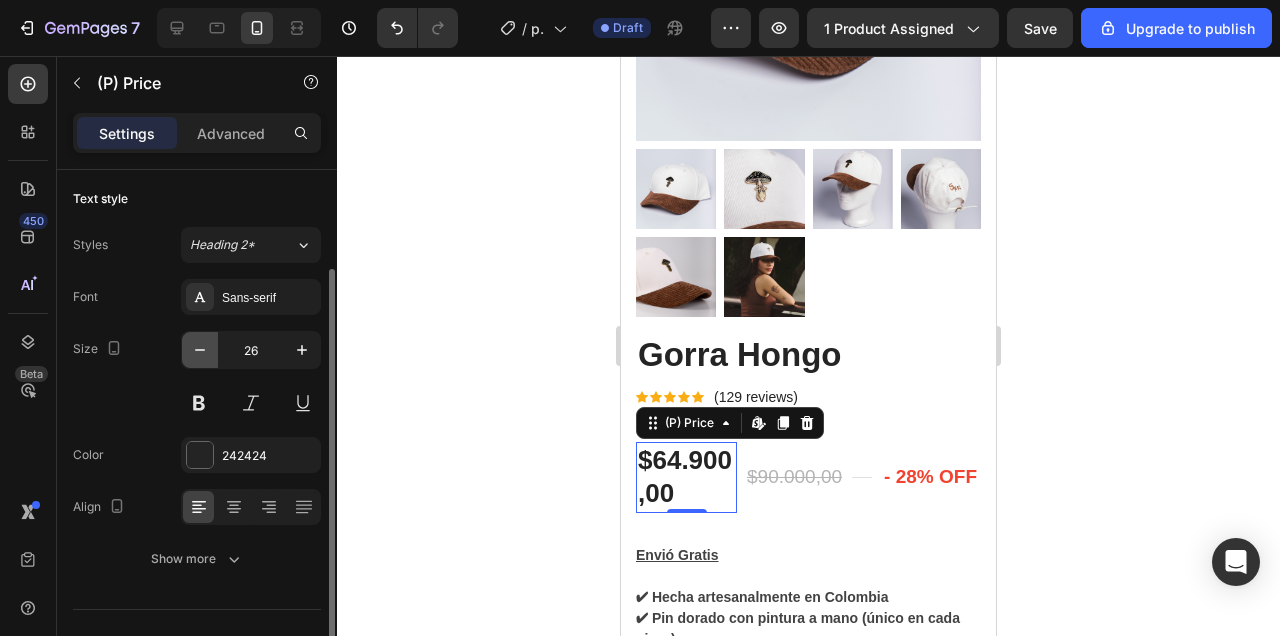 click 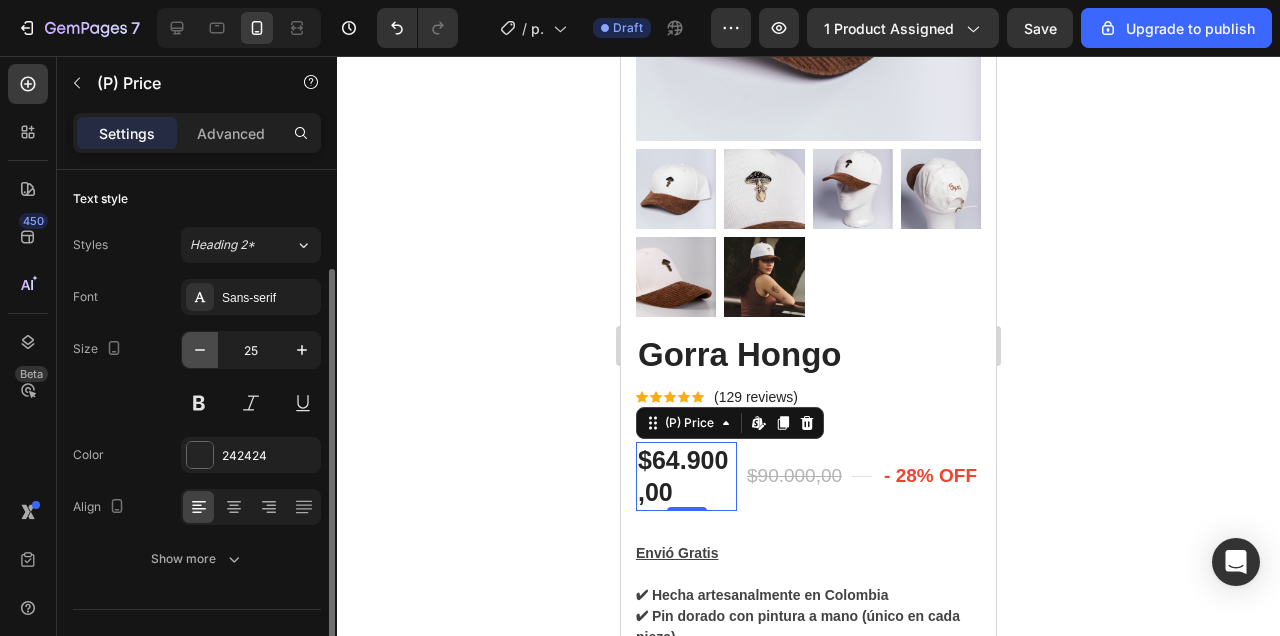 click 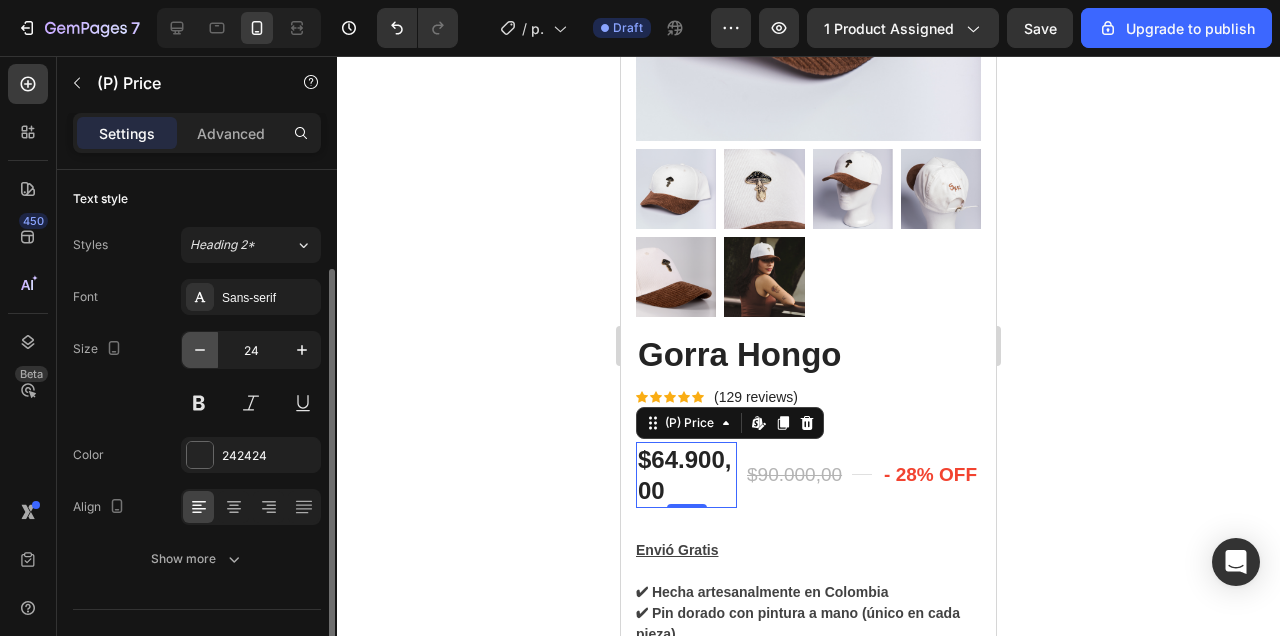click 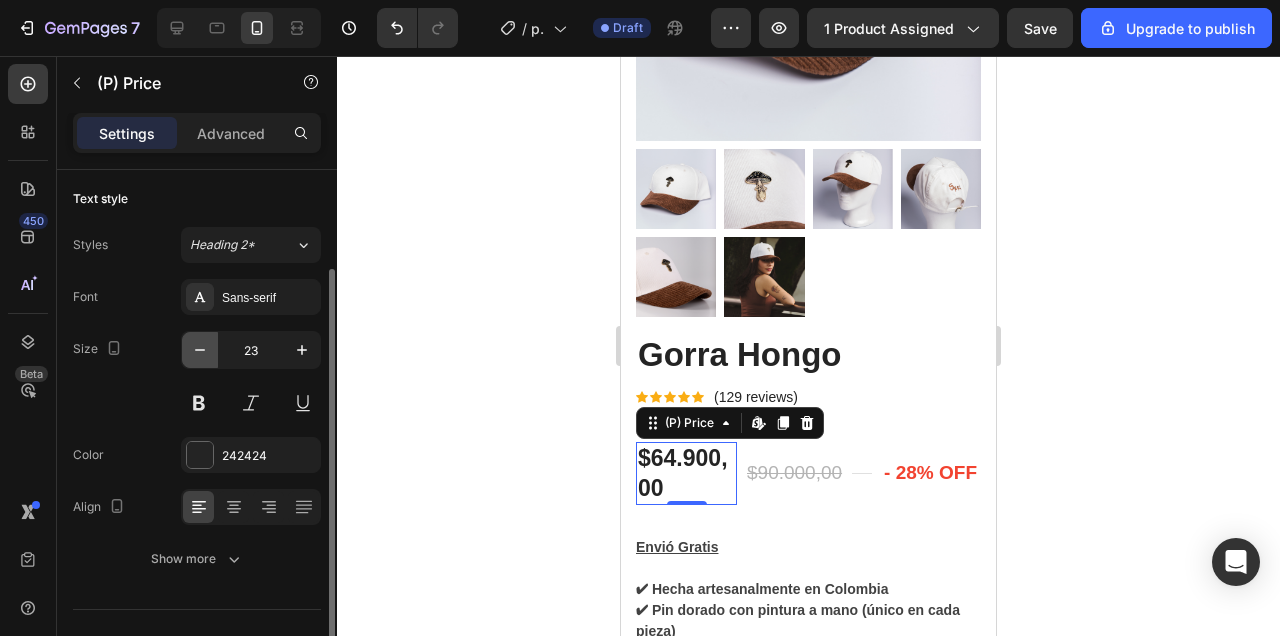 click 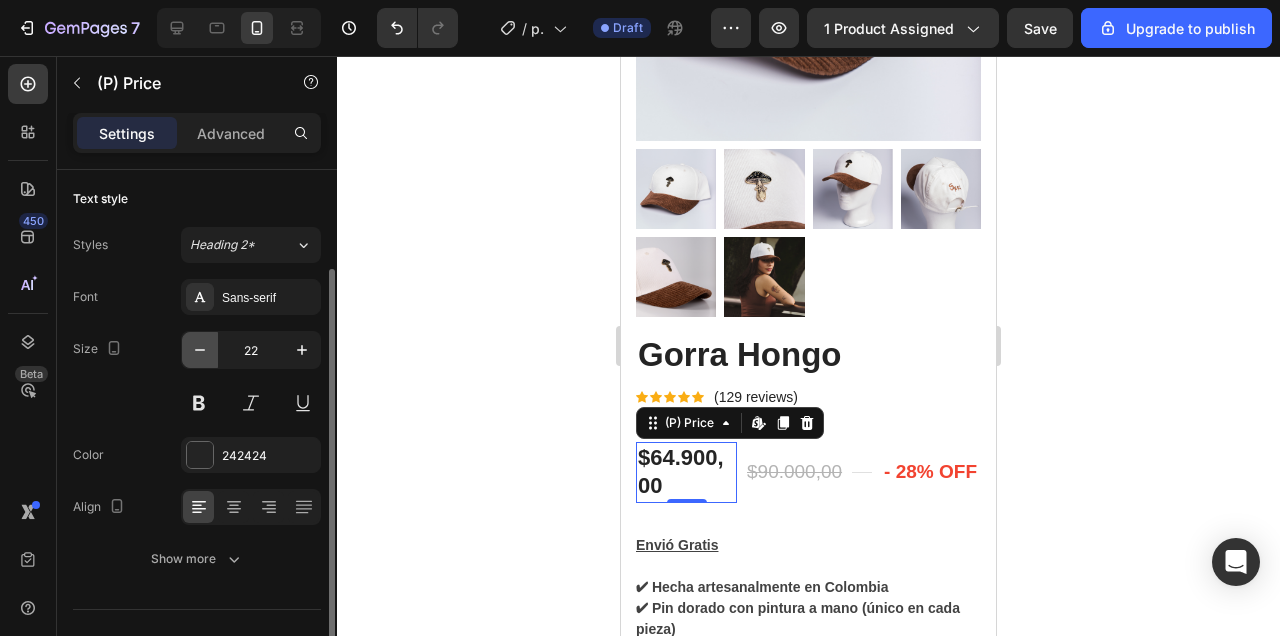 click 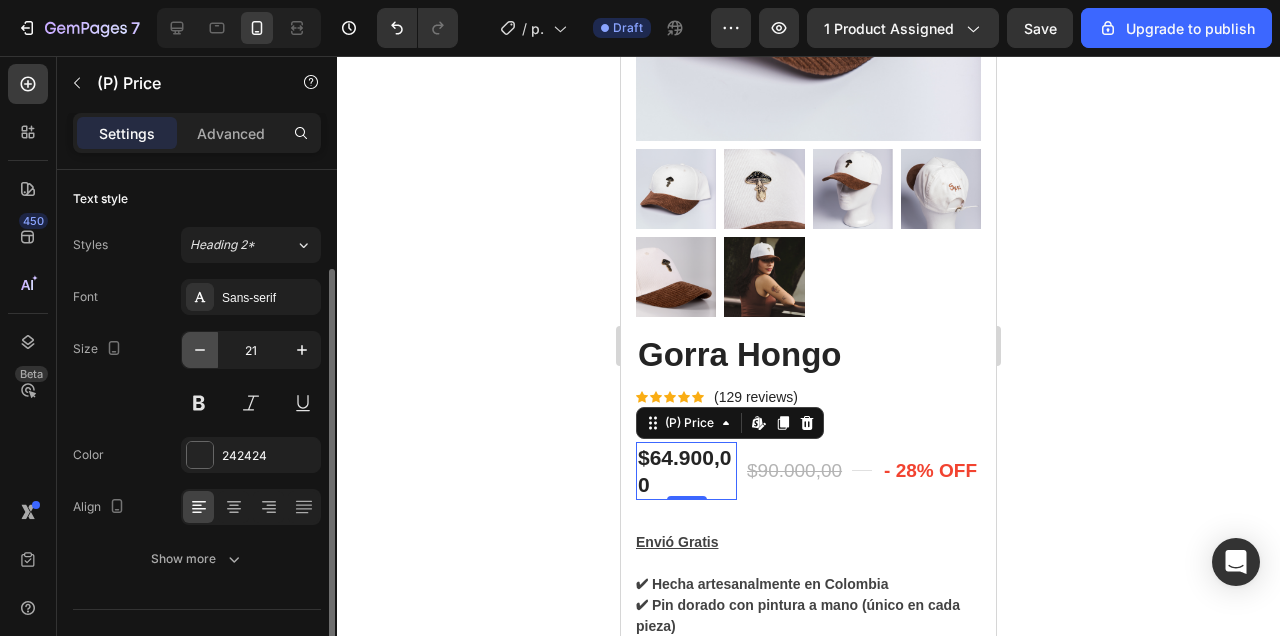 click 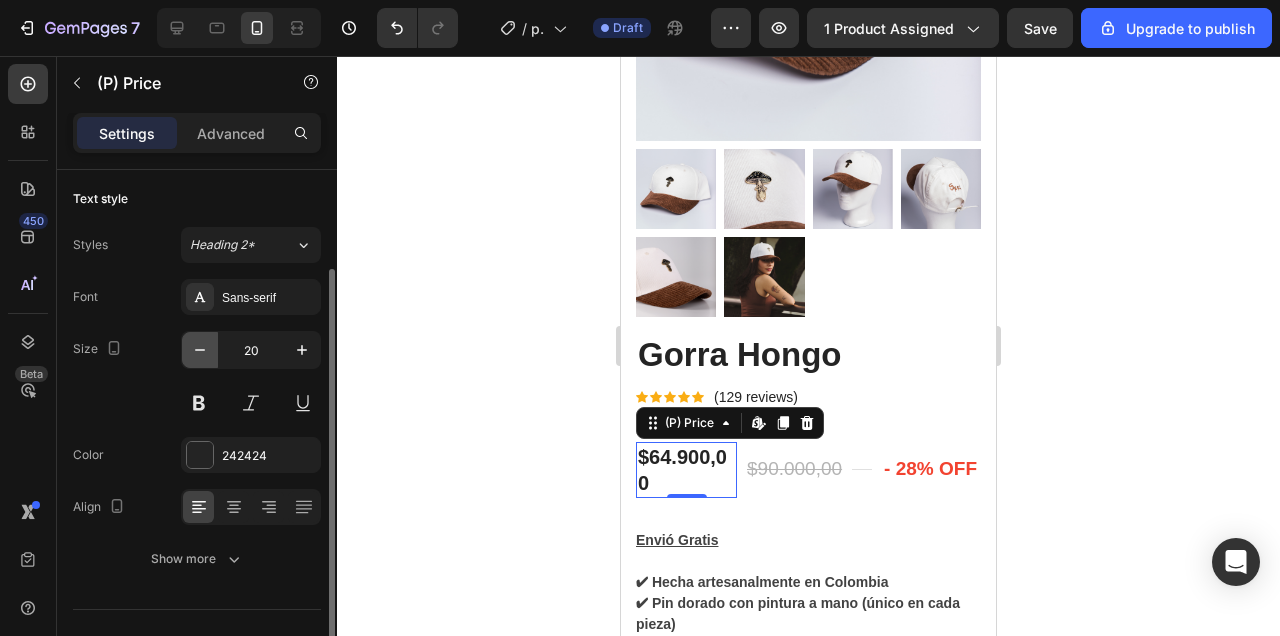 click 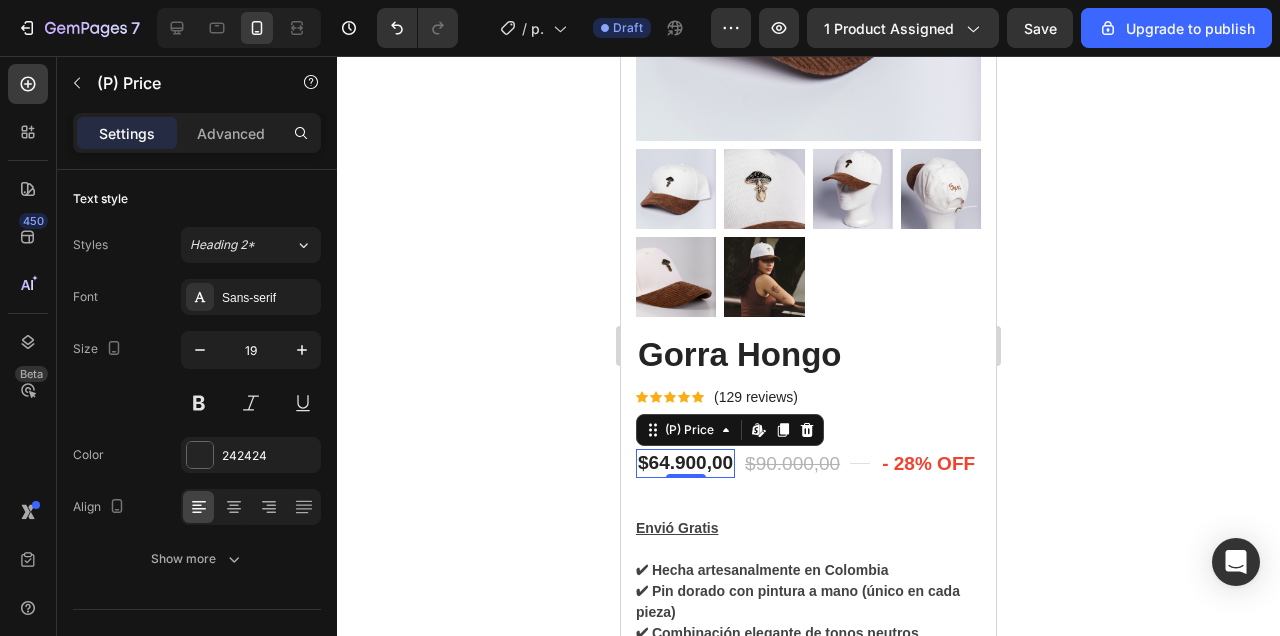 click 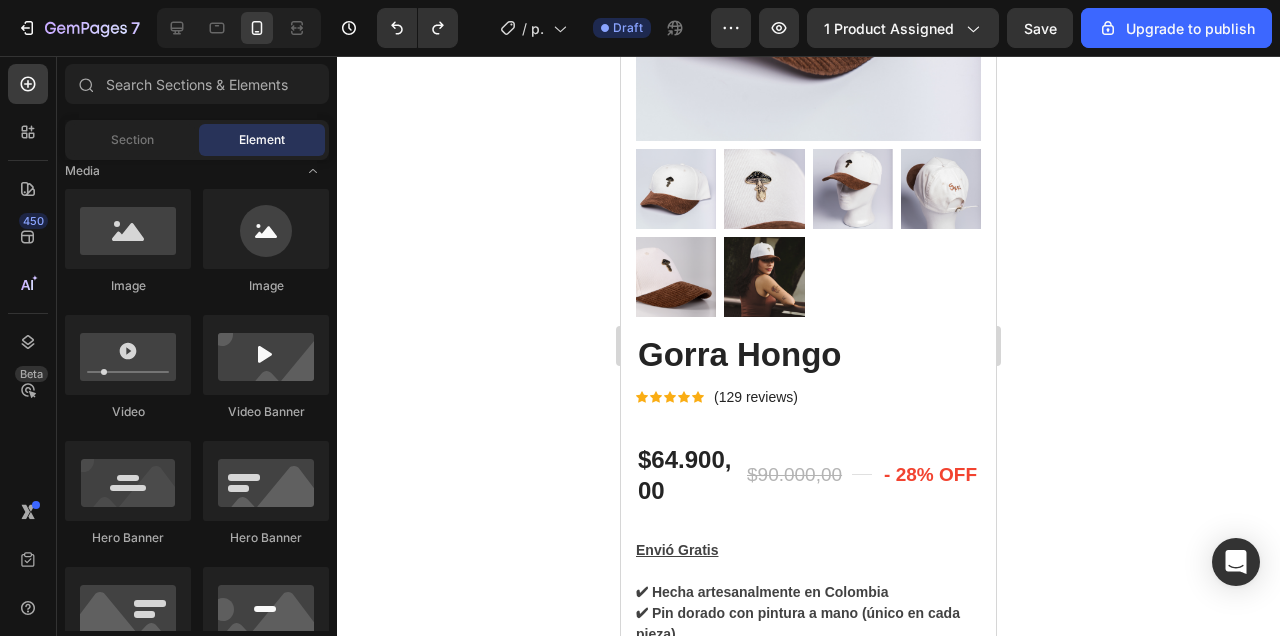 scroll, scrollTop: 919, scrollLeft: 0, axis: vertical 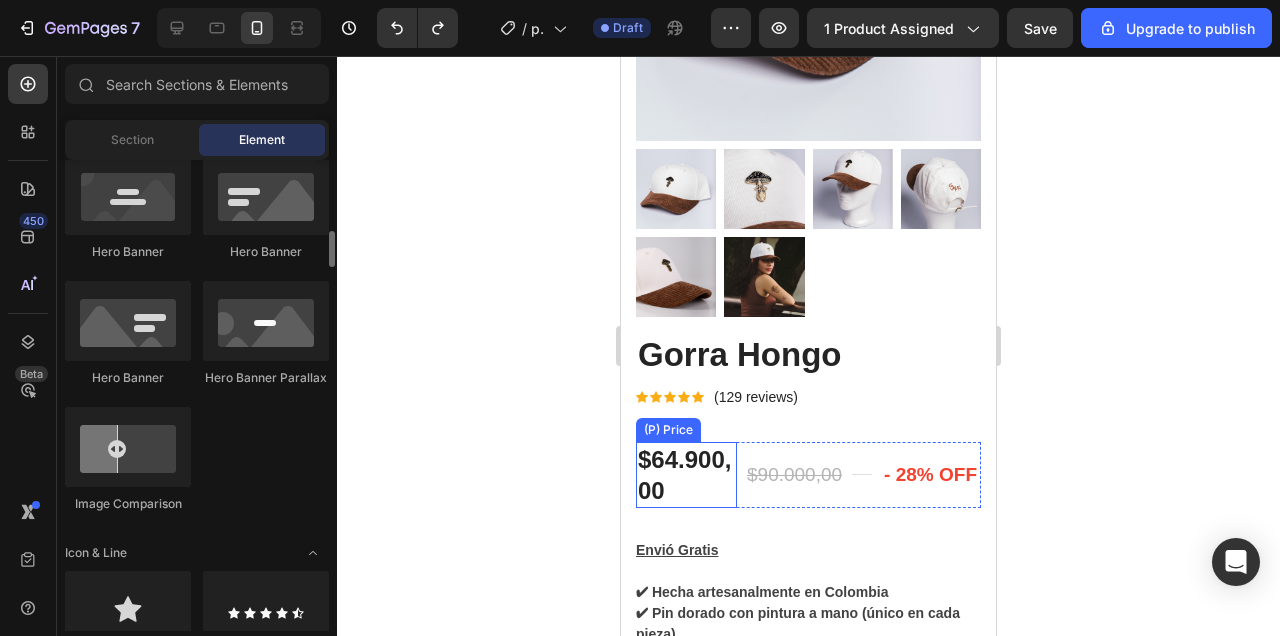 click on "$64.900,00" at bounding box center (686, 475) 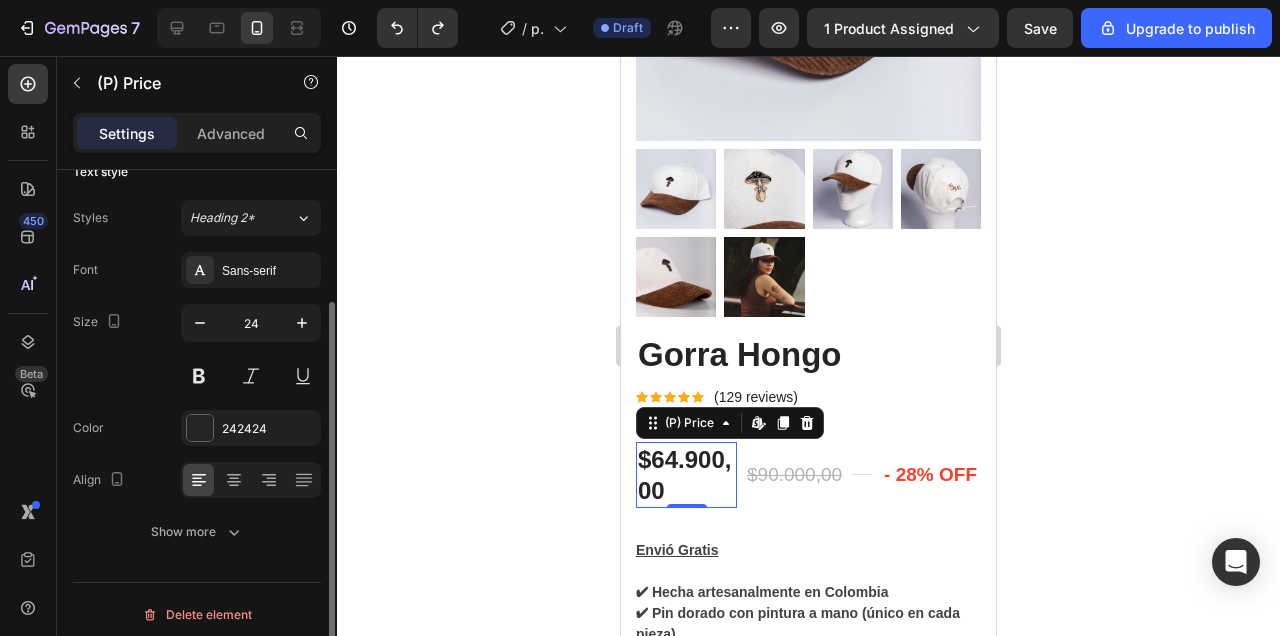 scroll, scrollTop: 169, scrollLeft: 0, axis: vertical 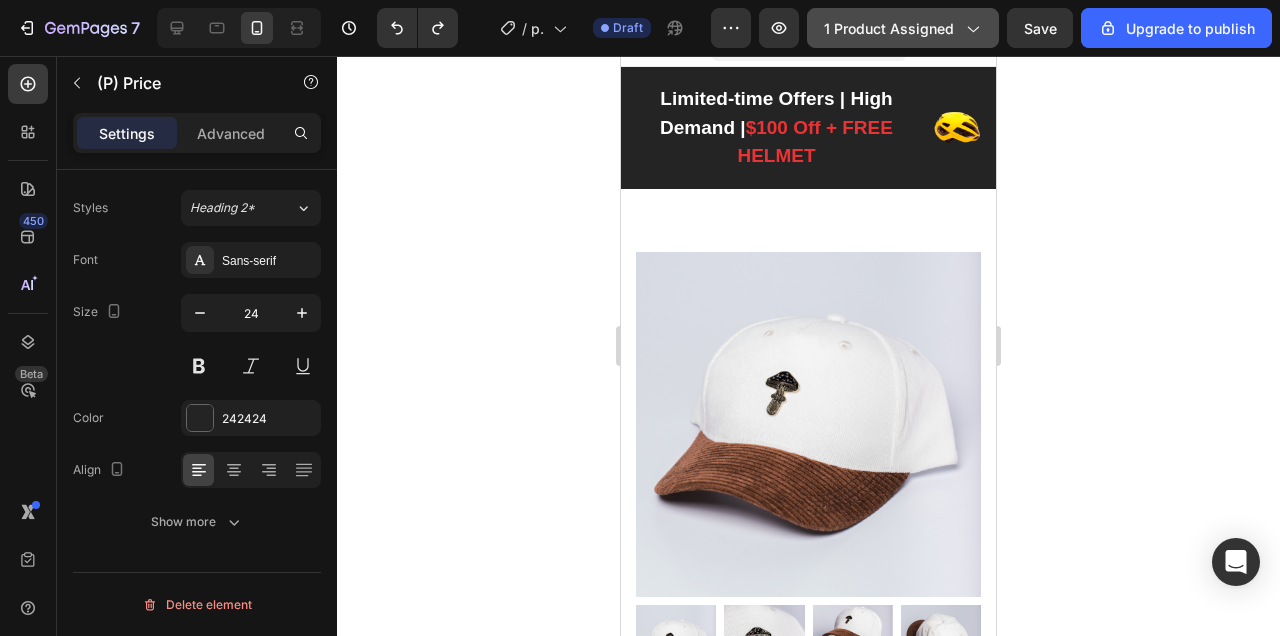 click on "1 product assigned" 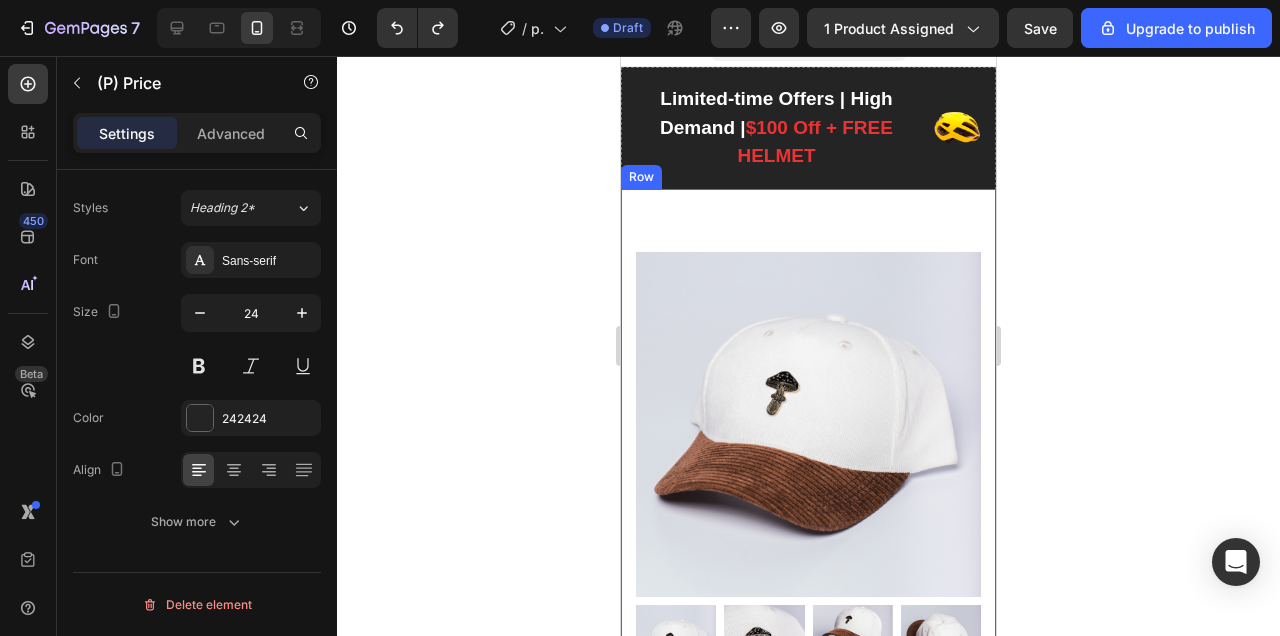 click 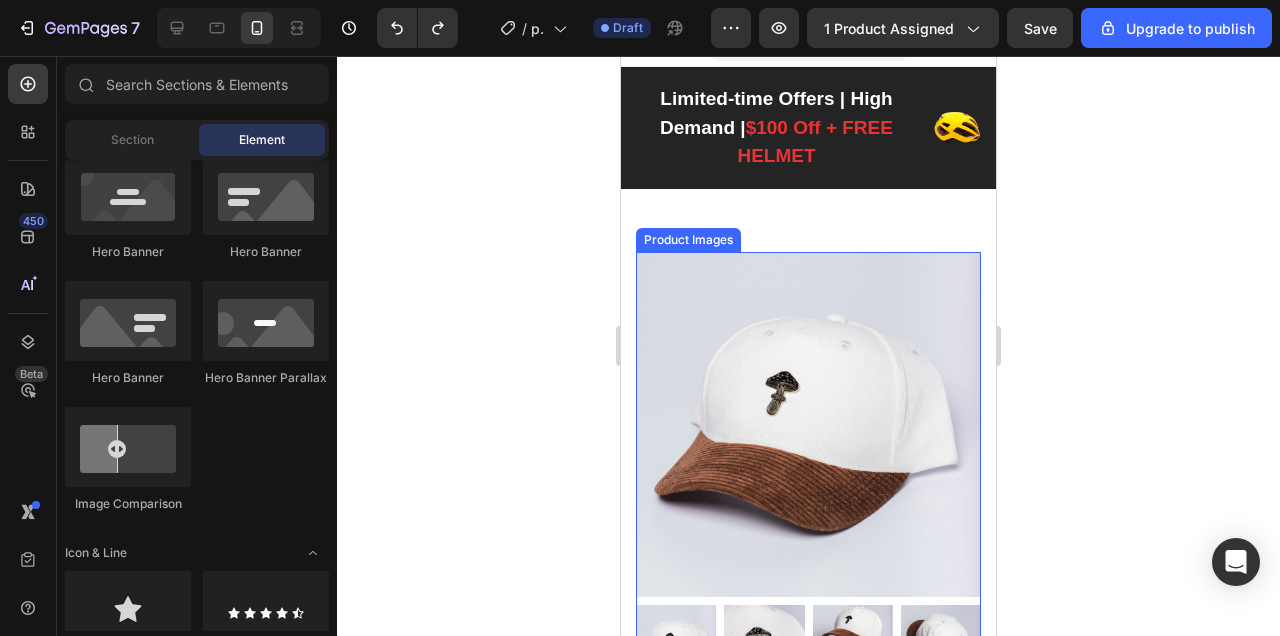 click at bounding box center [808, 424] 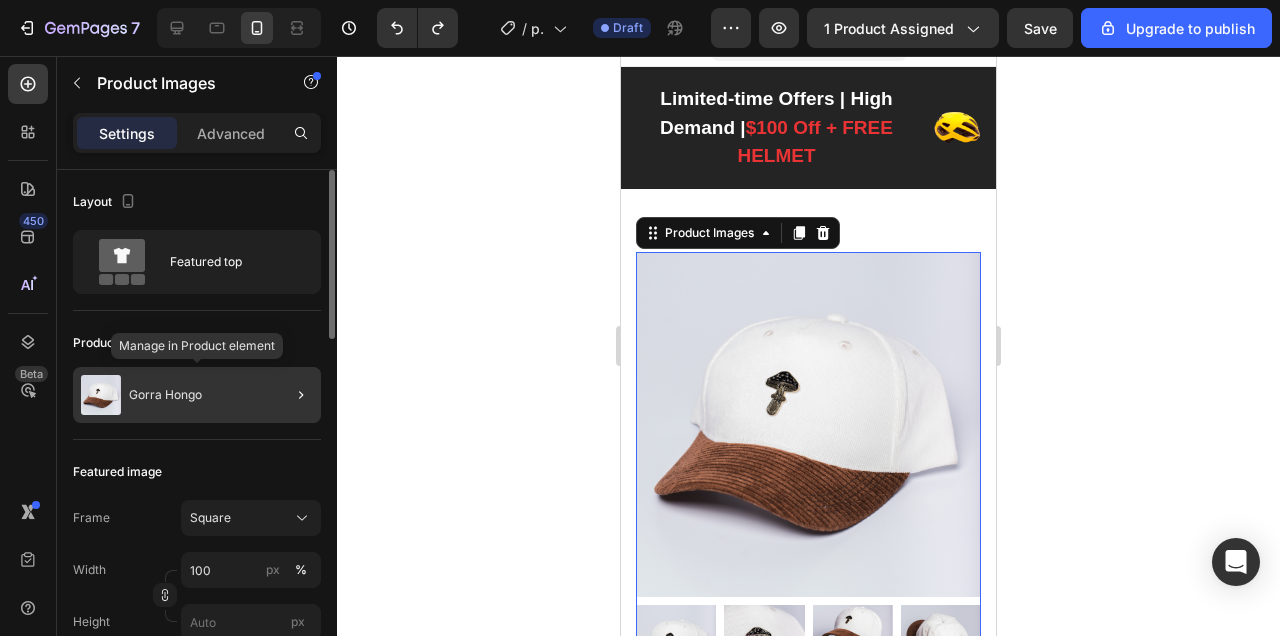 click on "Gorra Hongo" 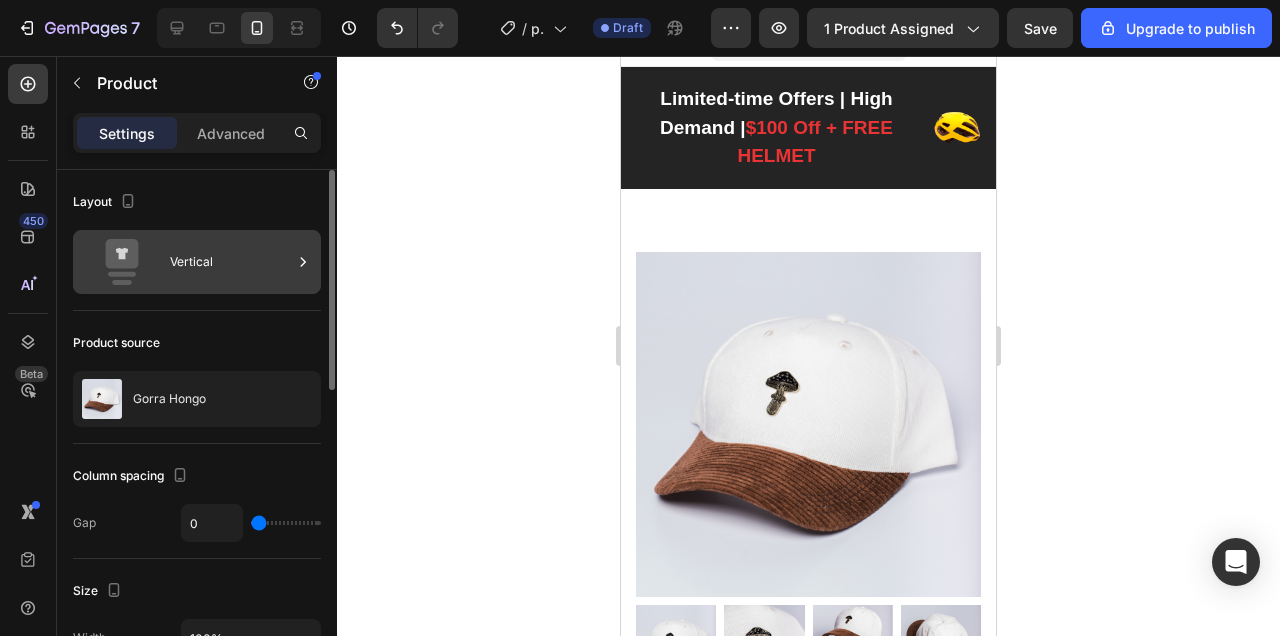 click 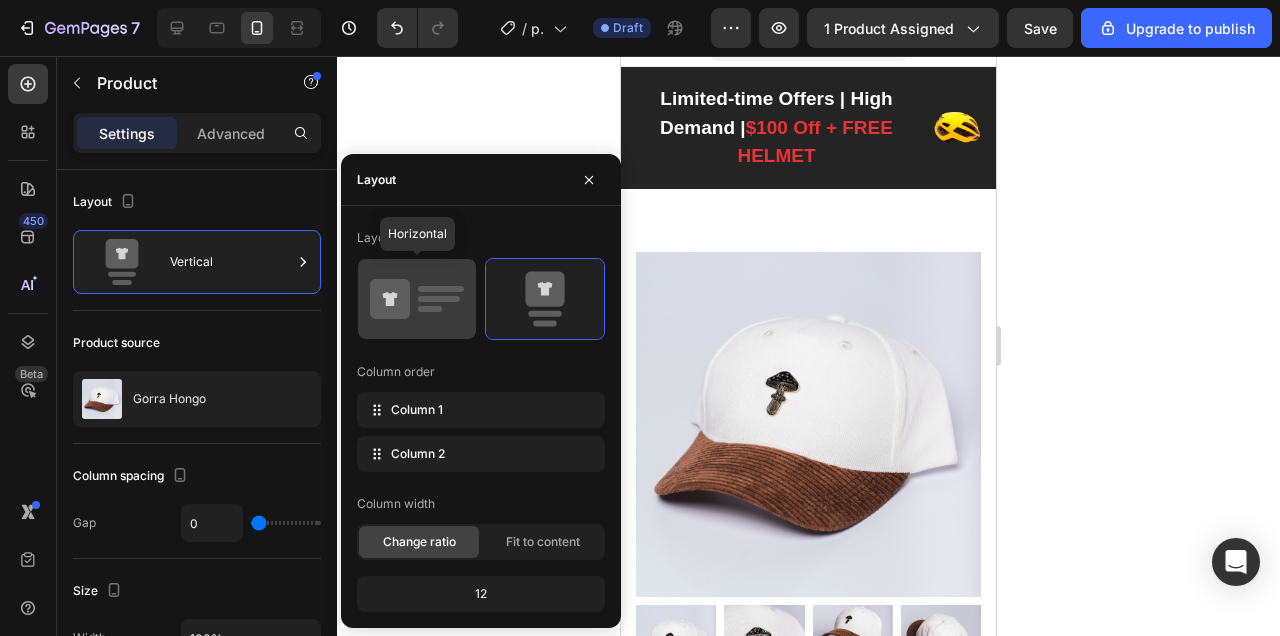 click 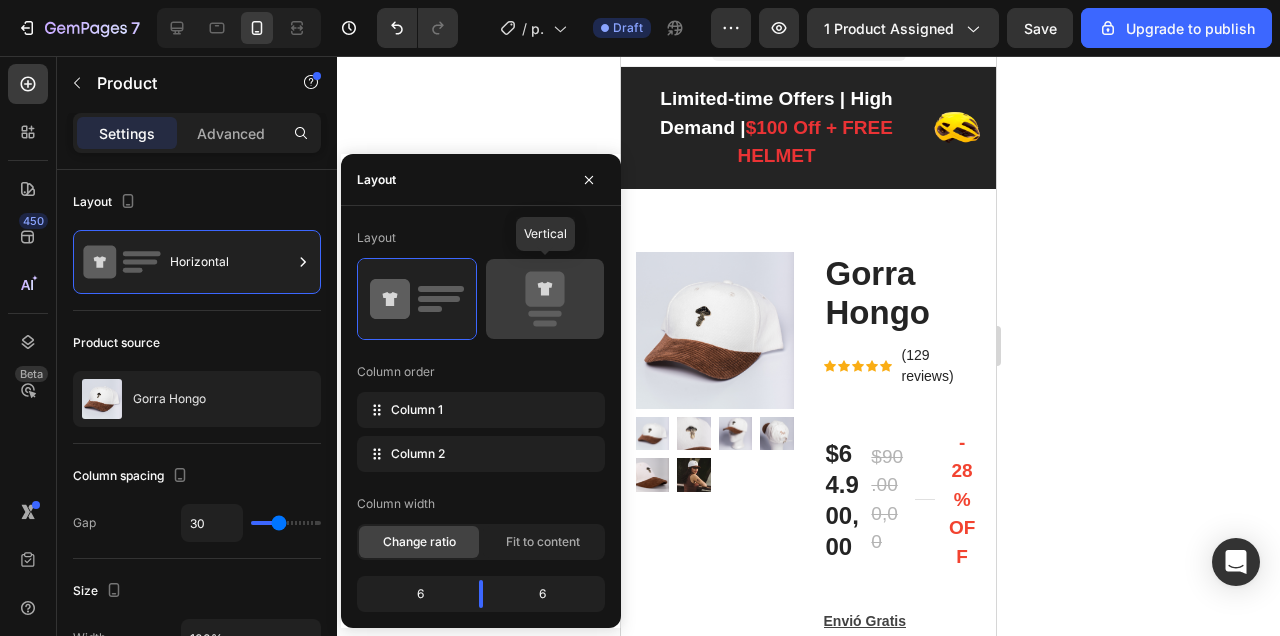 click 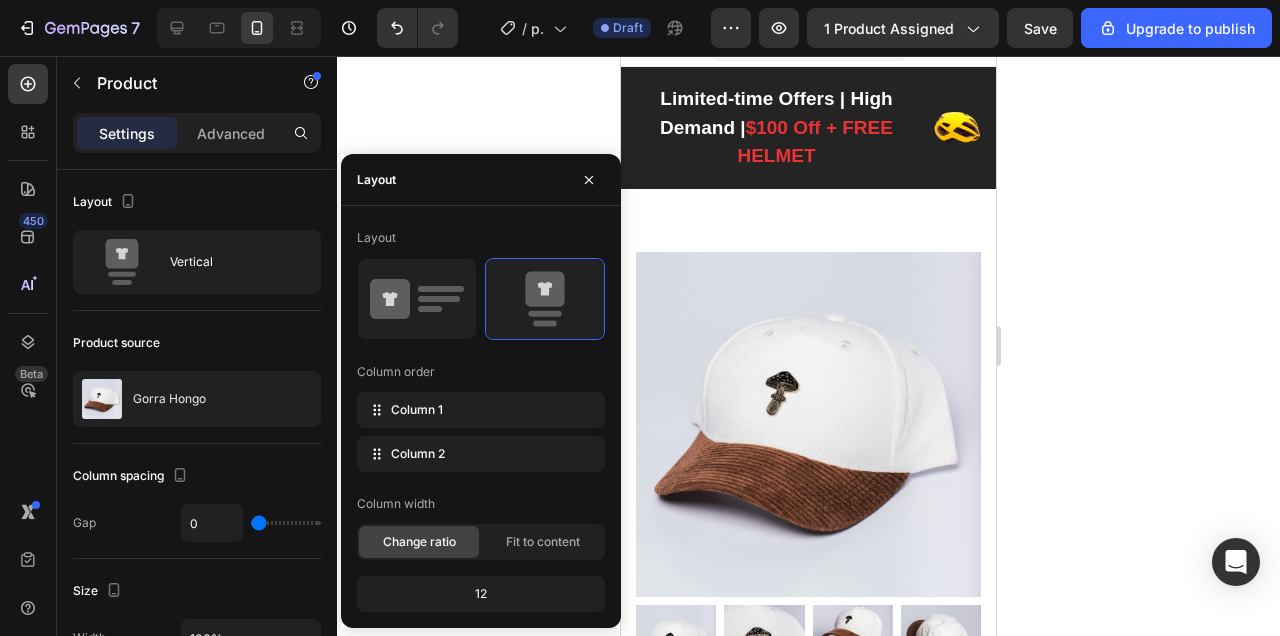 click 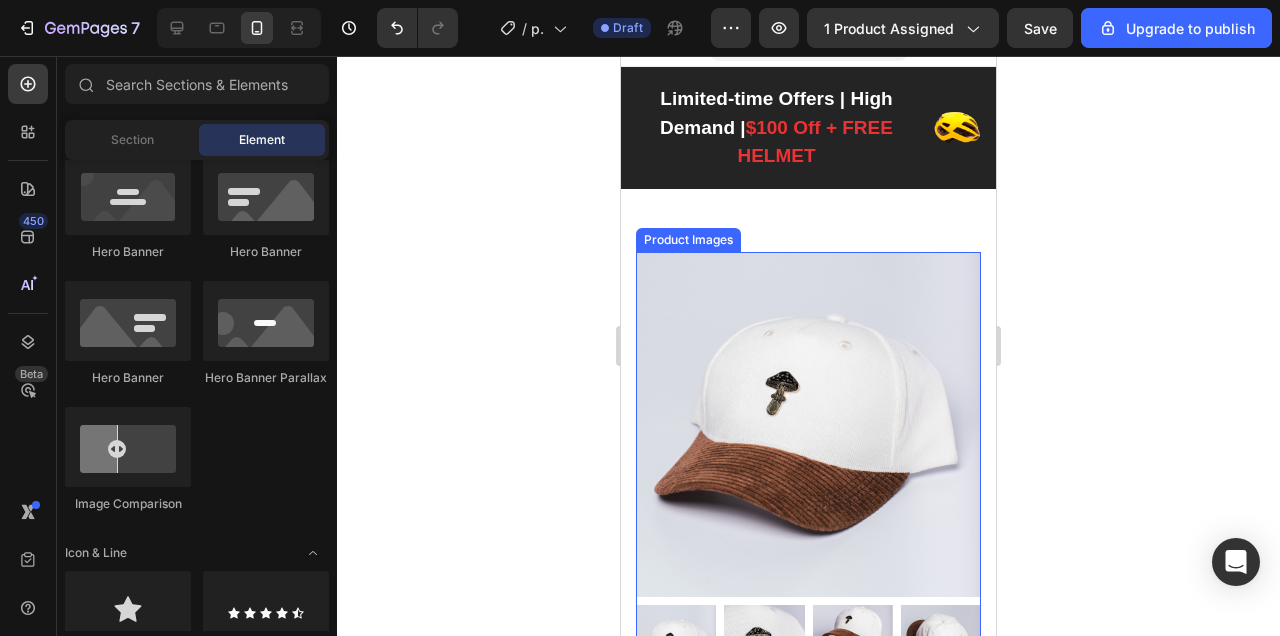 click at bounding box center (808, 424) 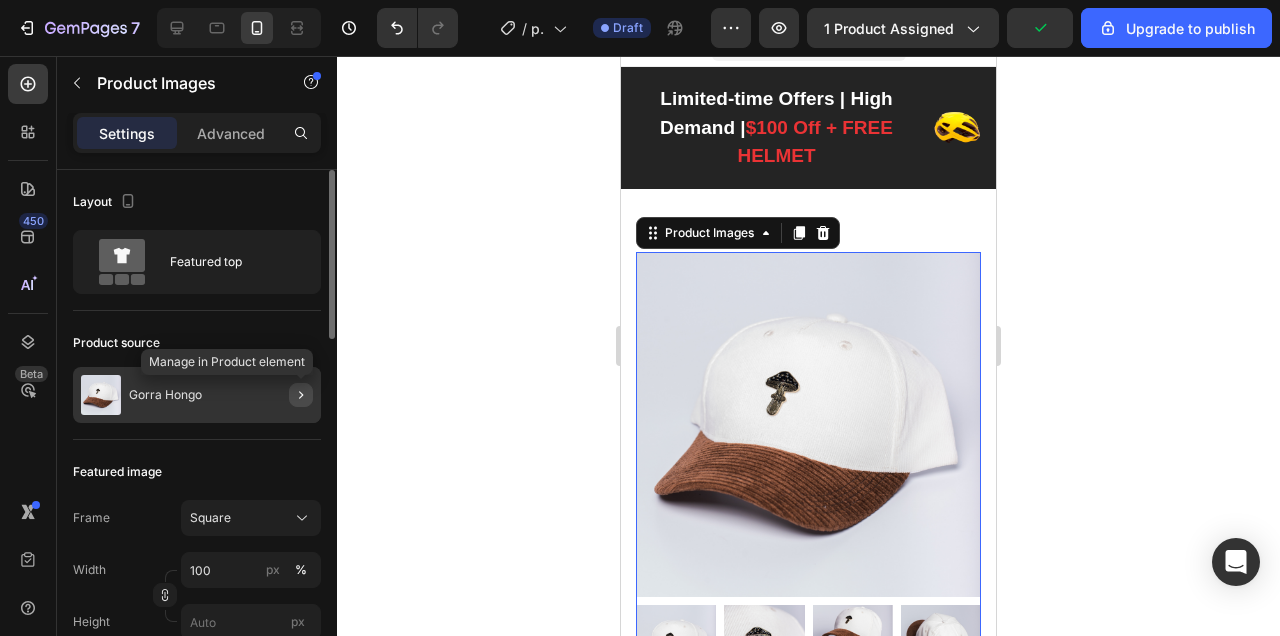 click 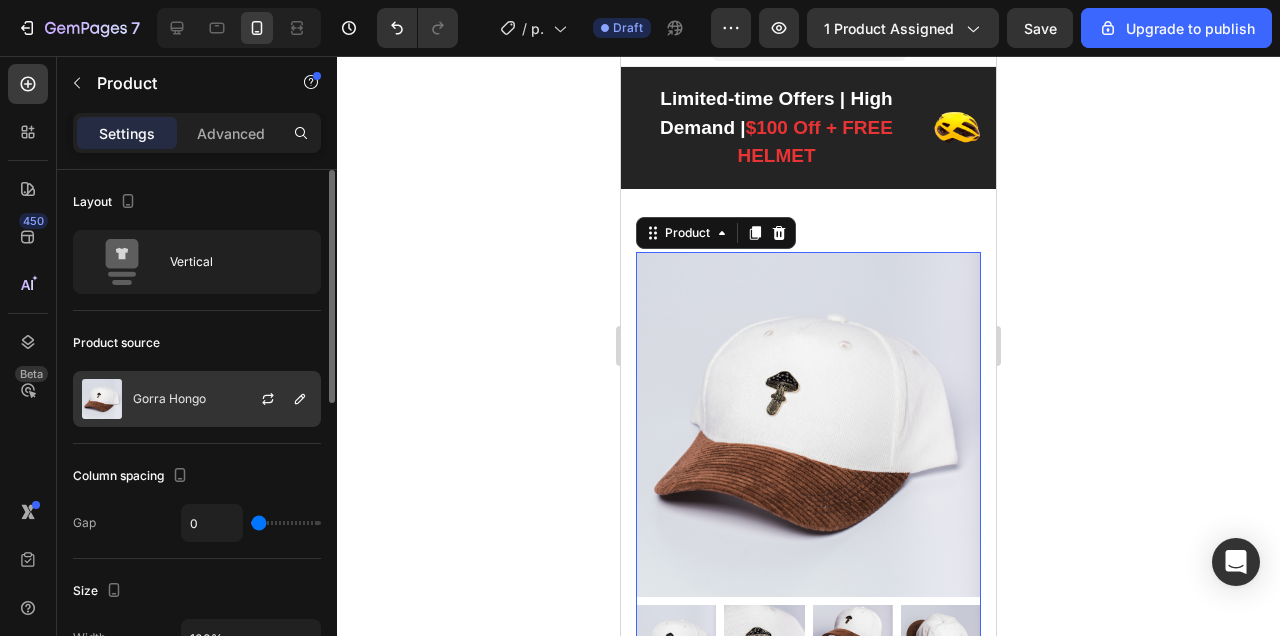 click on "Gorra Hongo" 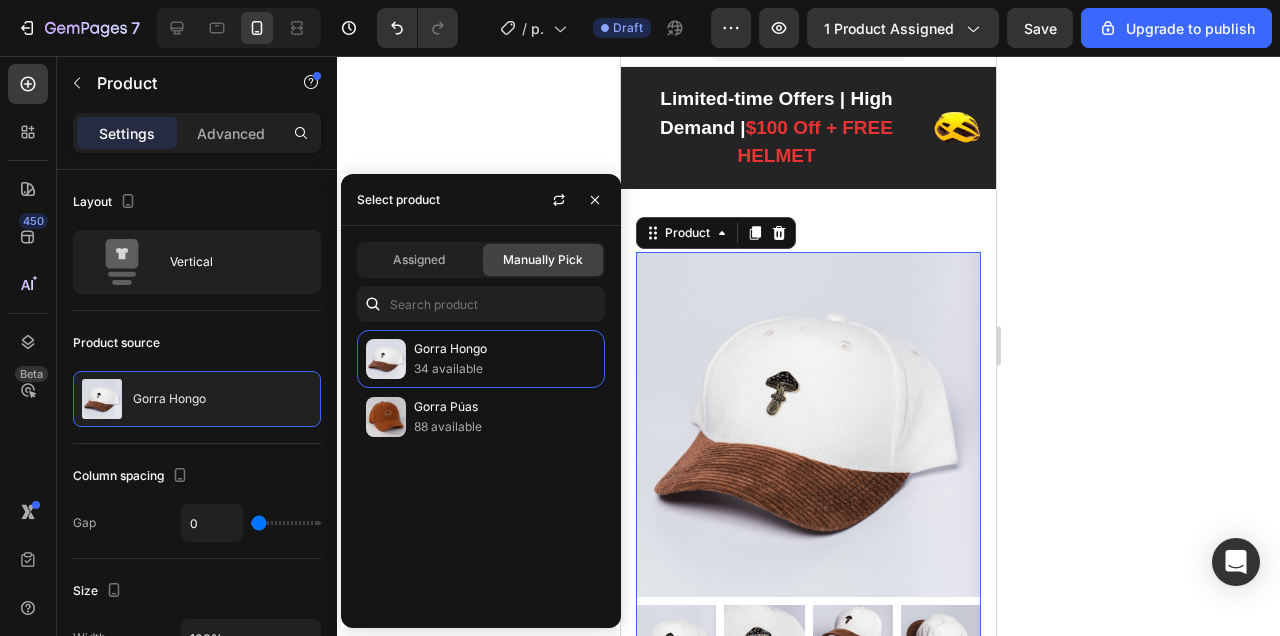 click 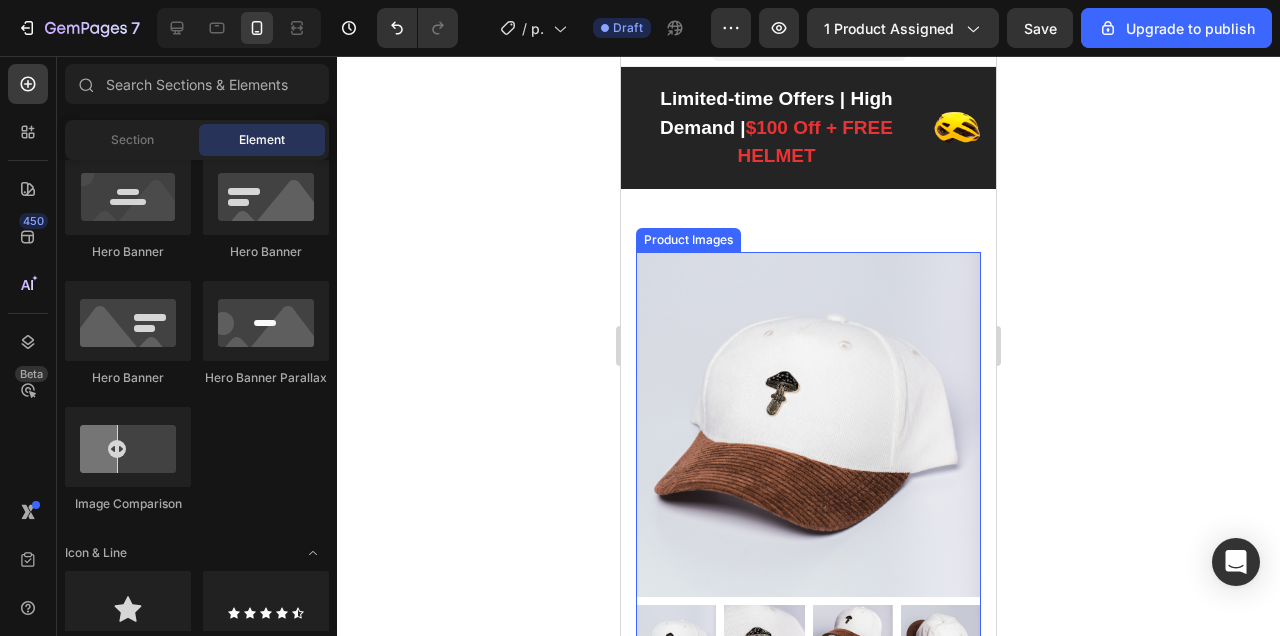 click at bounding box center (808, 424) 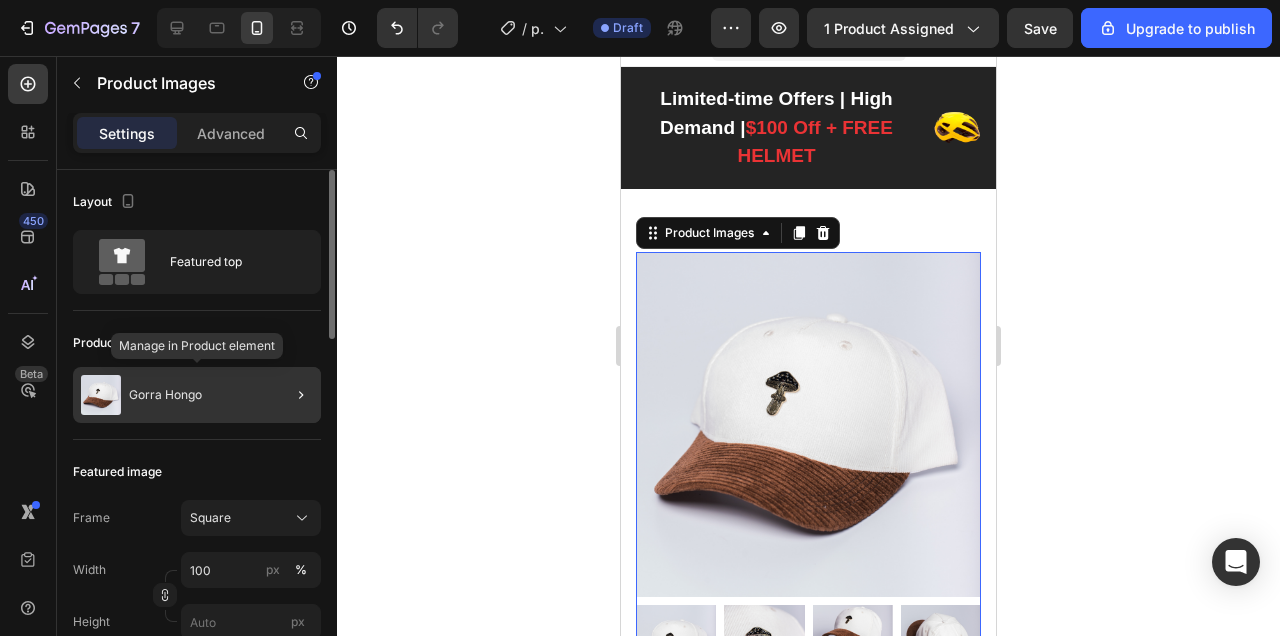 click on "Gorra Hongo" 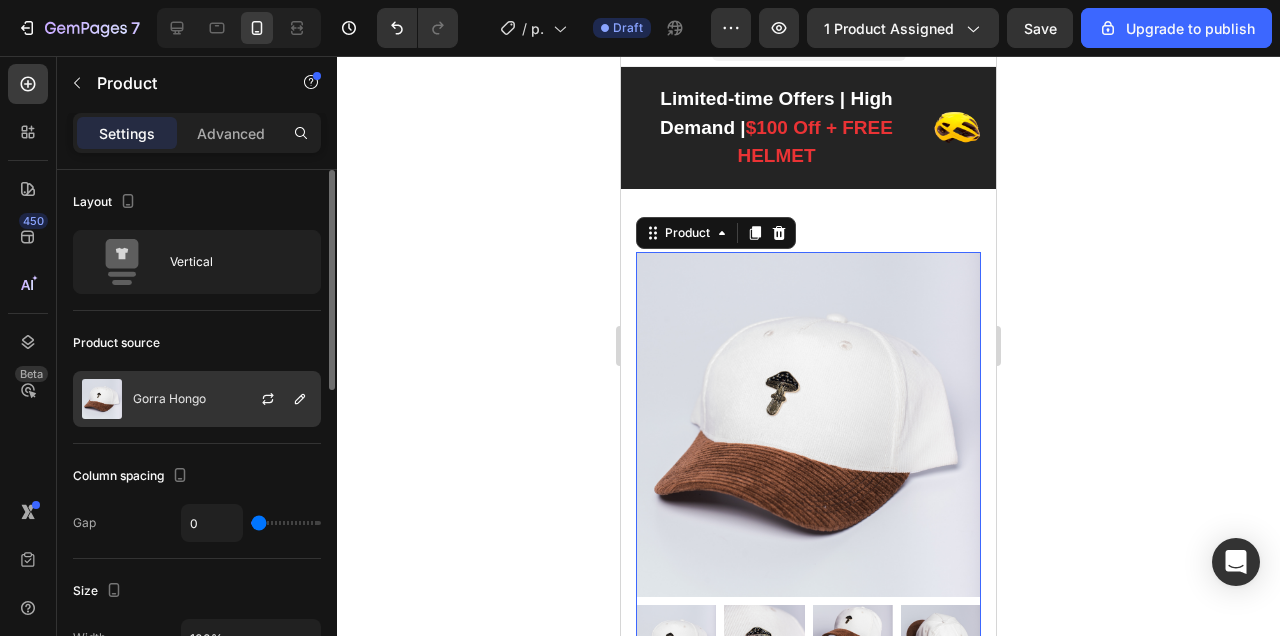click on "Gorra Hongo" 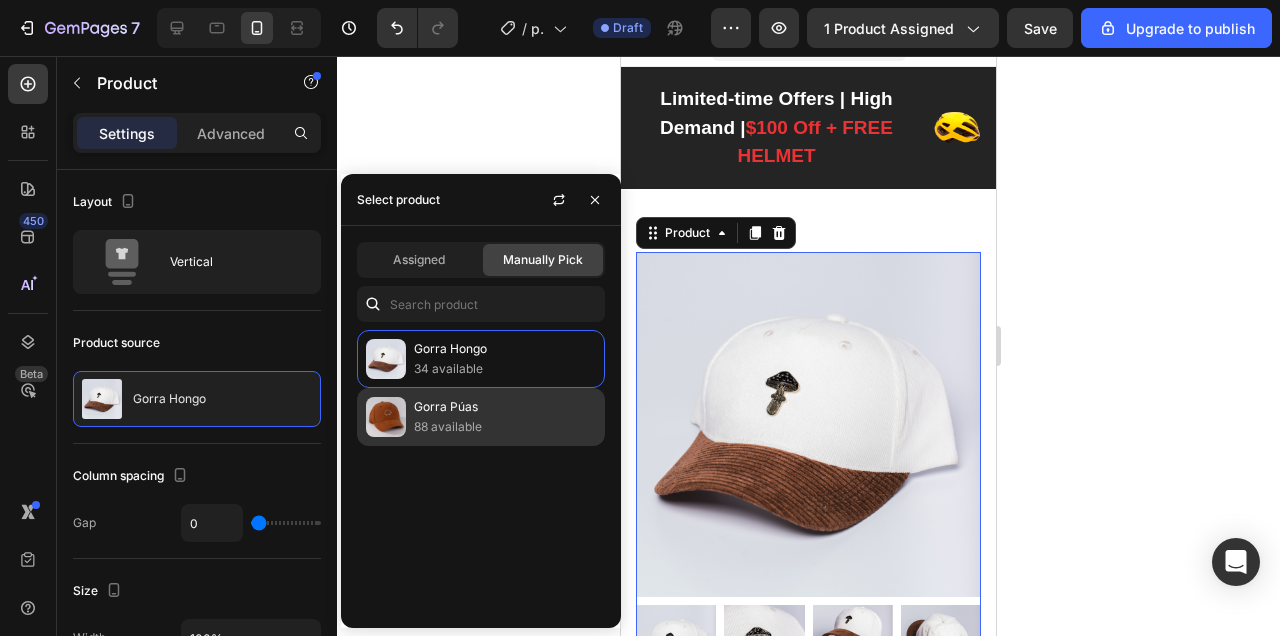 click on "Gorra Púas 88 available" 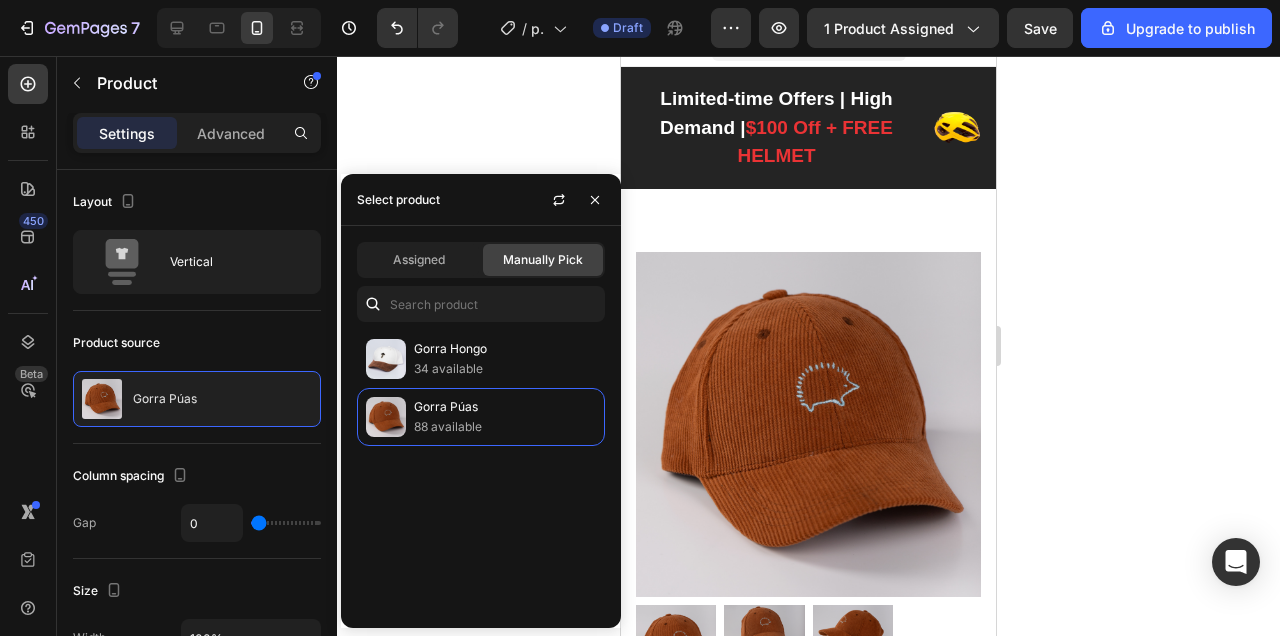 click 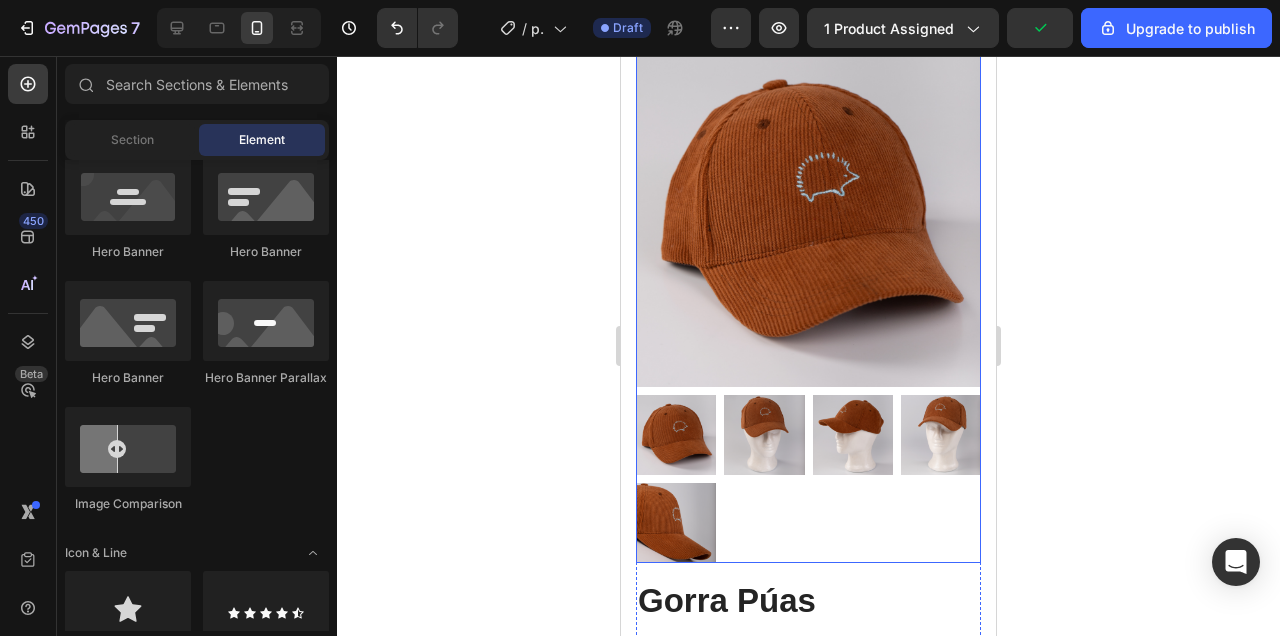 scroll, scrollTop: 0, scrollLeft: 0, axis: both 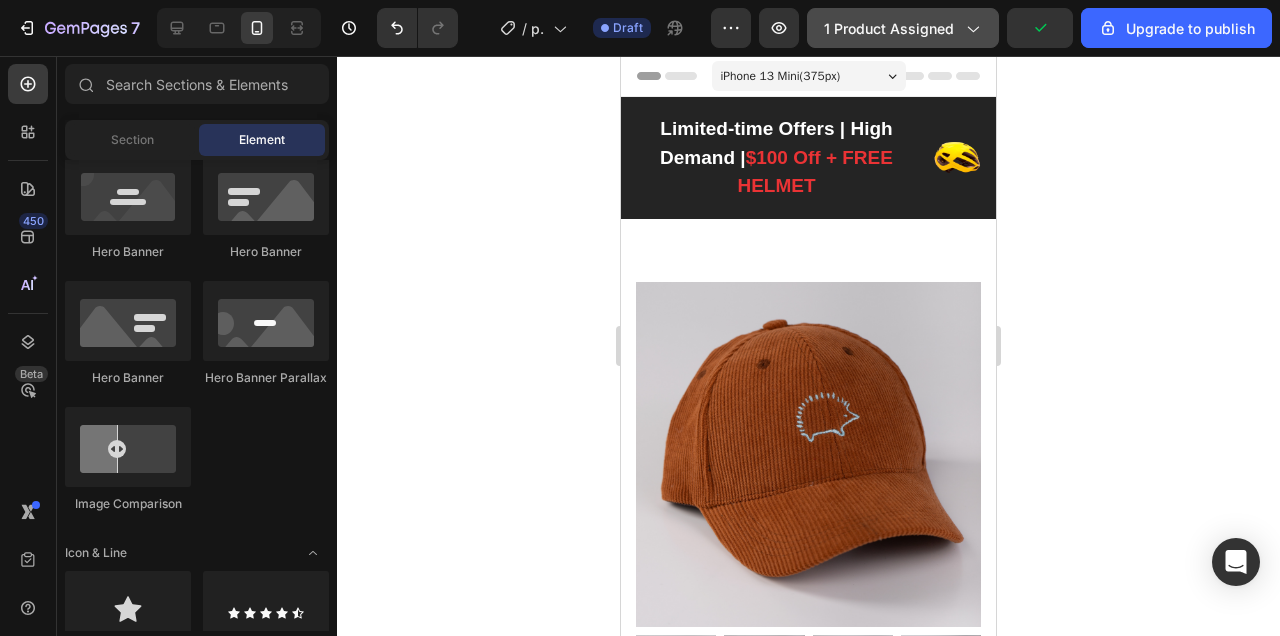 click on "1 product assigned" 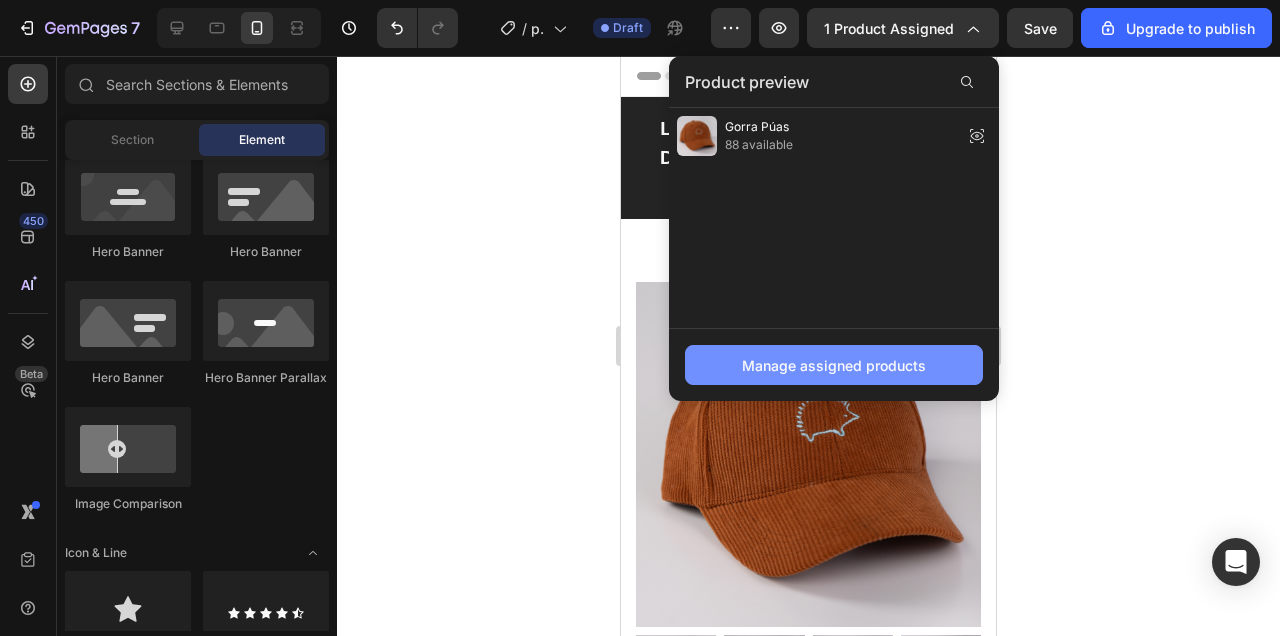 click on "Manage assigned products" at bounding box center [834, 365] 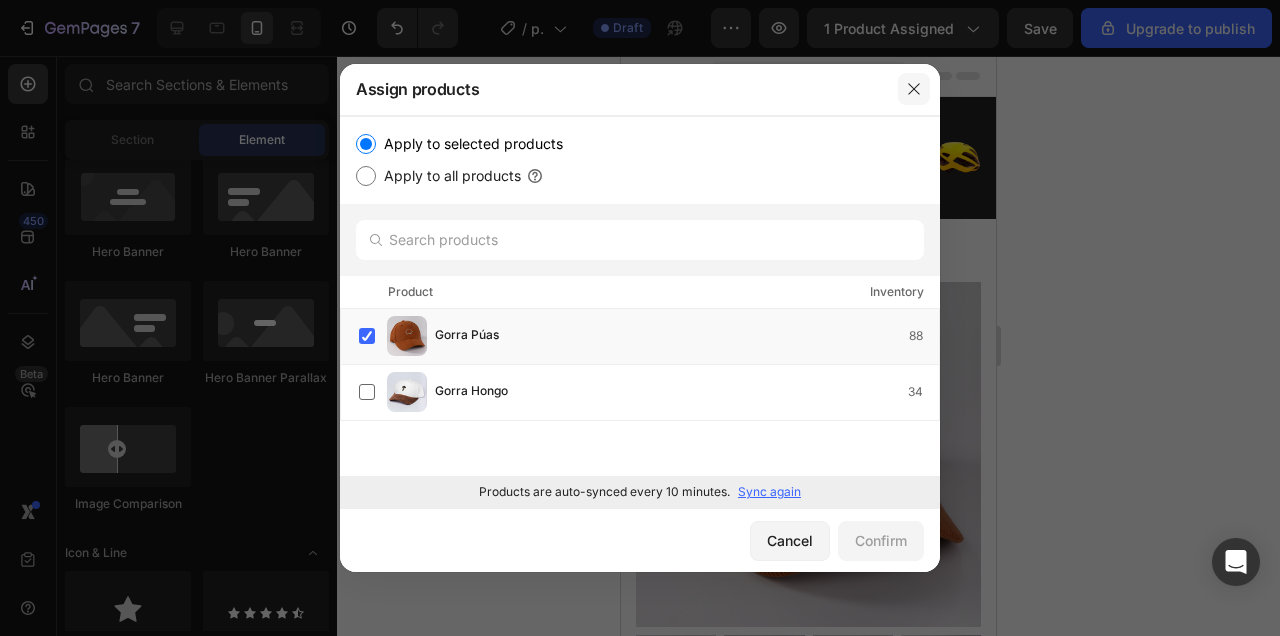 click 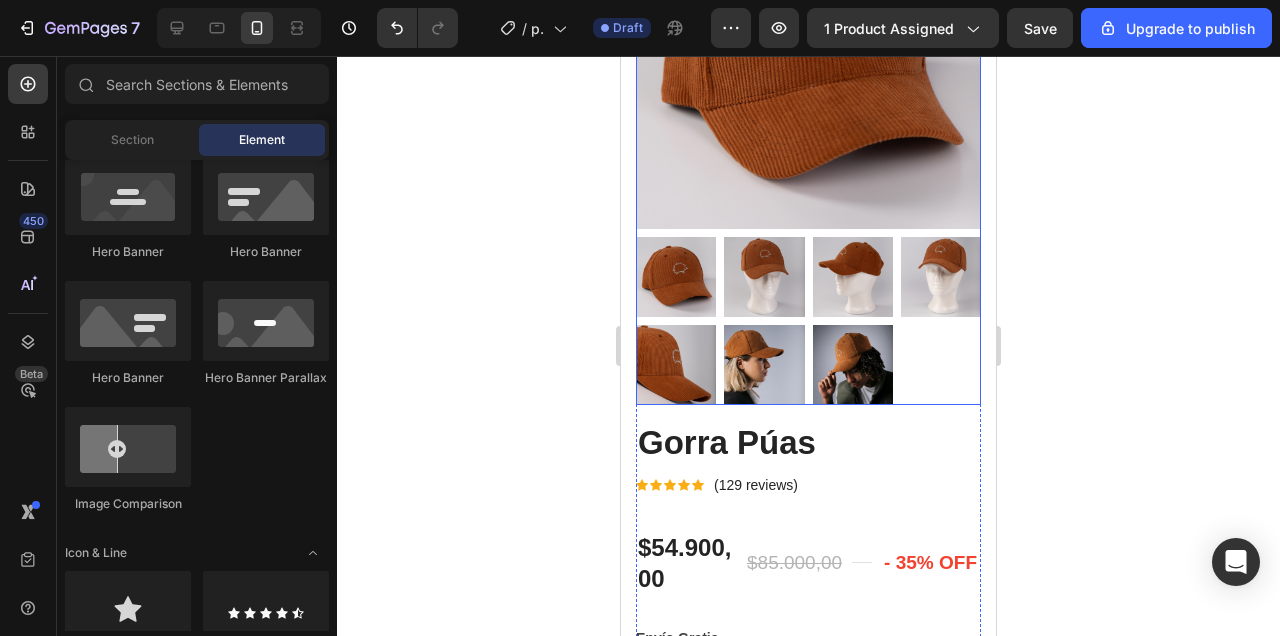scroll, scrollTop: 0, scrollLeft: 0, axis: both 